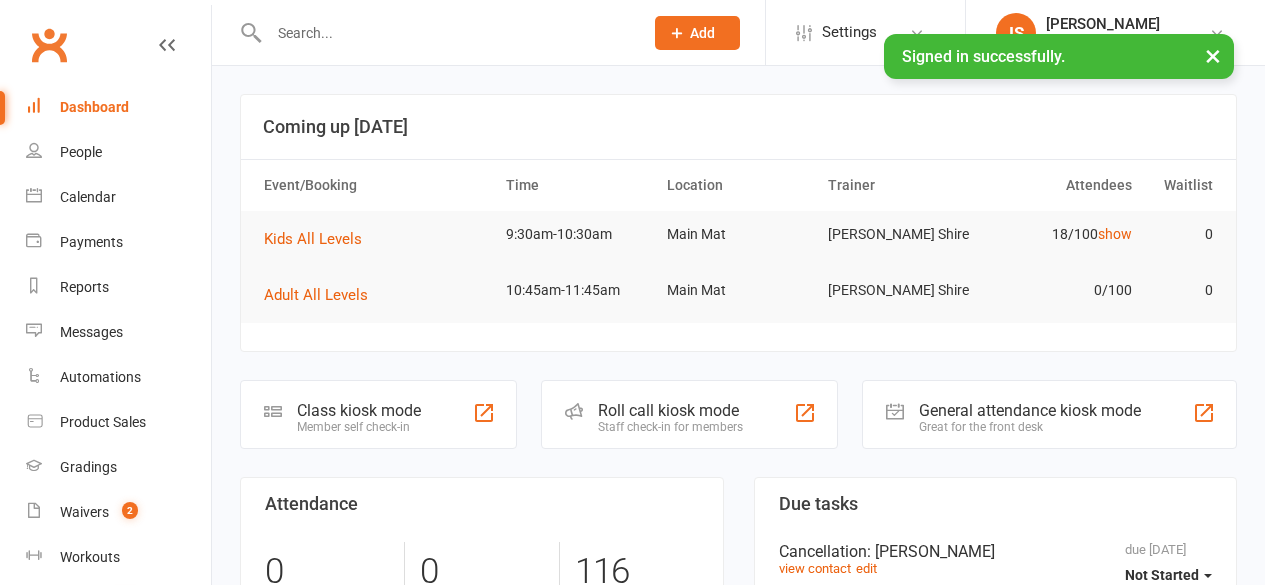 scroll, scrollTop: 0, scrollLeft: 0, axis: both 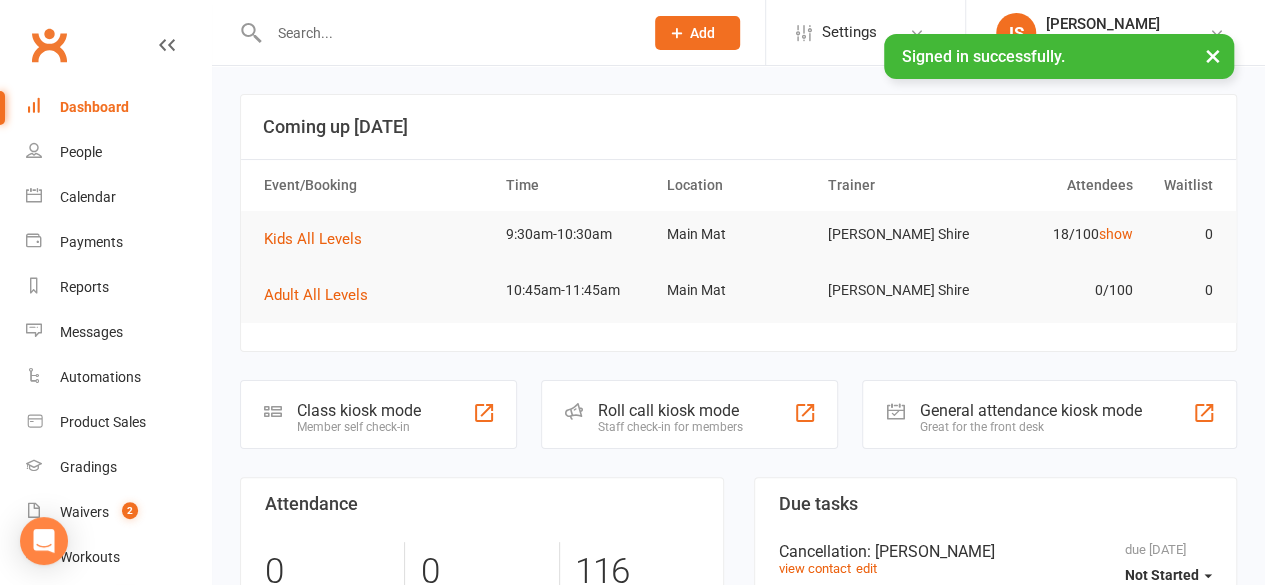 click at bounding box center (446, 33) 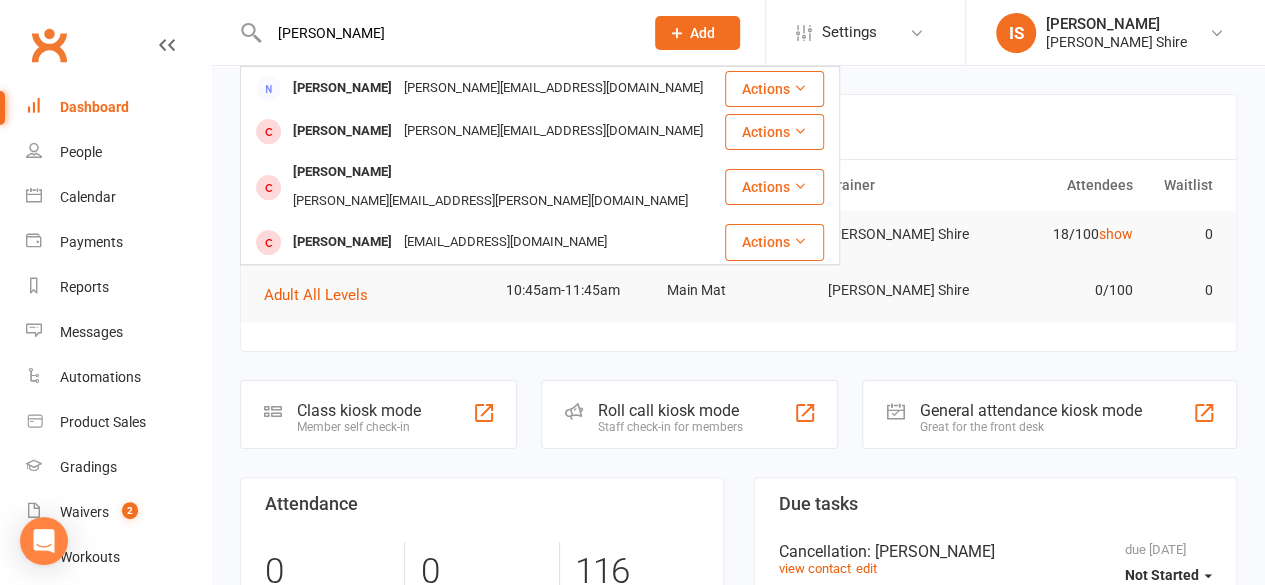 click on "[PERSON_NAME]" at bounding box center (446, 33) 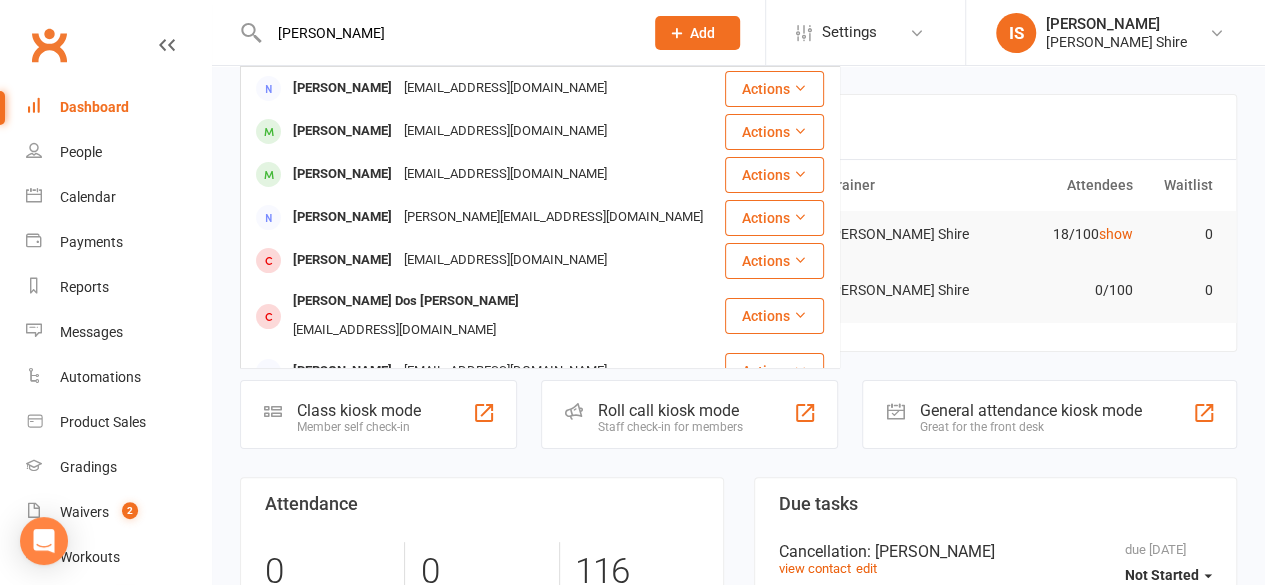 click on "[PERSON_NAME]" at bounding box center (446, 33) 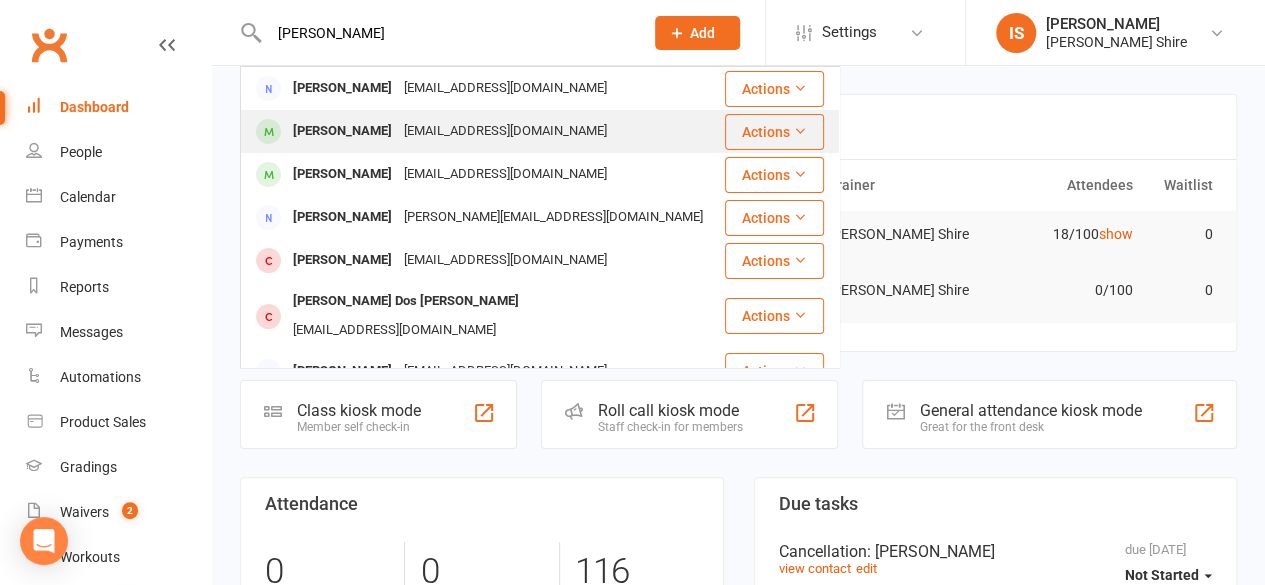 type on "[PERSON_NAME]" 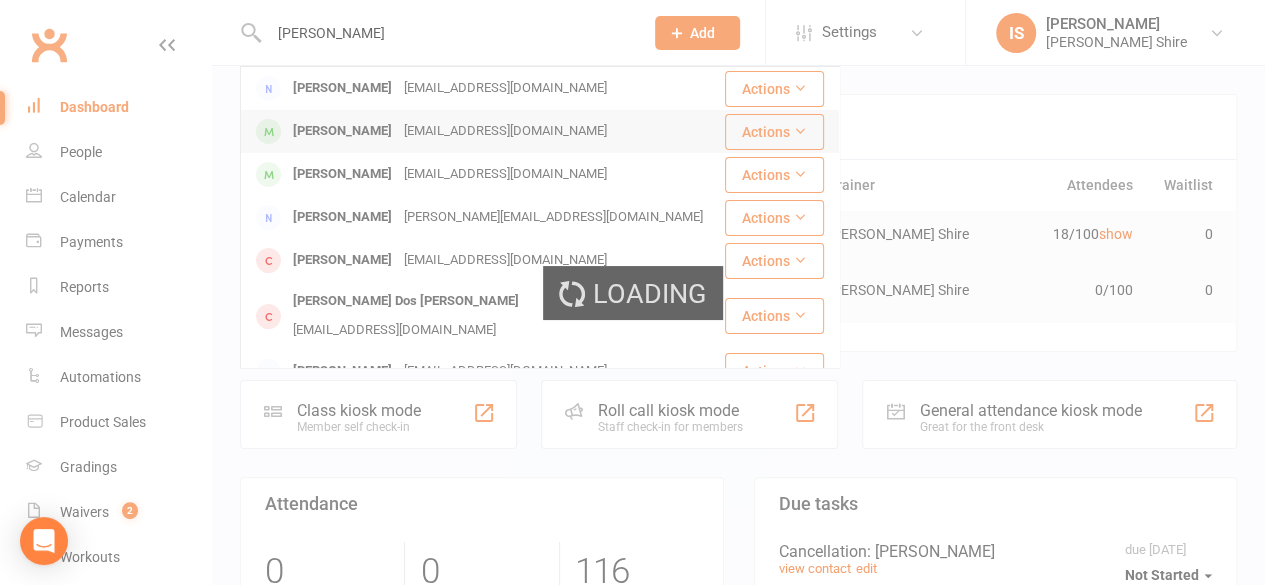 type 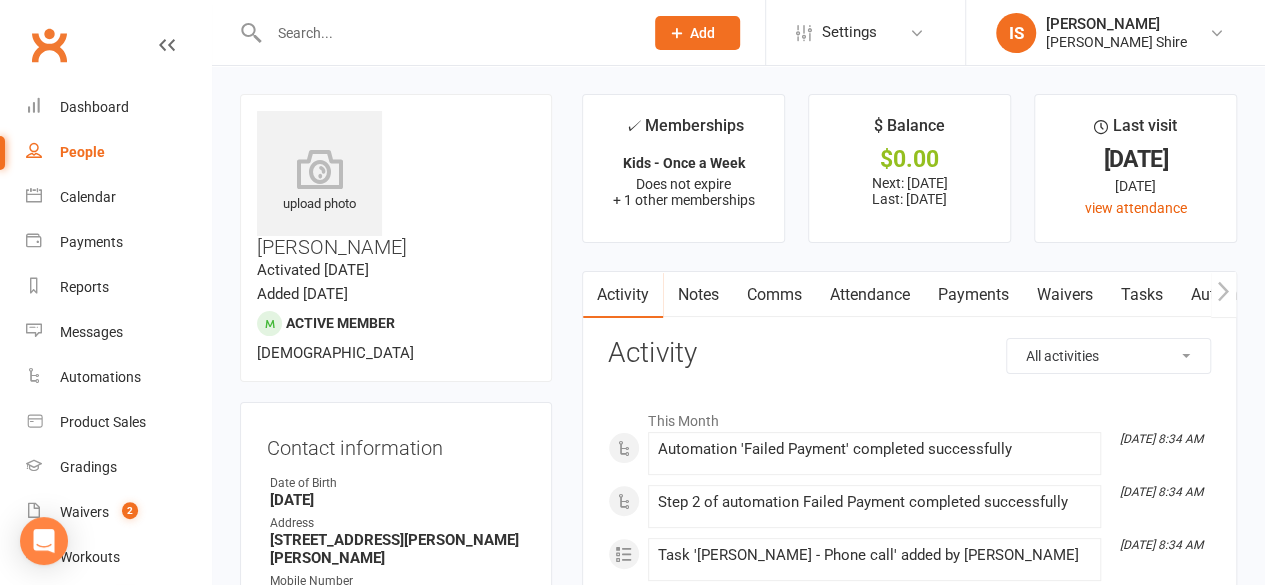 scroll, scrollTop: 40, scrollLeft: 0, axis: vertical 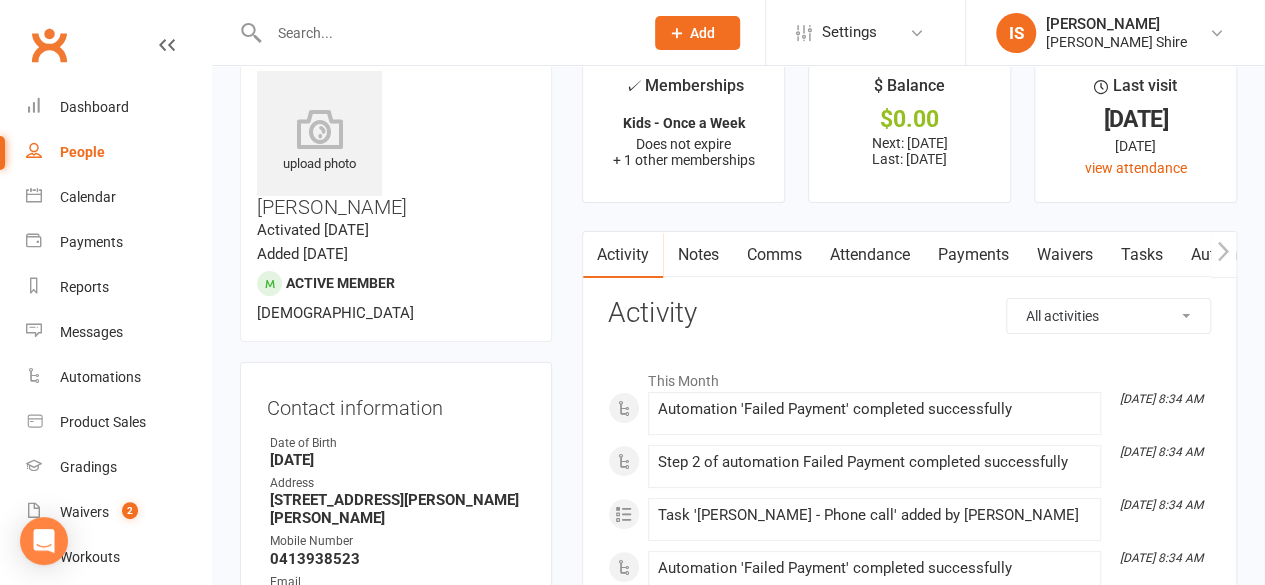click on "Payments" at bounding box center [972, 255] 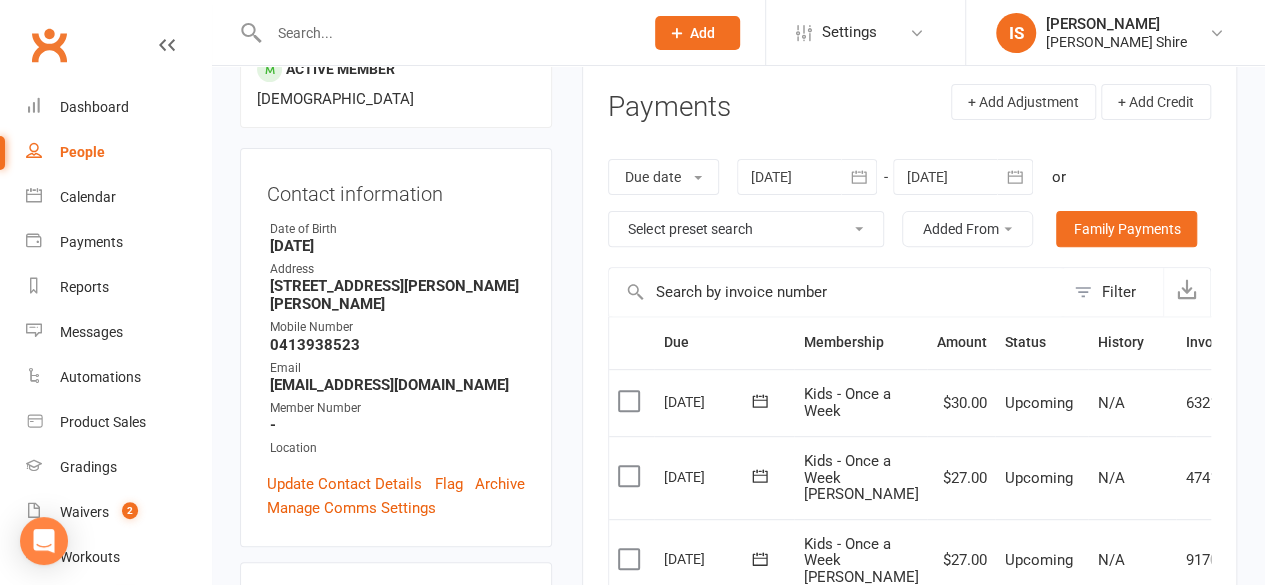 scroll, scrollTop: 0, scrollLeft: 0, axis: both 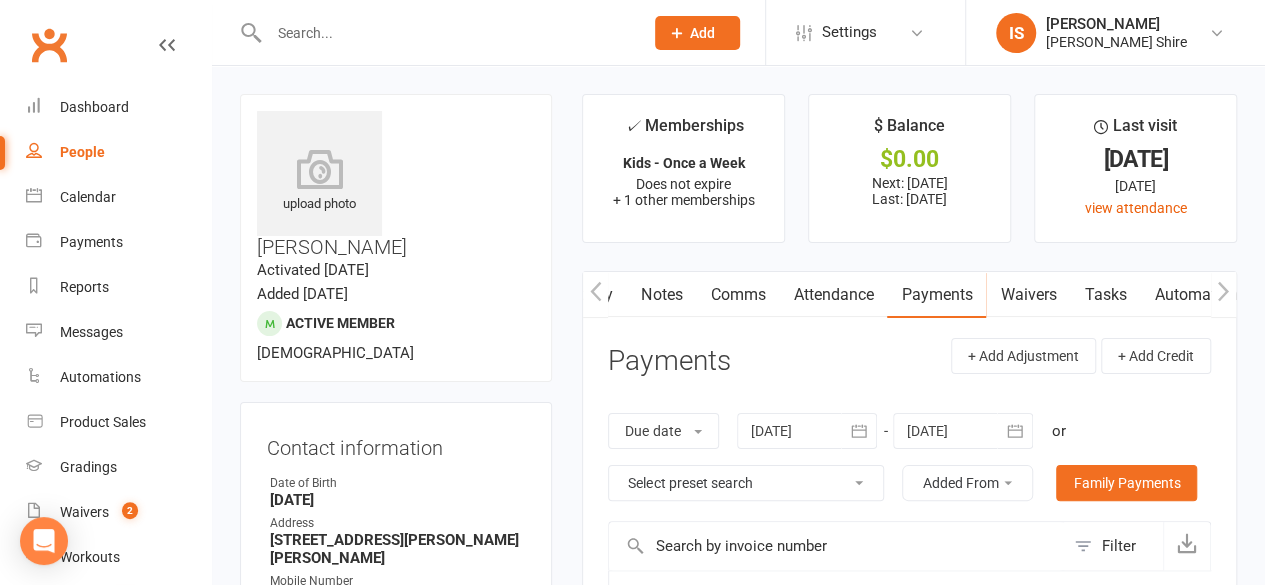 drag, startPoint x: 912, startPoint y: 291, endPoint x: 878, endPoint y: 433, distance: 146.0137 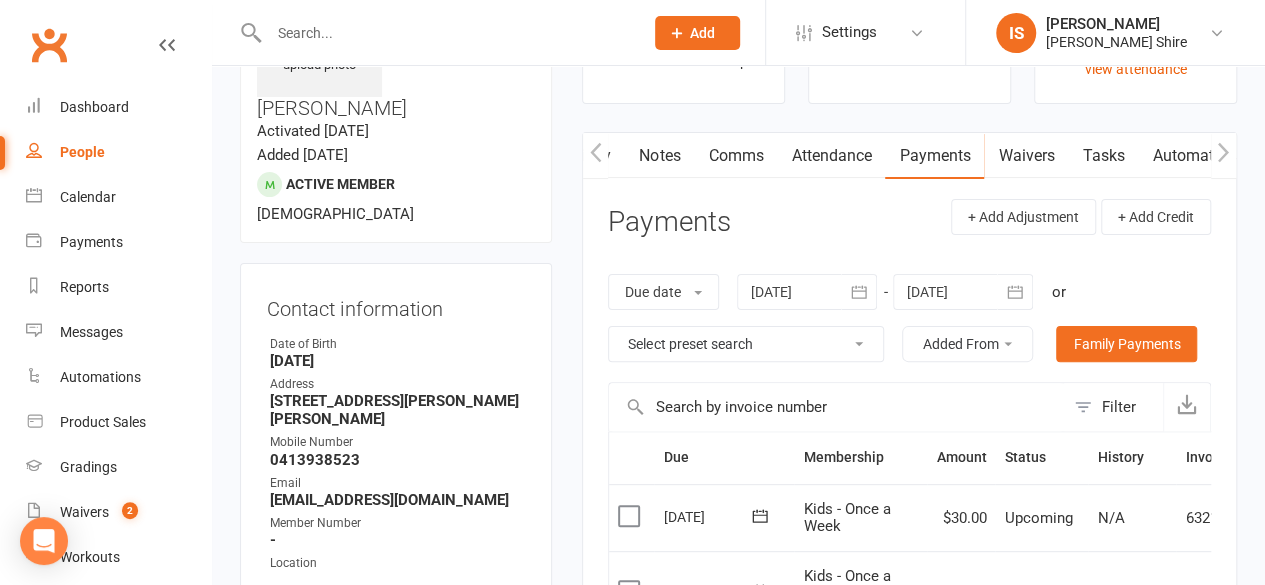 scroll, scrollTop: 156, scrollLeft: 0, axis: vertical 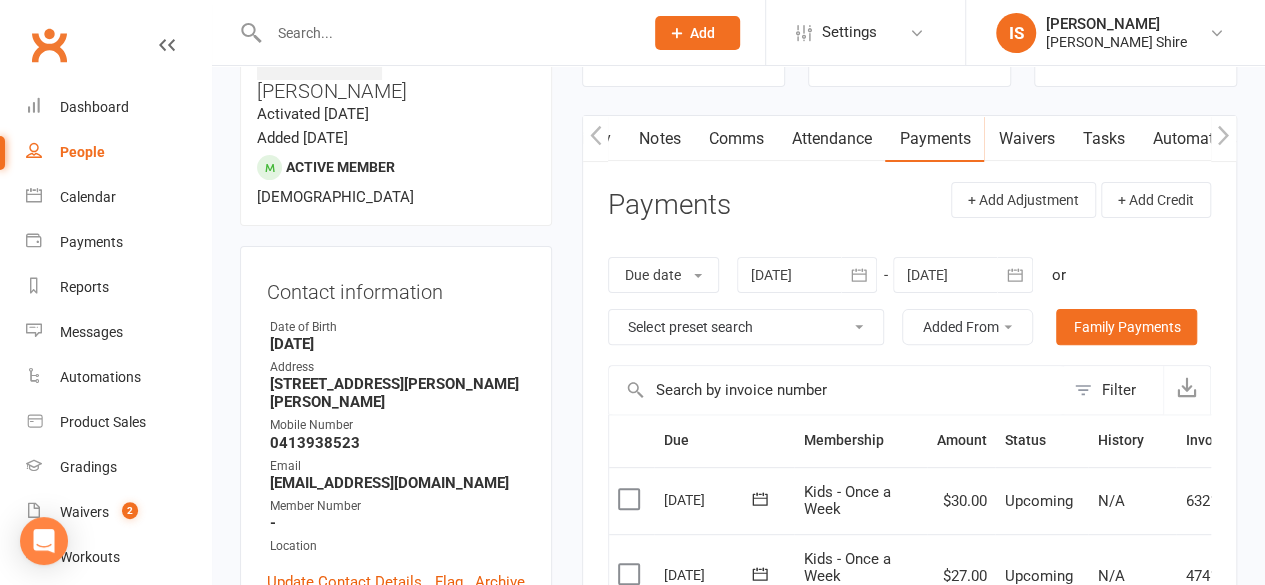 click on "Added From" at bounding box center [967, 327] 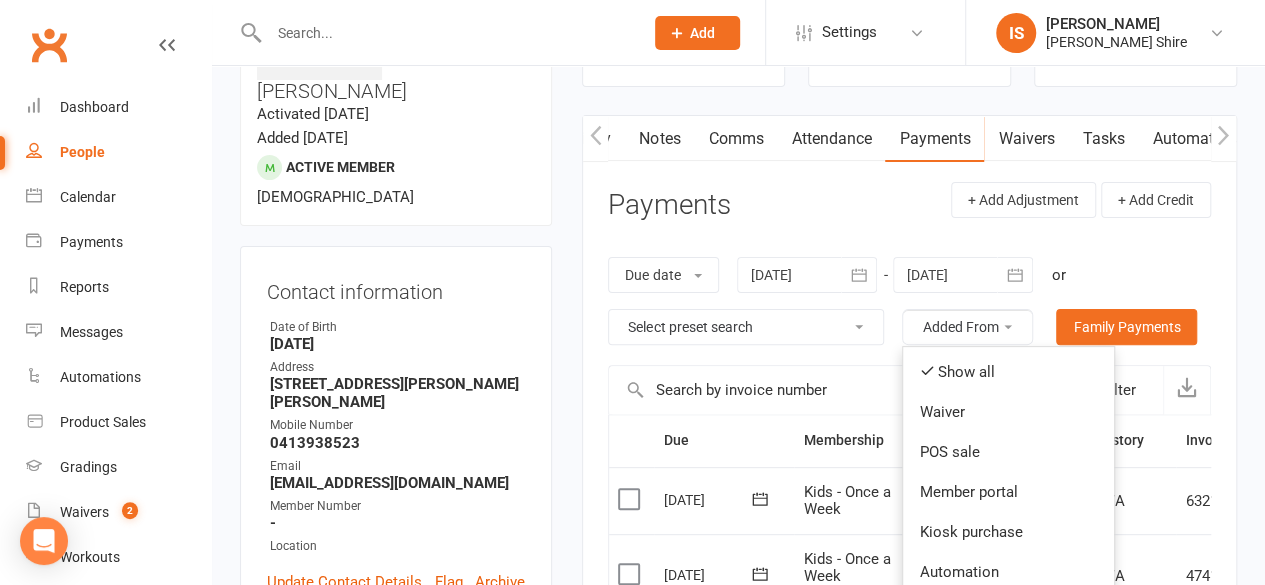click on "Select preset search All failures All skipped payments All pending payments Successful payments (last 14 days)  Successful payments (last 30 days) Successful payments (last 90 days)" at bounding box center [746, 327] 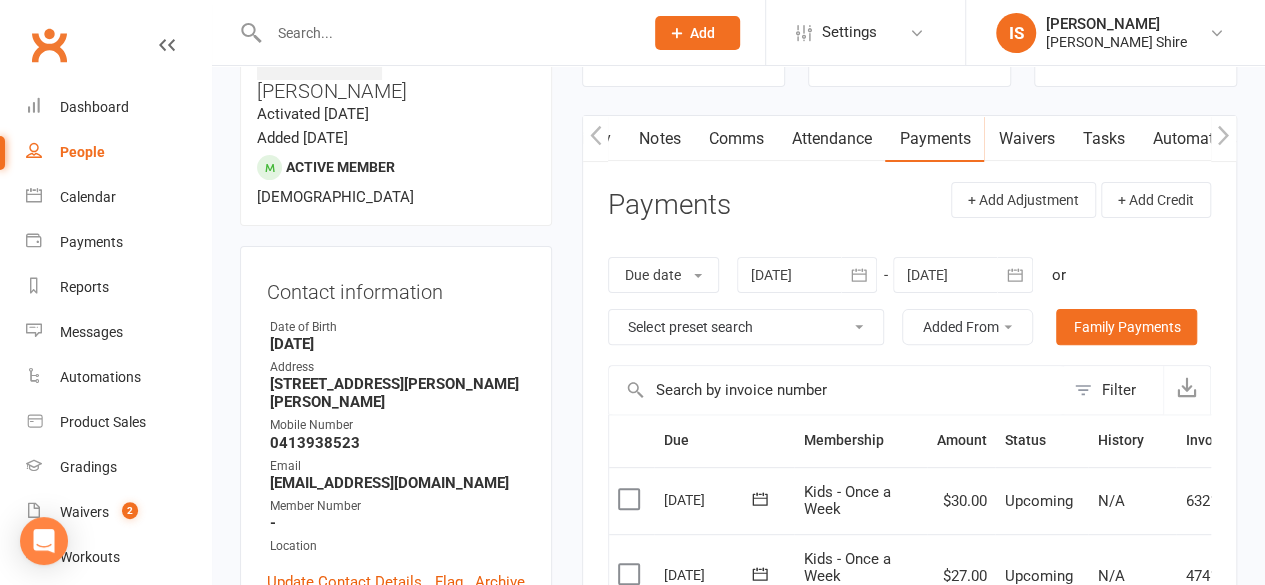 select on "0" 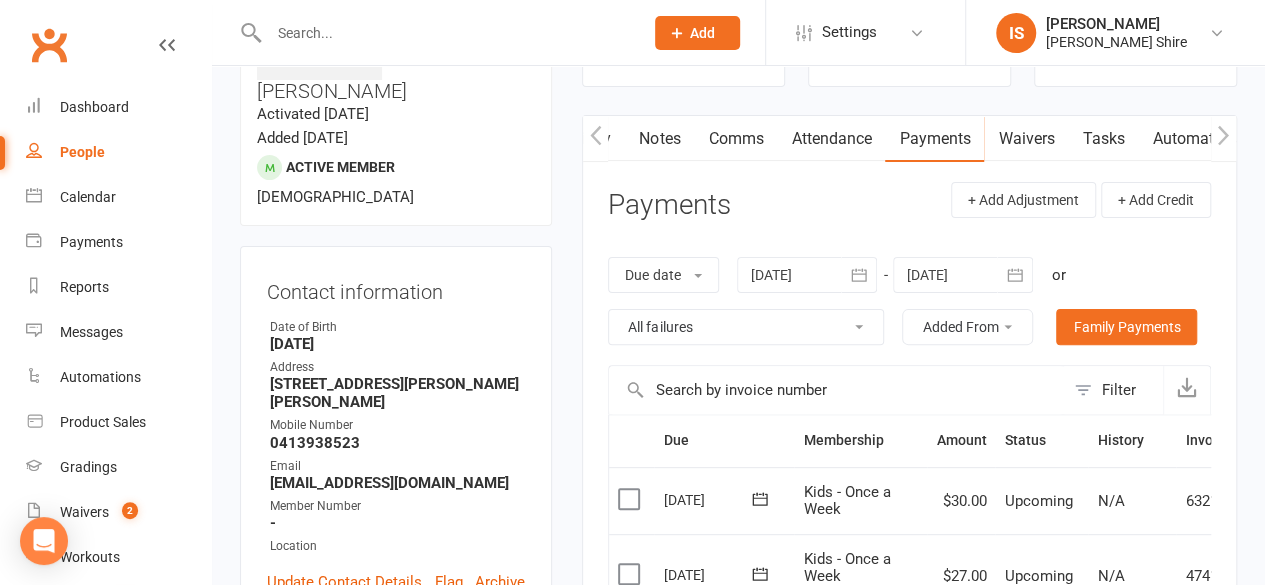 click on "Select preset search All failures All skipped payments All pending payments Successful payments (last 14 days)  Successful payments (last 30 days) Successful payments (last 90 days)" at bounding box center [746, 327] 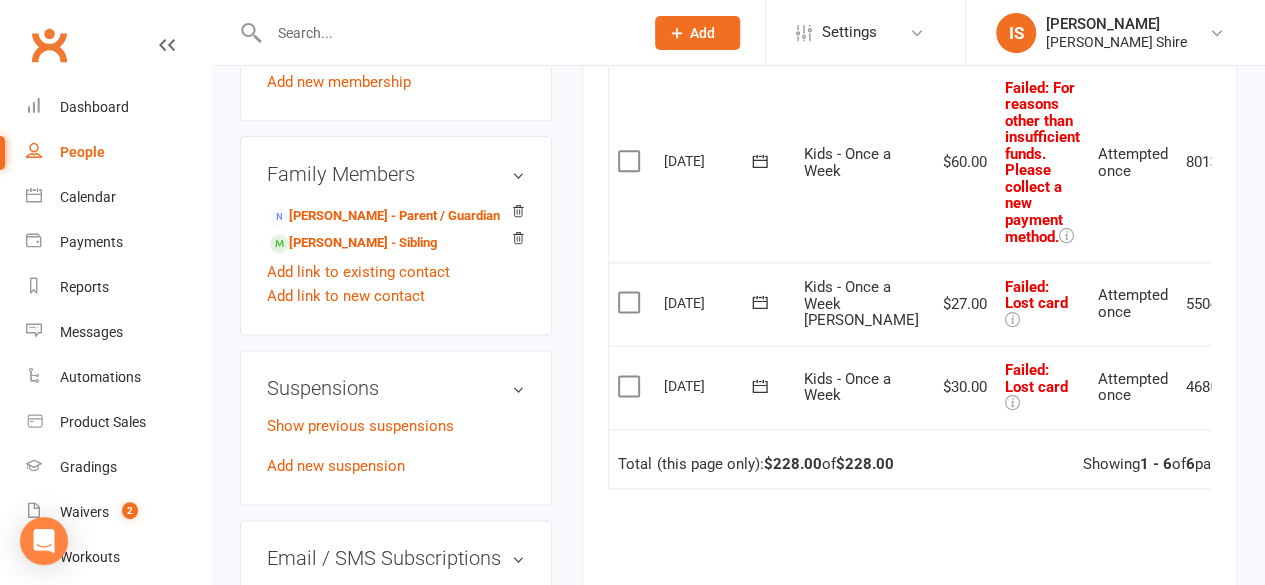 scroll, scrollTop: 1225, scrollLeft: 0, axis: vertical 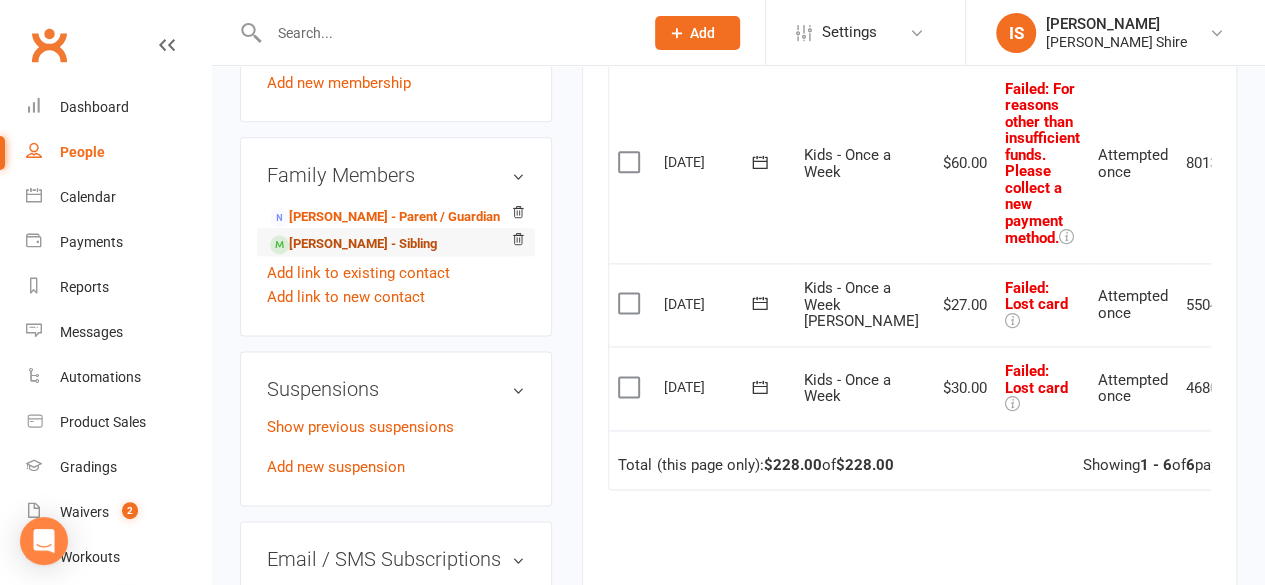 click on "[PERSON_NAME] - Sibling" at bounding box center (353, 244) 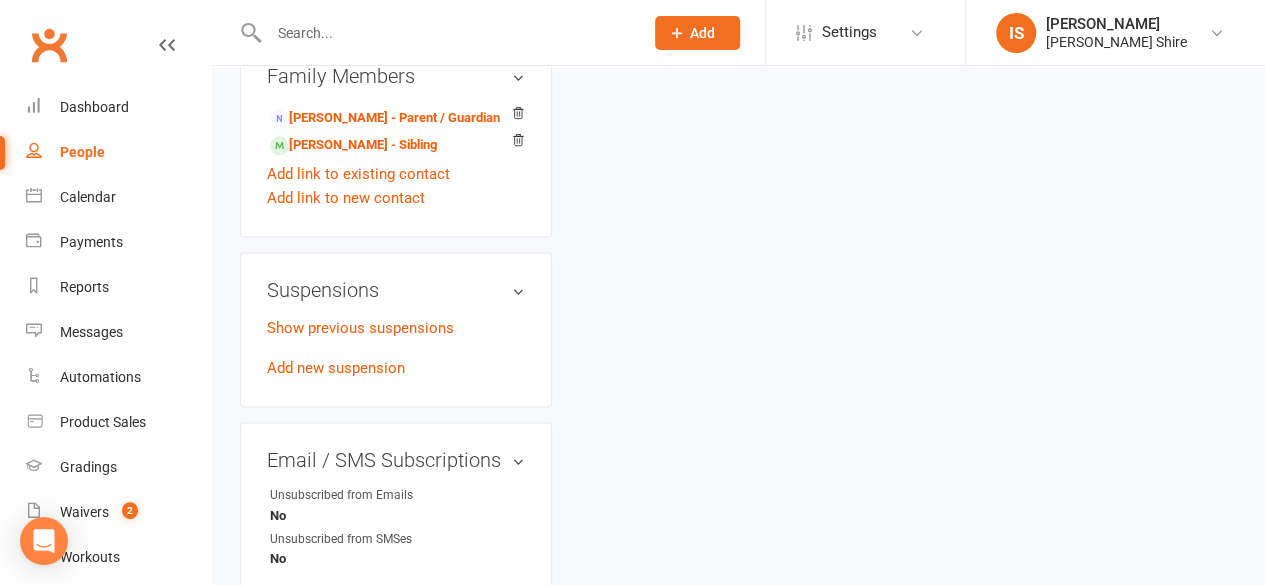 scroll, scrollTop: 0, scrollLeft: 0, axis: both 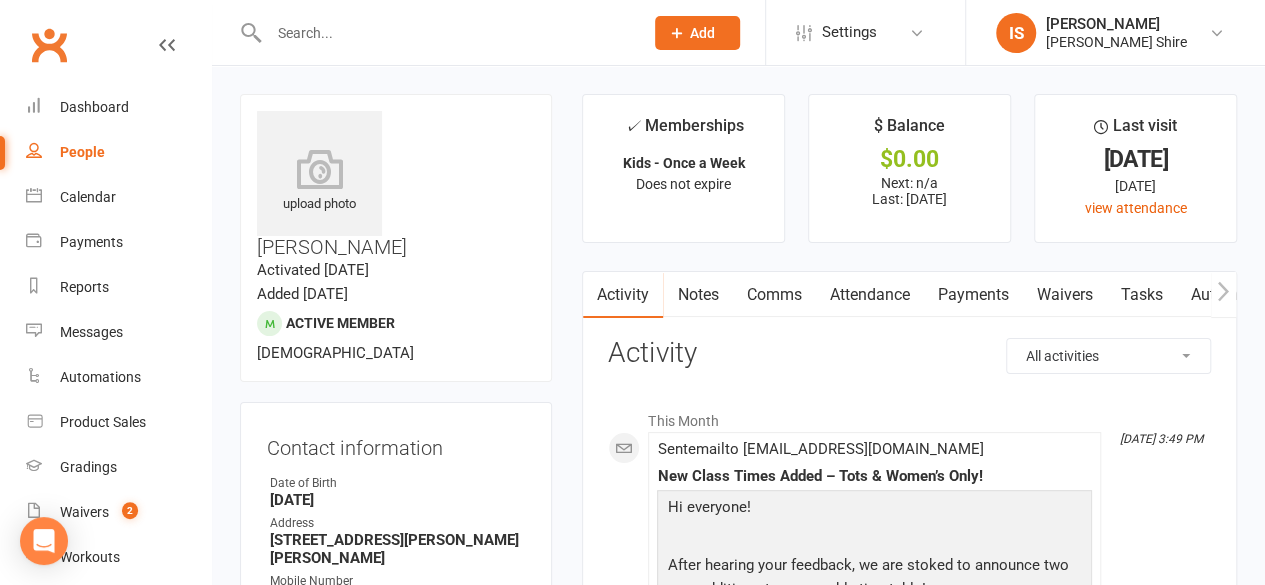 click on "Payments" at bounding box center [972, 295] 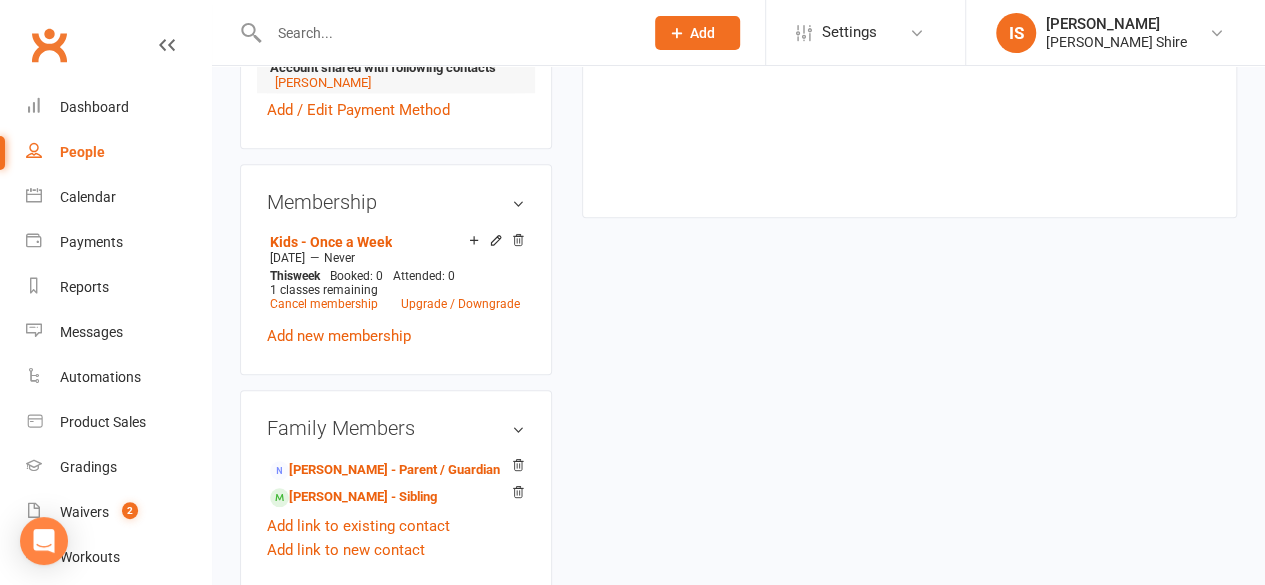 scroll, scrollTop: 872, scrollLeft: 0, axis: vertical 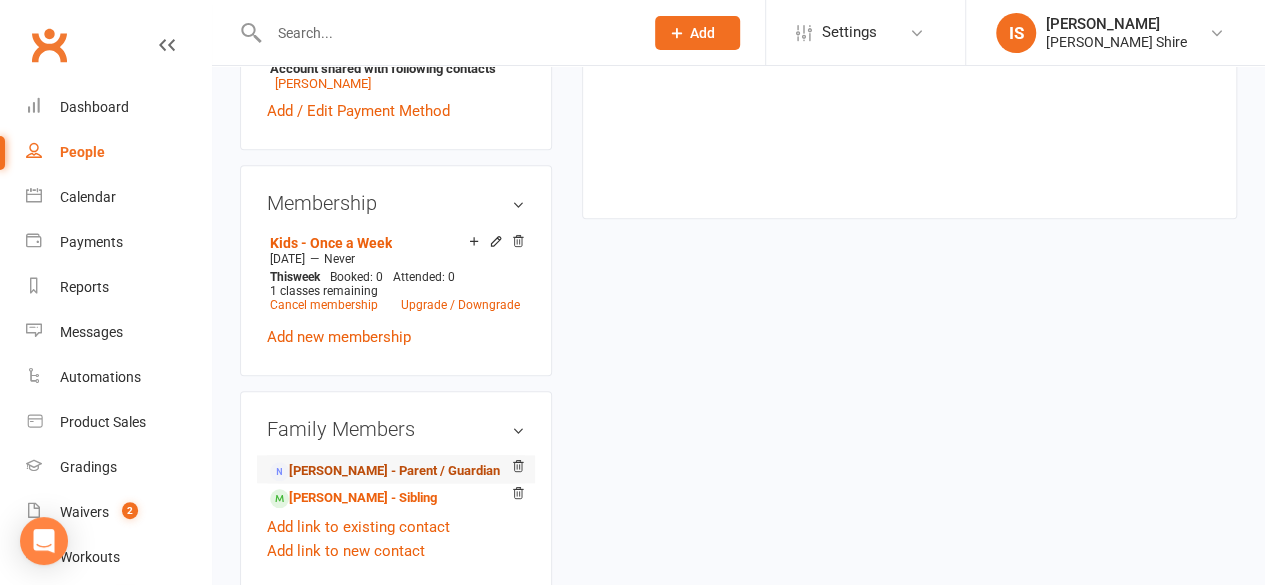 click on "[PERSON_NAME] - Parent / Guardian" at bounding box center (385, 471) 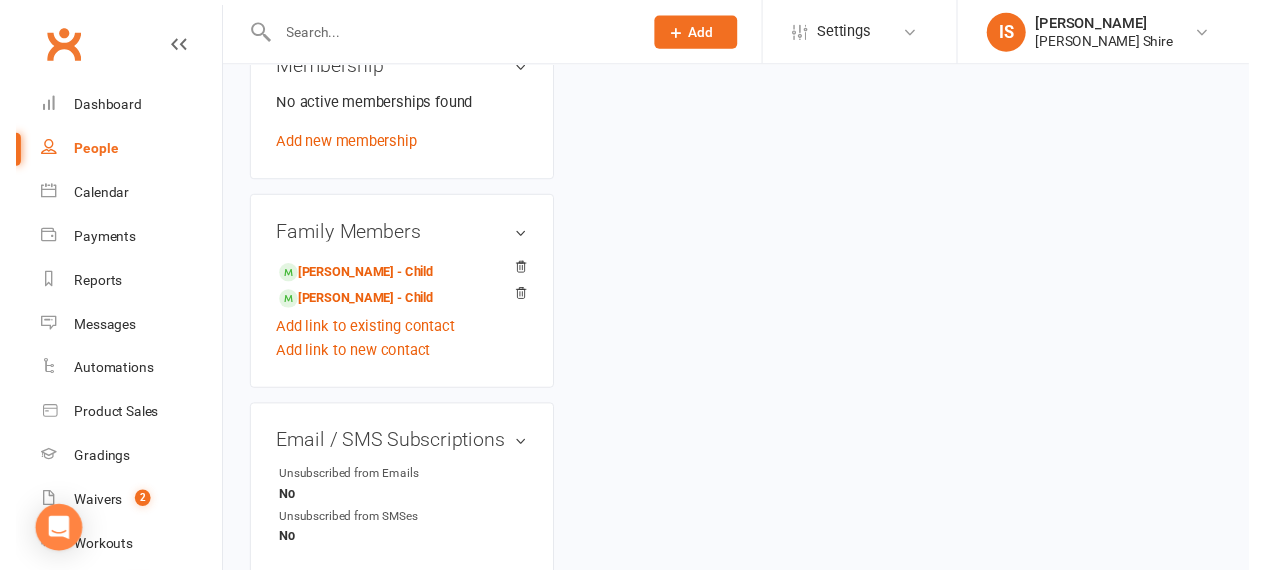 scroll, scrollTop: 0, scrollLeft: 0, axis: both 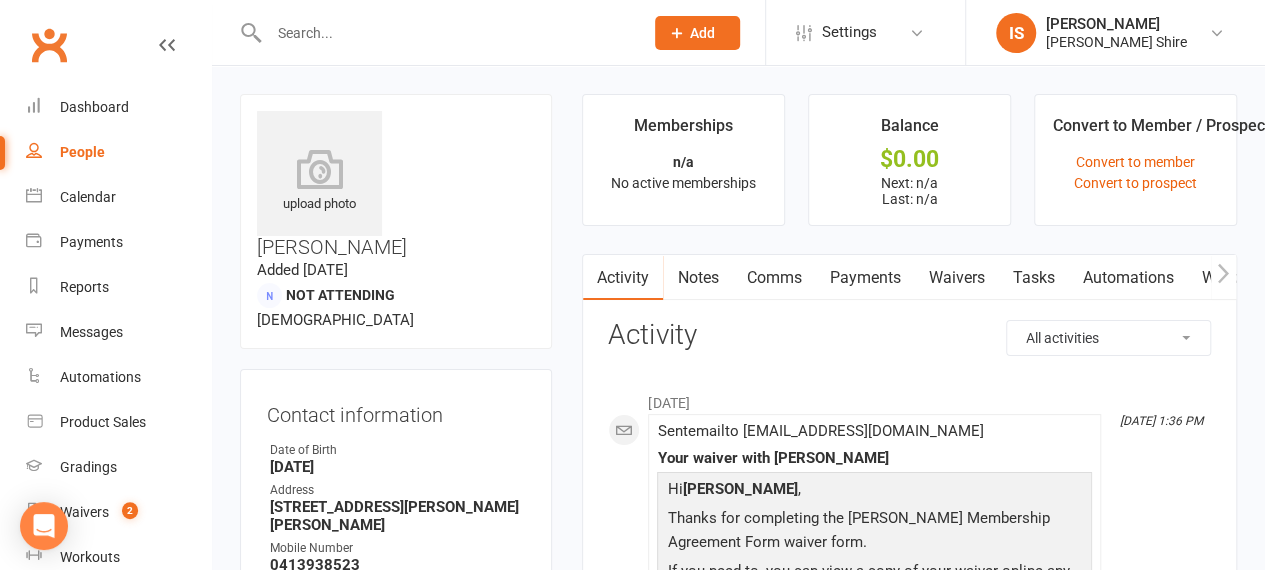 click on "Payments" at bounding box center [864, 278] 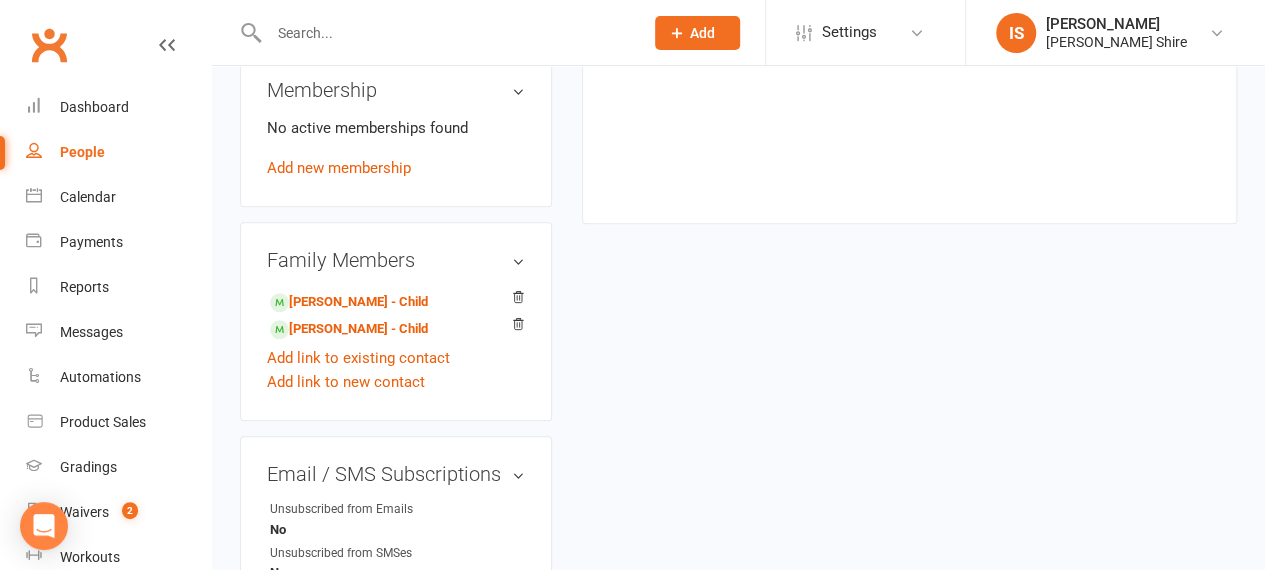 scroll, scrollTop: 906, scrollLeft: 0, axis: vertical 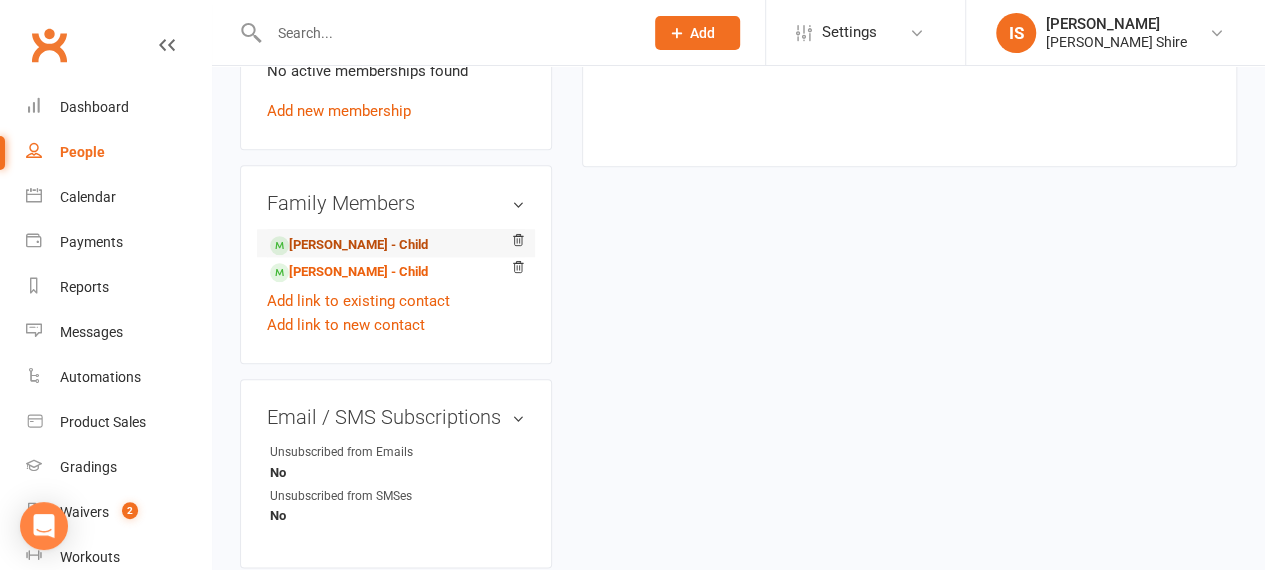 click on "[PERSON_NAME] - Child" at bounding box center (349, 245) 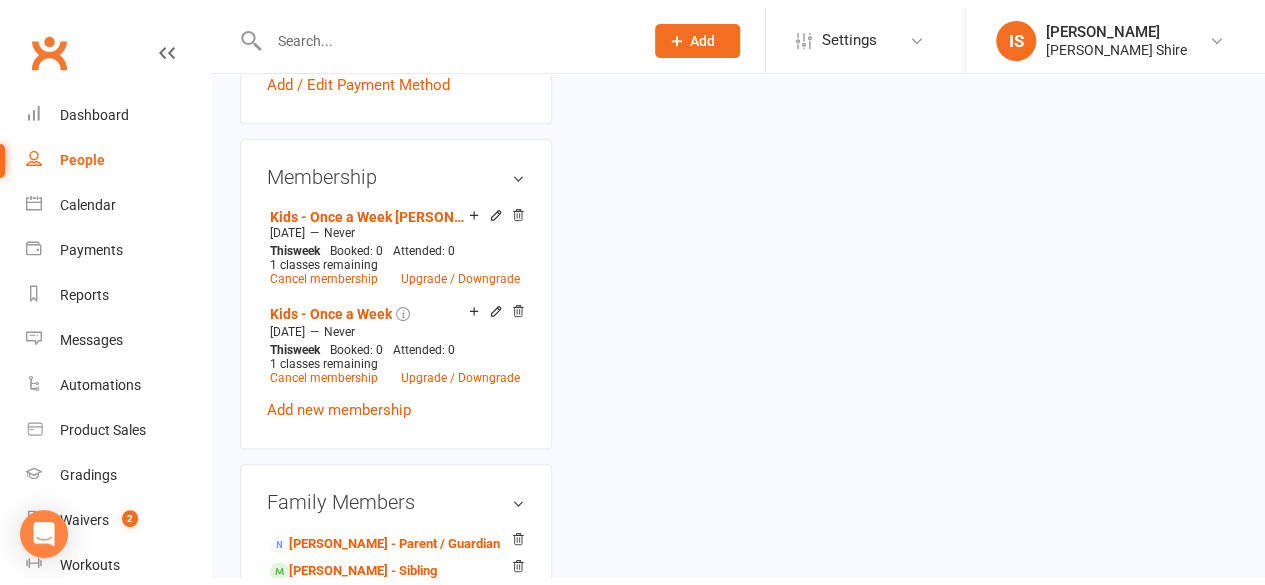 scroll, scrollTop: 0, scrollLeft: 0, axis: both 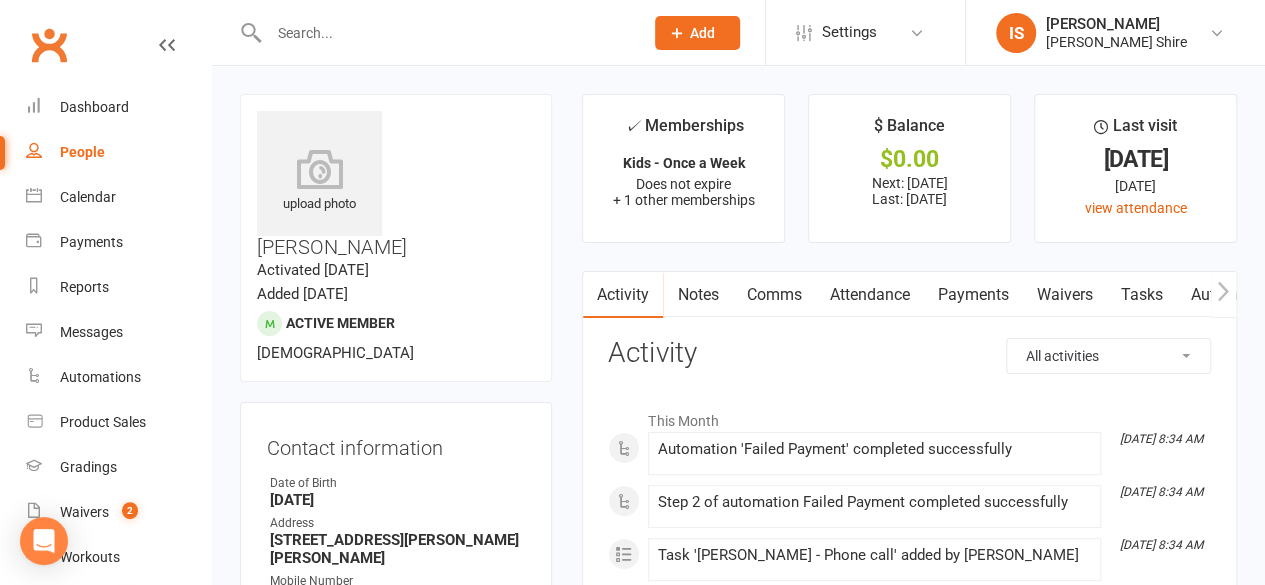 click on "Attendance" at bounding box center [869, 295] 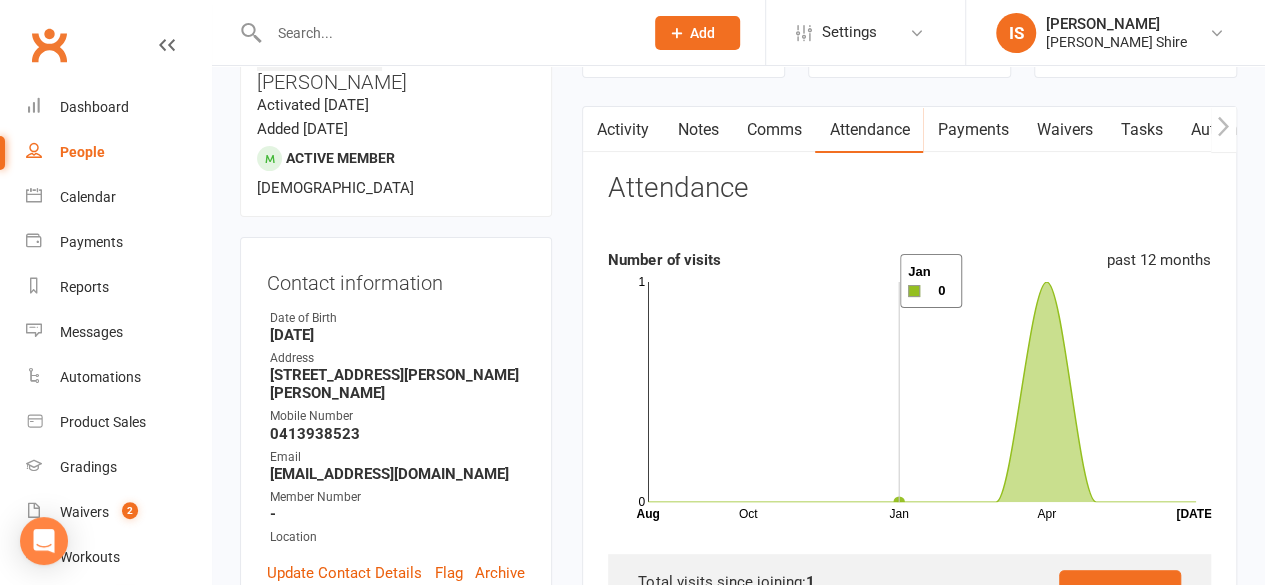 scroll, scrollTop: 204, scrollLeft: 0, axis: vertical 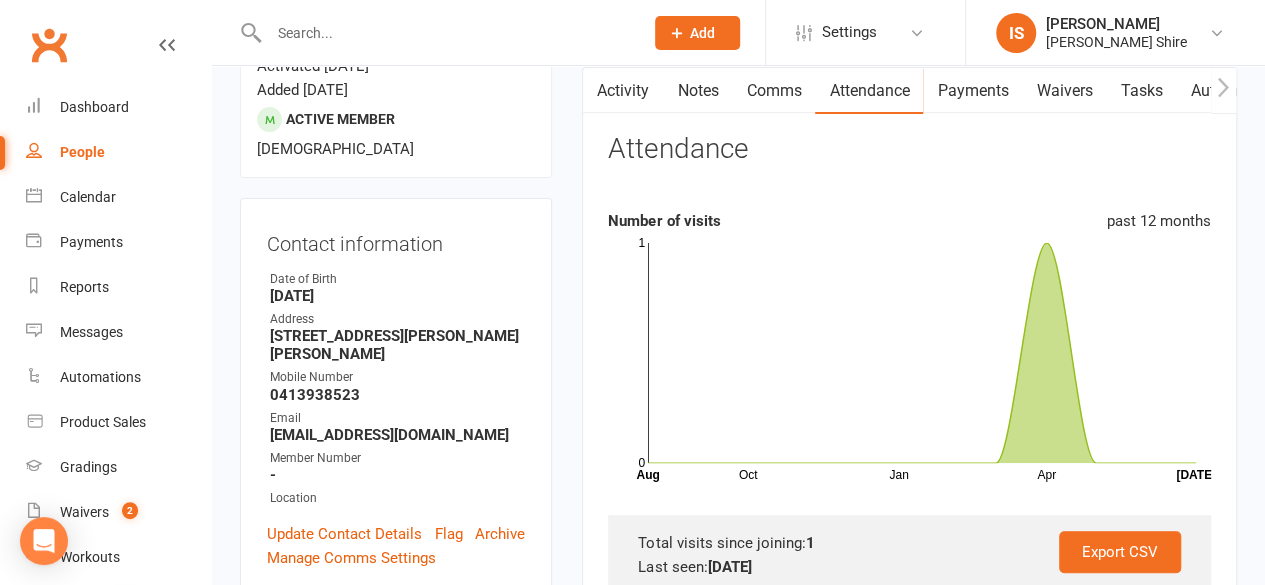 click on "Payments" at bounding box center [972, 91] 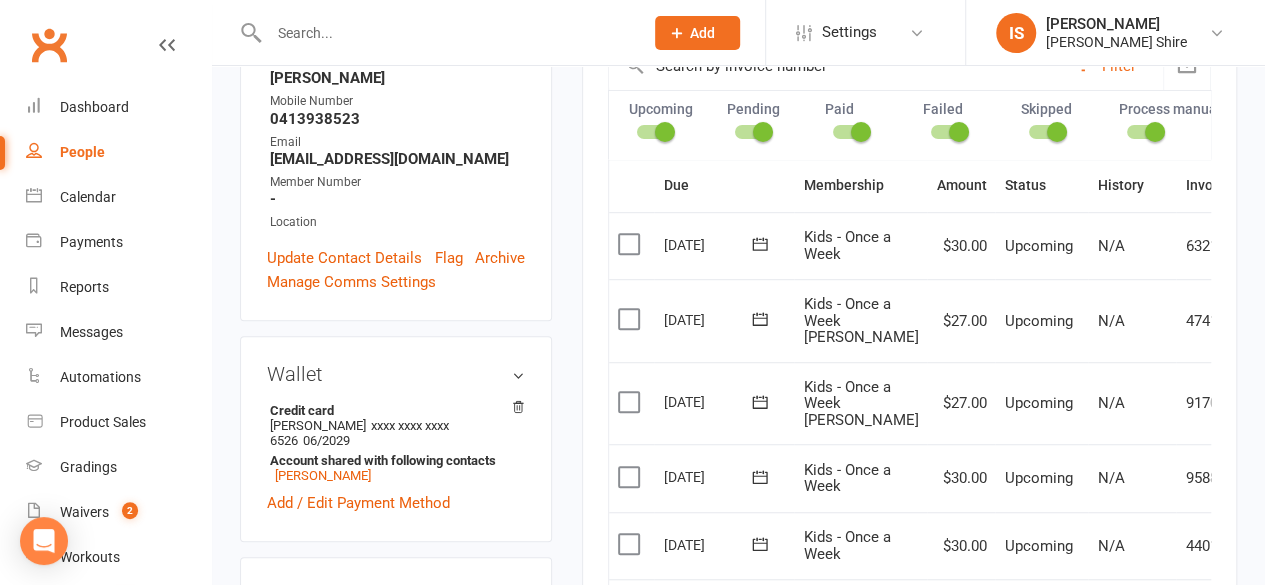 scroll, scrollTop: 479, scrollLeft: 0, axis: vertical 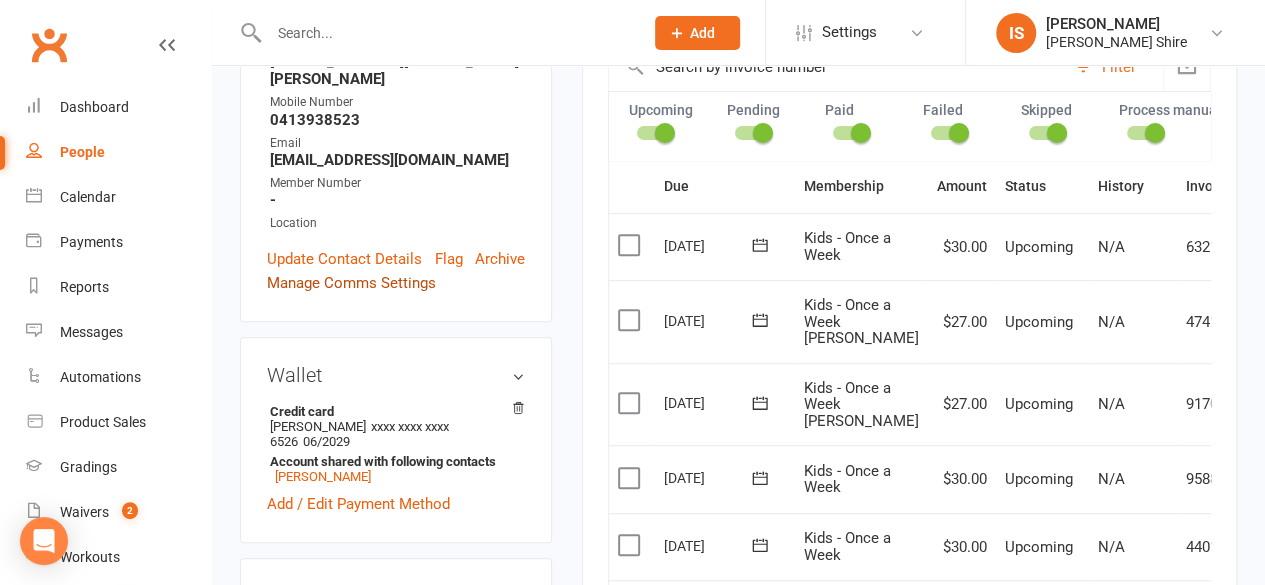 click on "Manage Comms Settings" at bounding box center [351, 283] 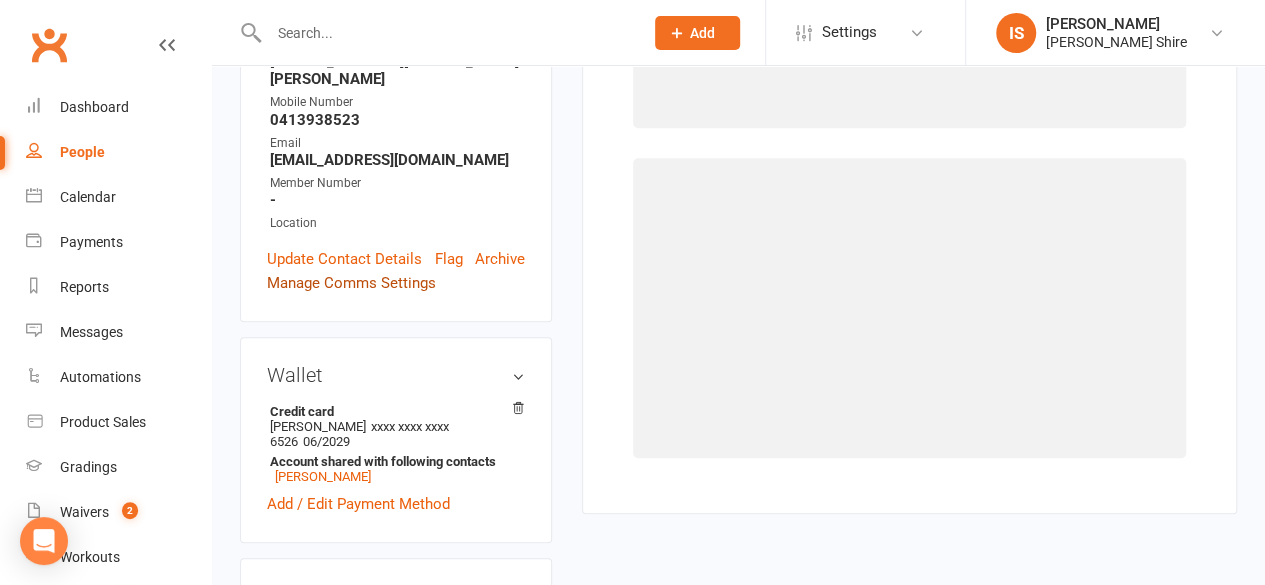 click on "Contact information Owner   Date of Birth  [DEMOGRAPHIC_DATA]
Address  [STREET_ADDRESS][PERSON_NAME][PERSON_NAME]
Mobile Number  [PHONE_NUMBER]
Email  [EMAIL_ADDRESS][DOMAIN_NAME]
Member Number  -
Location
Update Contact Details Flag Archive Manage Comms Settings" at bounding box center [396, 122] 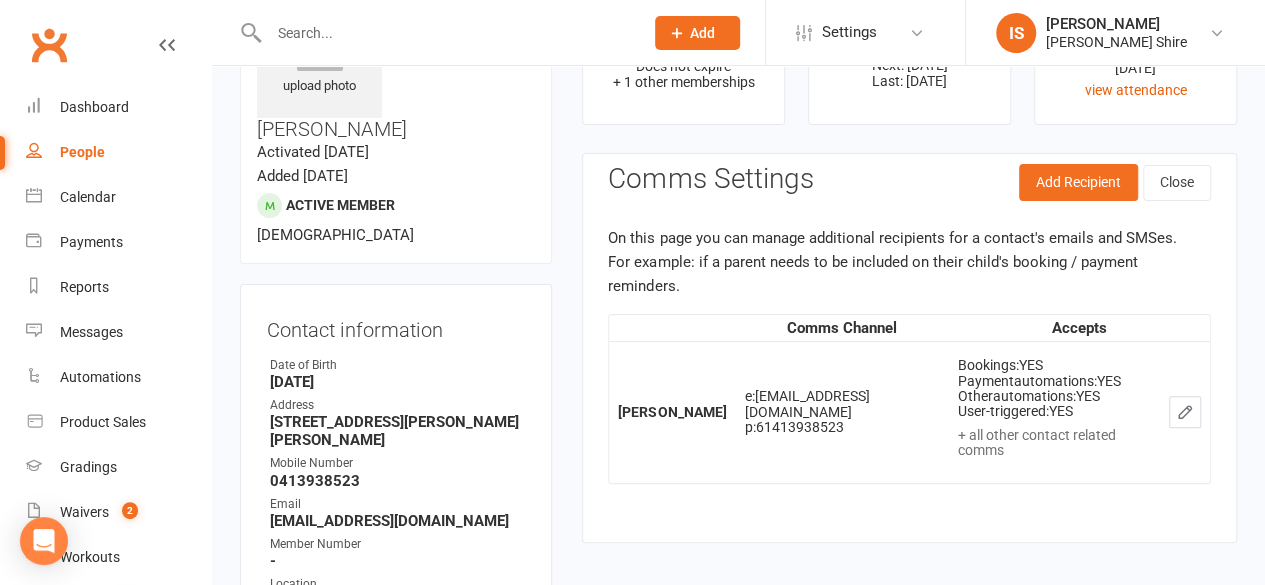 scroll, scrollTop: 0, scrollLeft: 0, axis: both 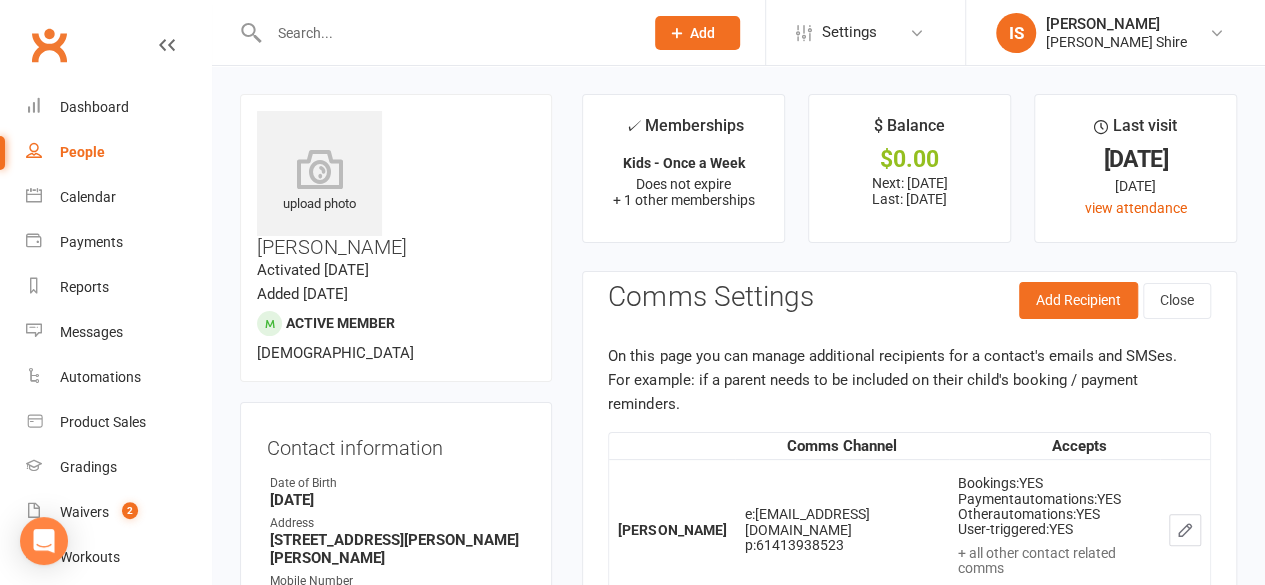 click at bounding box center [446, 33] 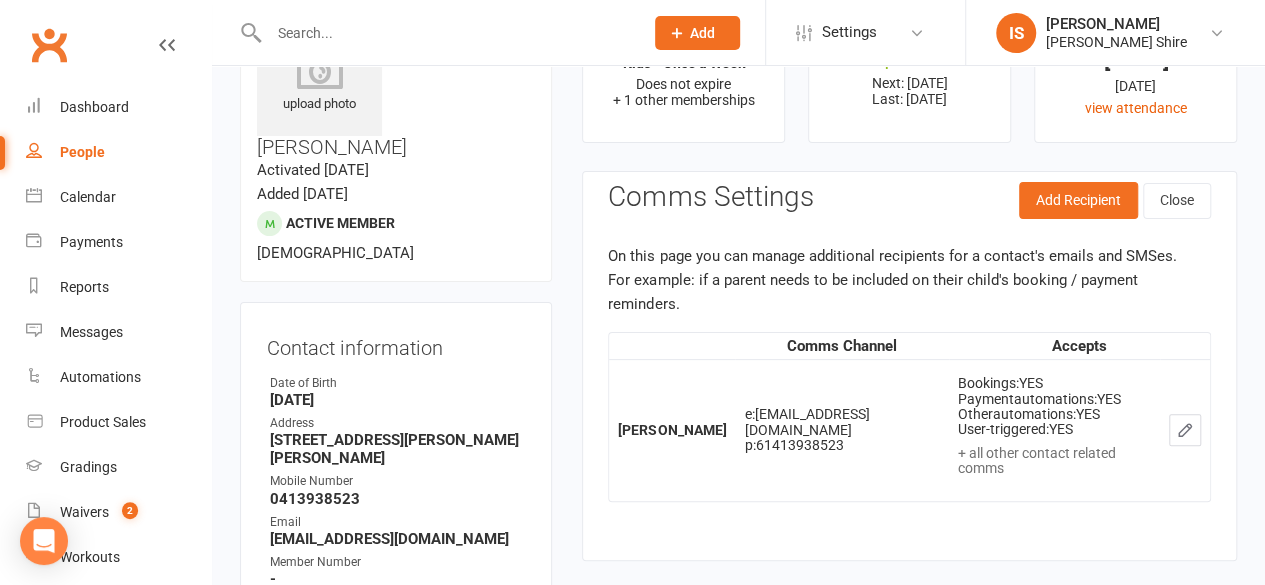 scroll, scrollTop: 162, scrollLeft: 0, axis: vertical 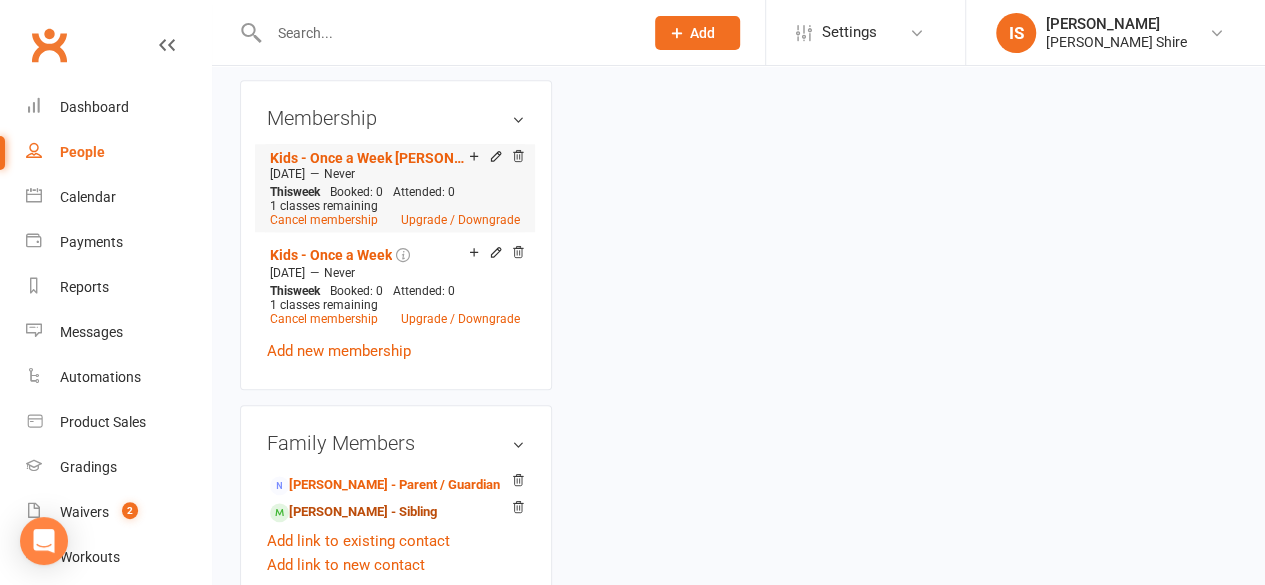 click on "[PERSON_NAME] - Sibling" at bounding box center [353, 512] 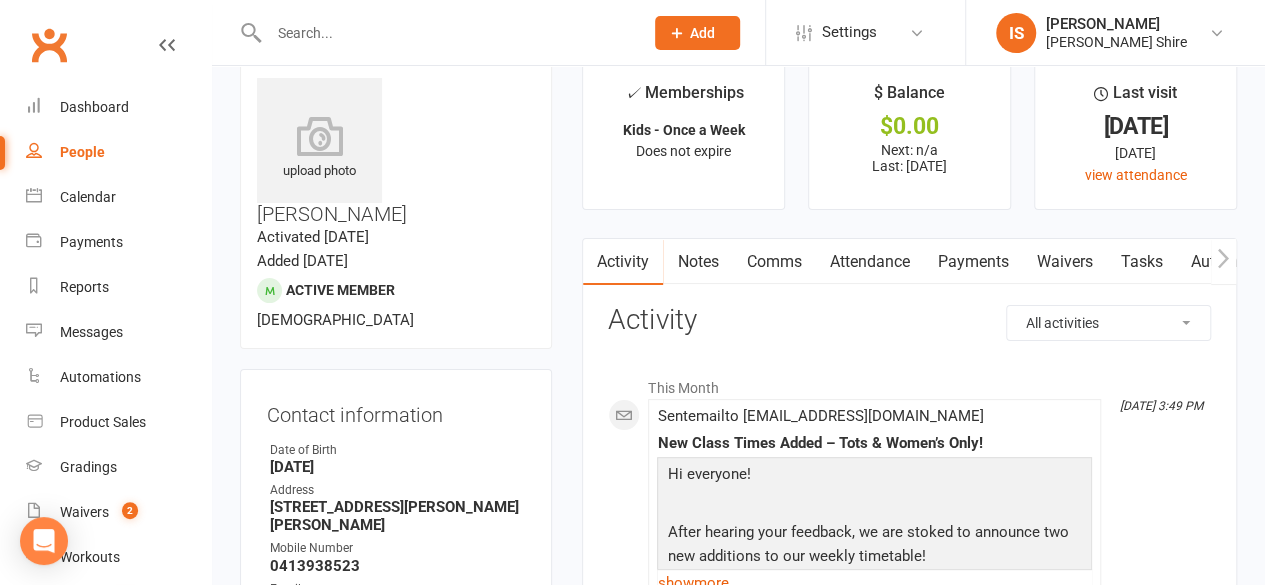scroll, scrollTop: 27, scrollLeft: 0, axis: vertical 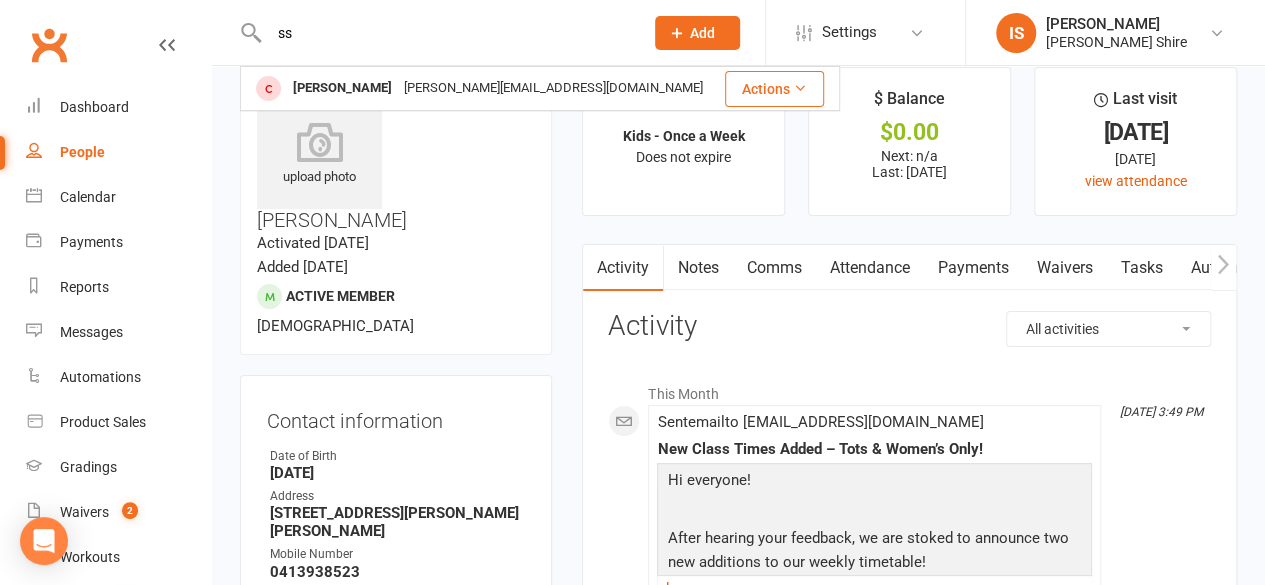 type on "s" 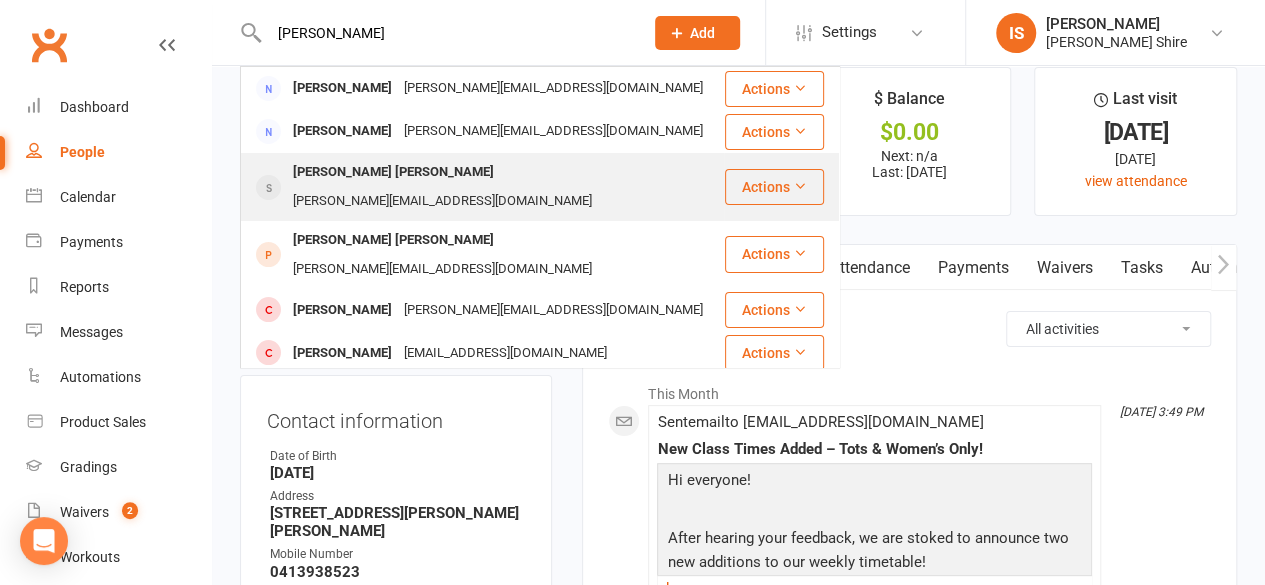 type on "[PERSON_NAME]" 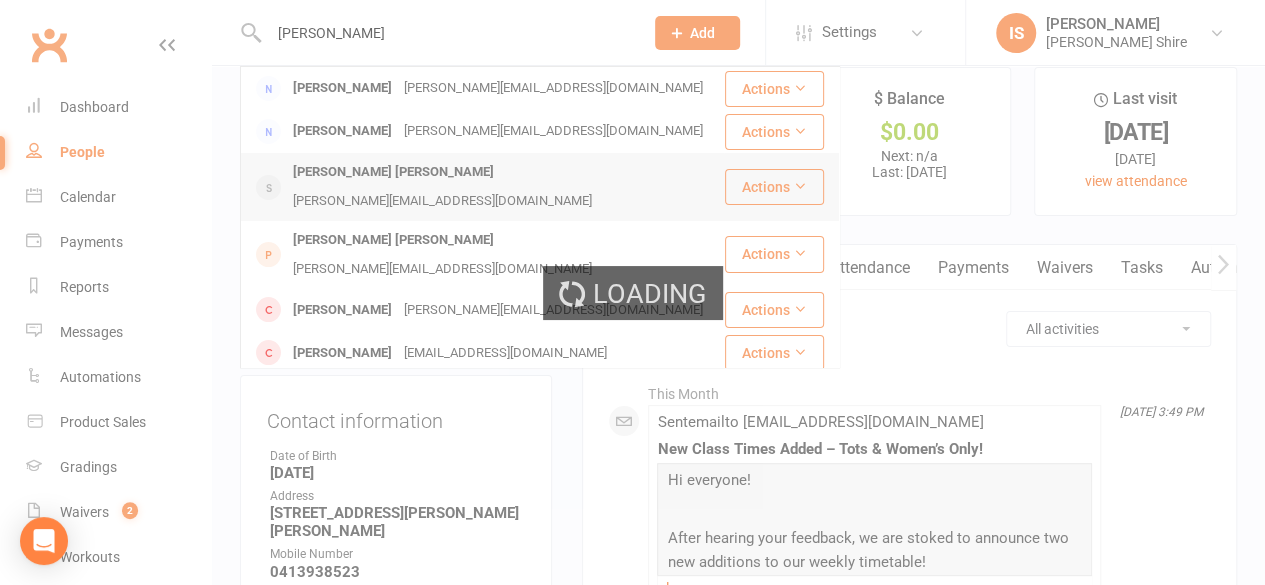 type 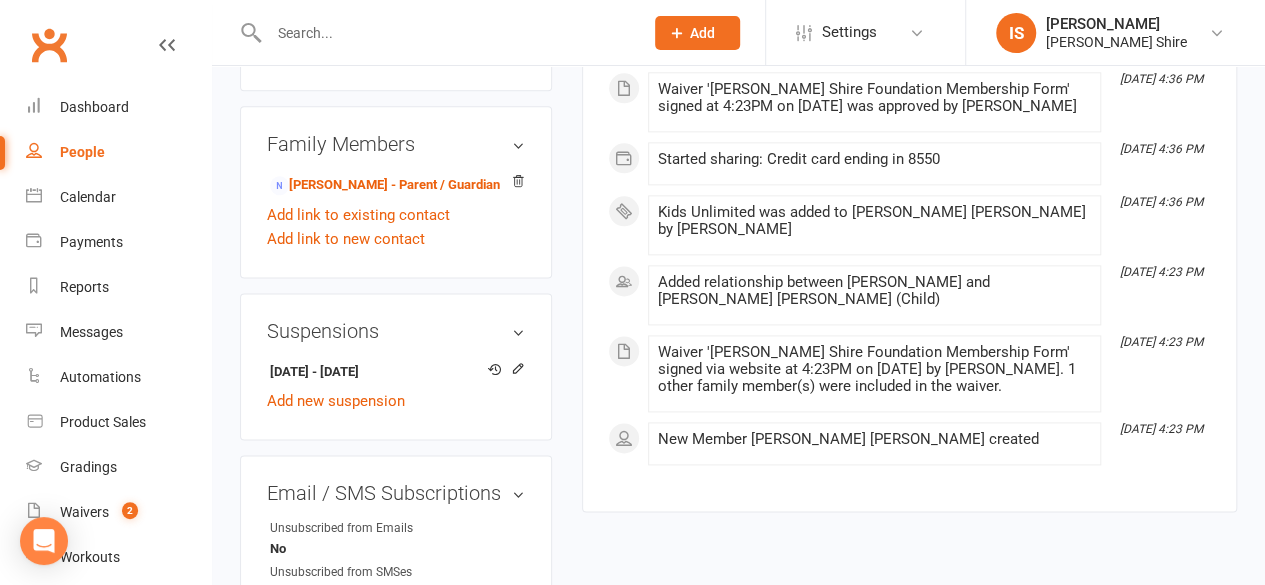 scroll, scrollTop: 1175, scrollLeft: 0, axis: vertical 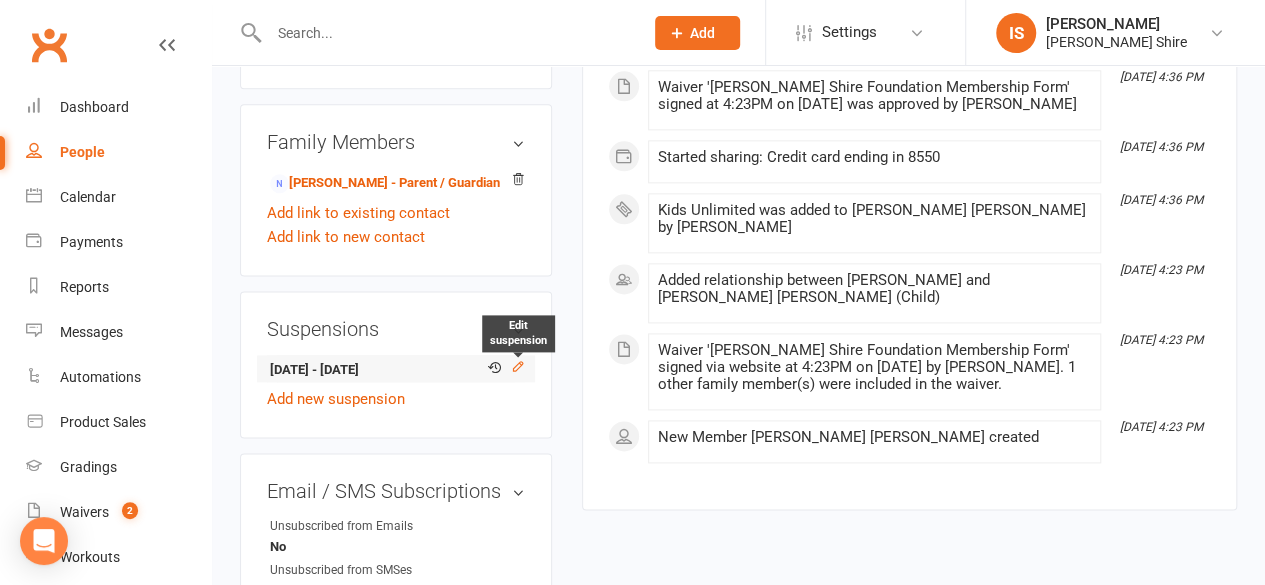 click 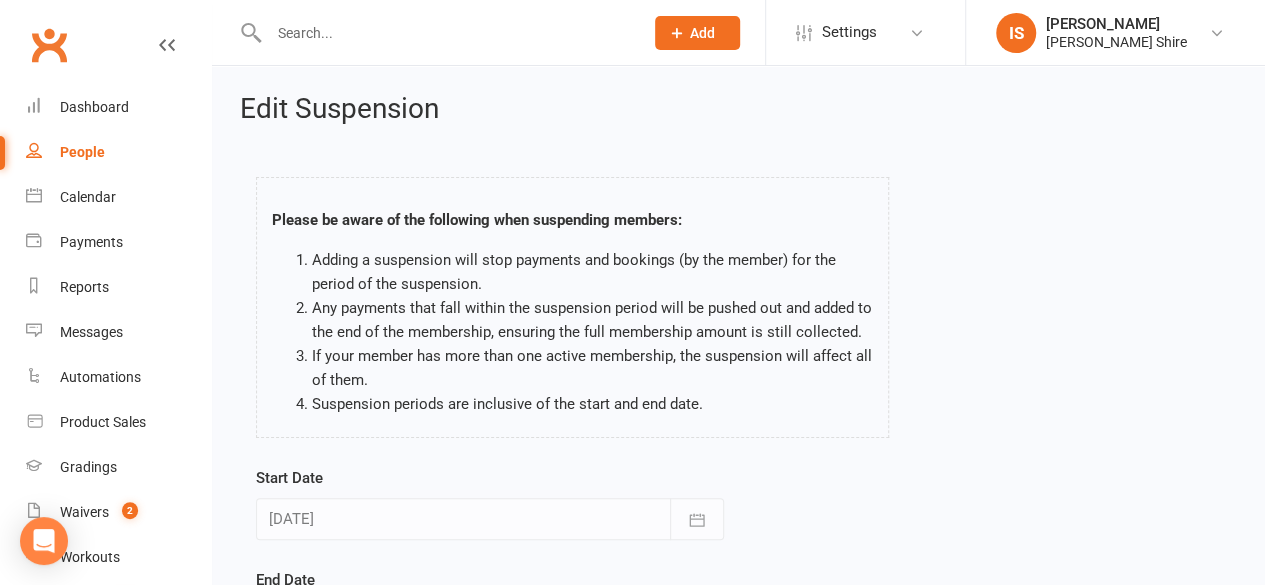 scroll, scrollTop: 116, scrollLeft: 0, axis: vertical 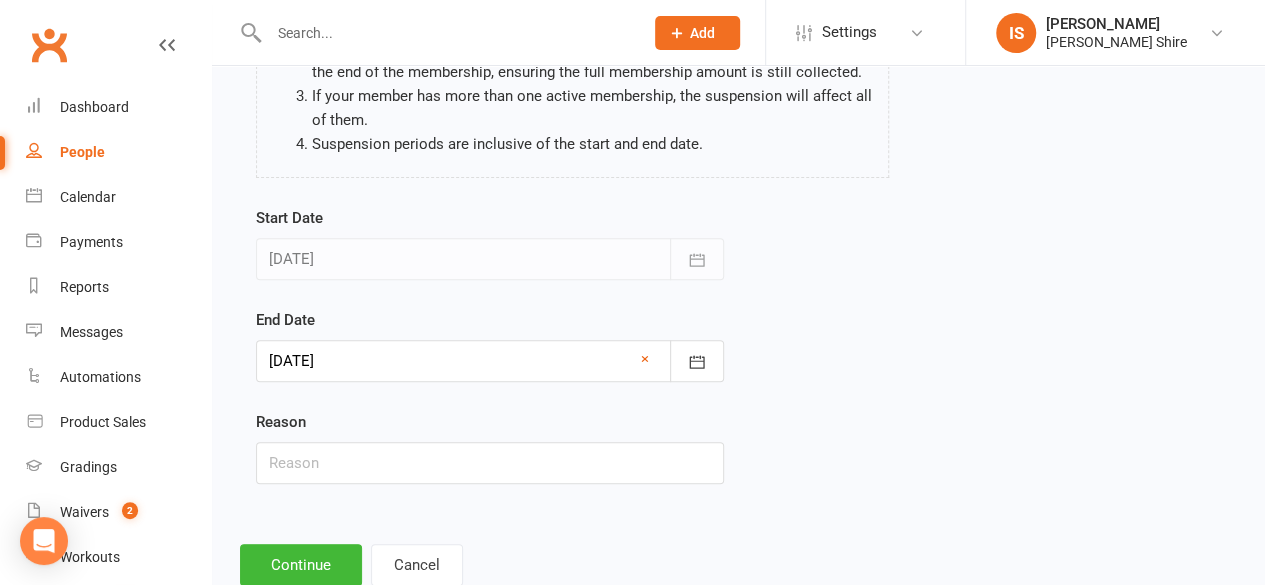 drag, startPoint x: 484, startPoint y: 353, endPoint x: 382, endPoint y: 367, distance: 102.9563 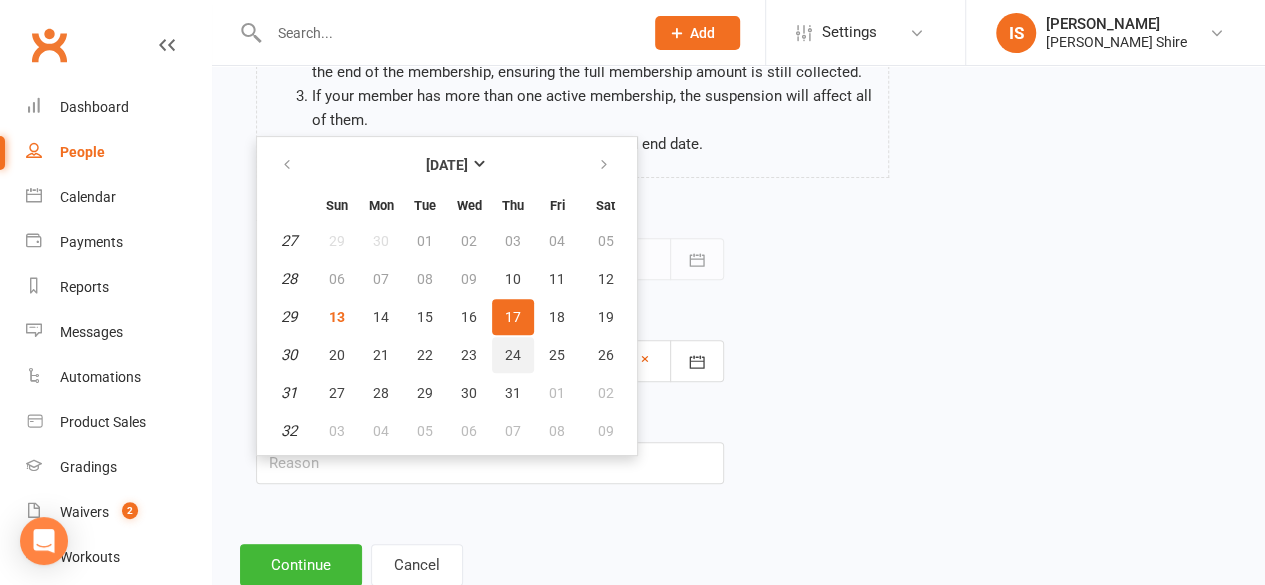 click on "24" at bounding box center (513, 355) 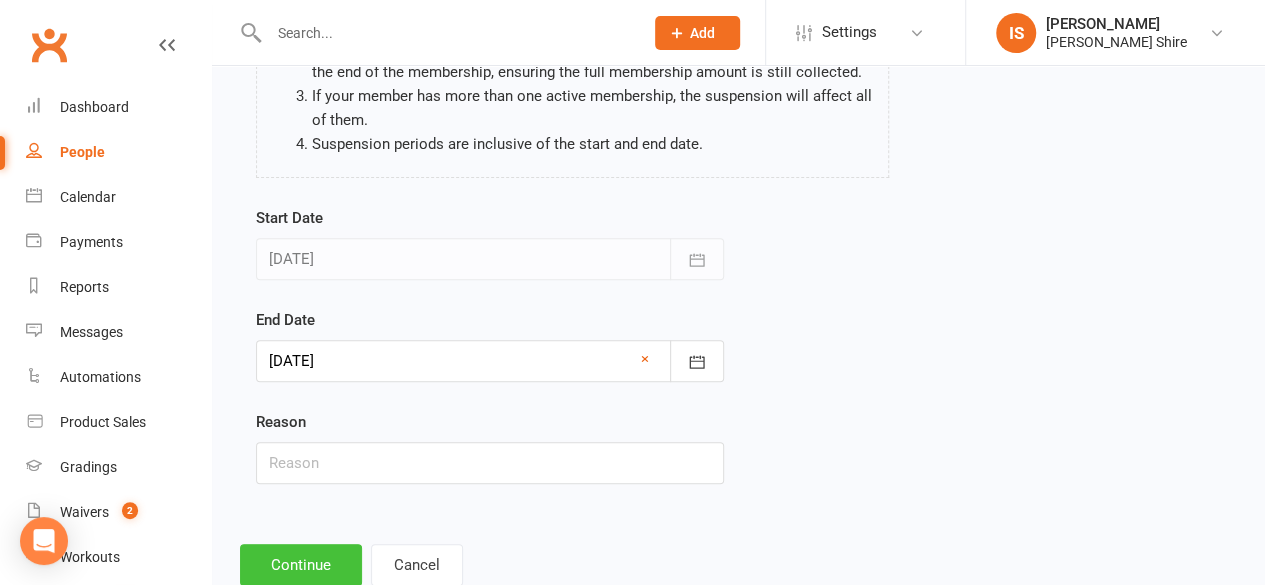 click on "Continue" at bounding box center [301, 565] 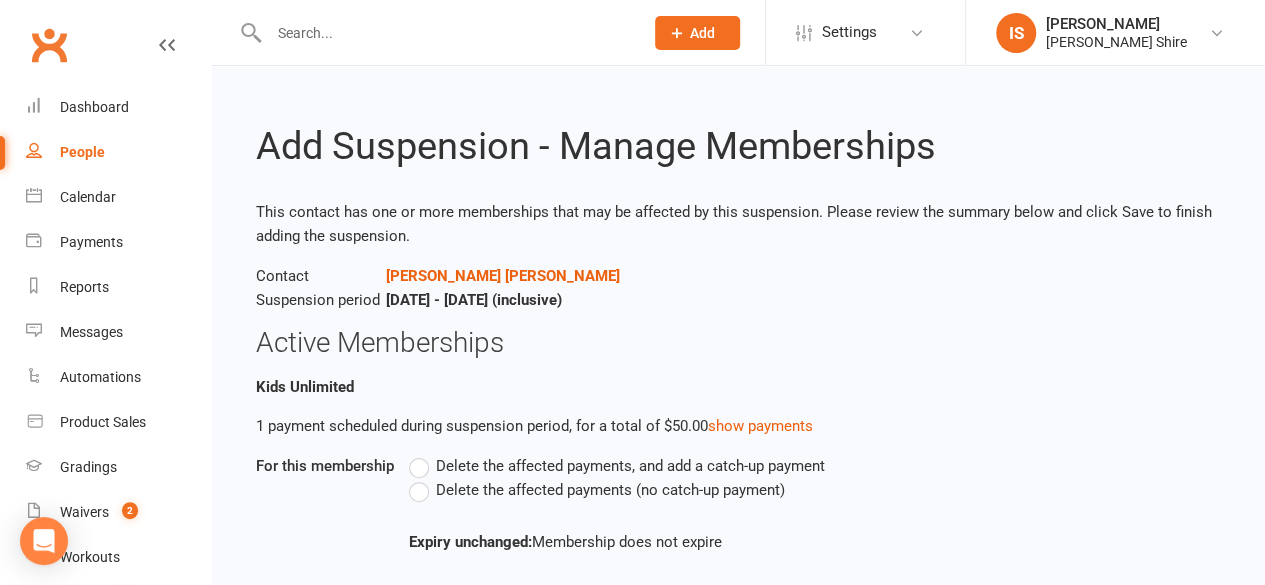 scroll, scrollTop: 114, scrollLeft: 0, axis: vertical 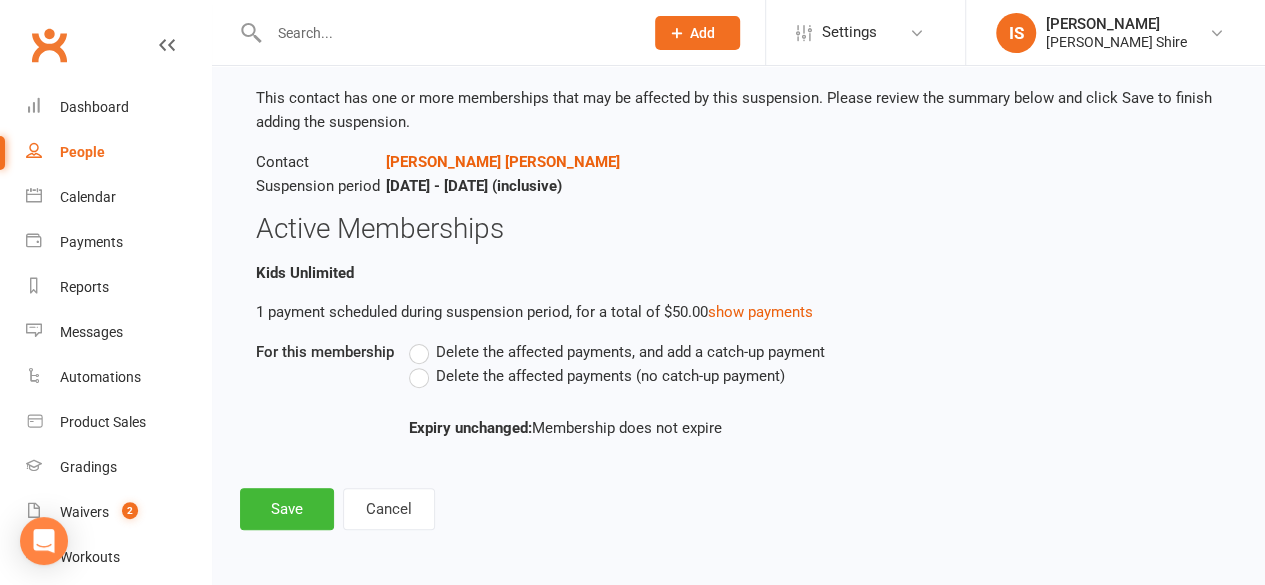 click on "Delete the affected payments (no catch-up payment)" at bounding box center (610, 374) 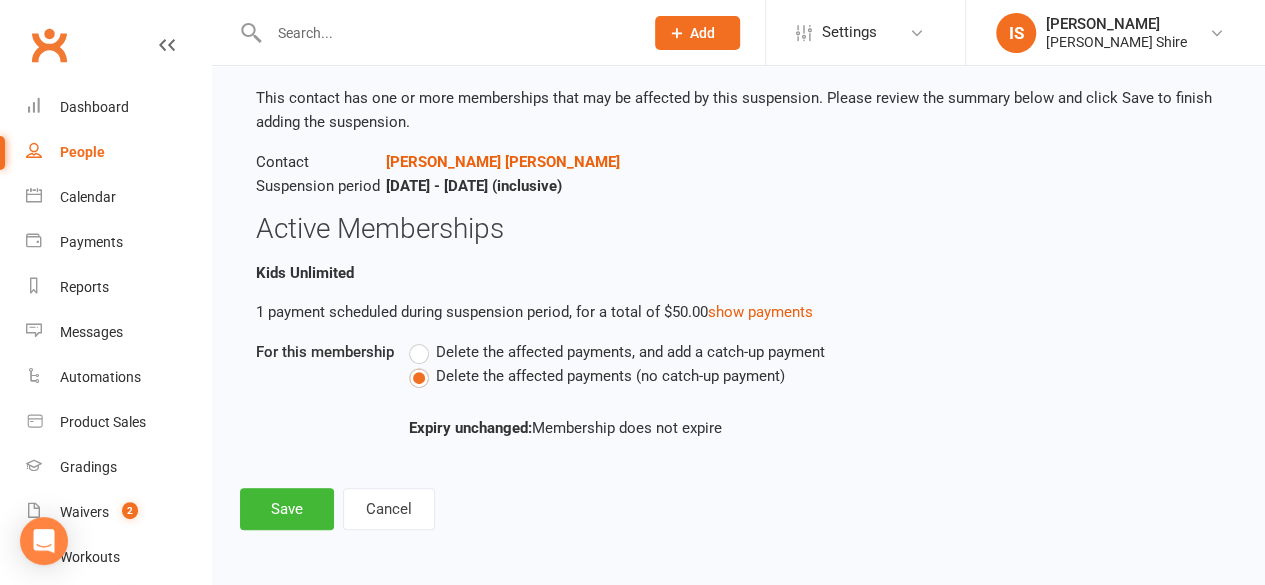 click on "Delete the affected payments (no catch-up payment)" at bounding box center (610, 374) 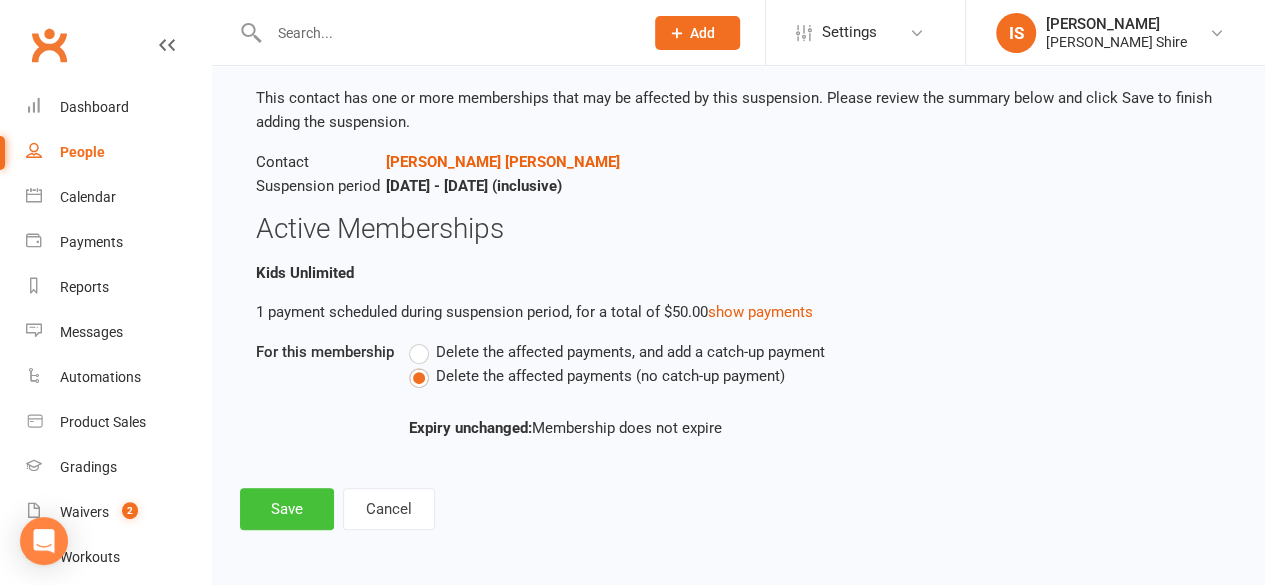 click on "Save" at bounding box center (287, 509) 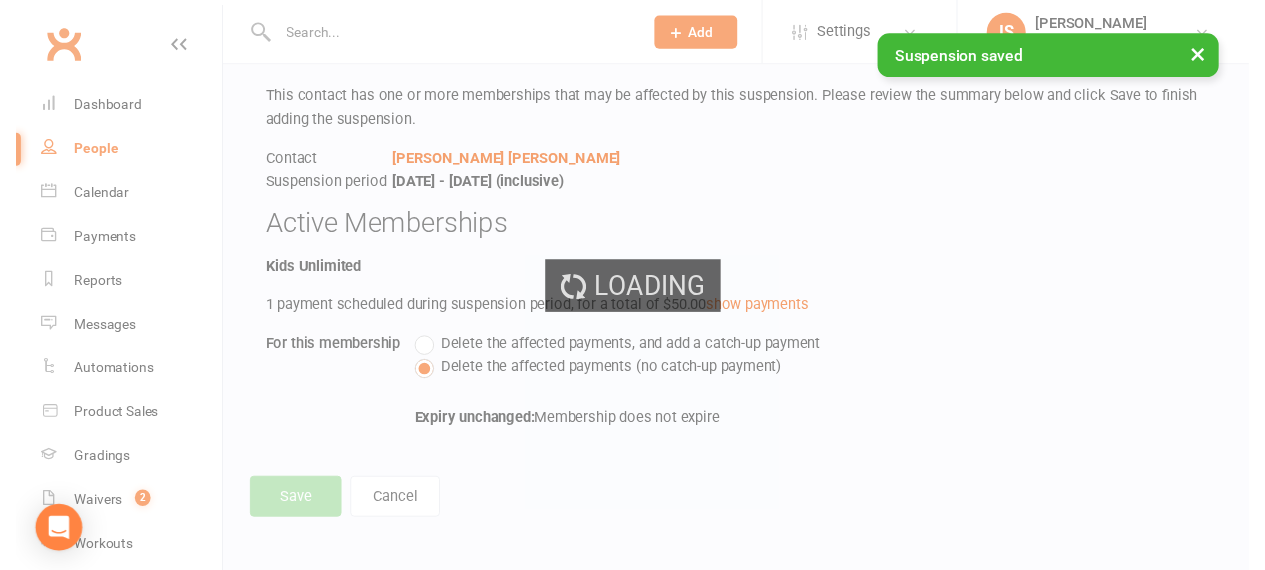 scroll, scrollTop: 0, scrollLeft: 0, axis: both 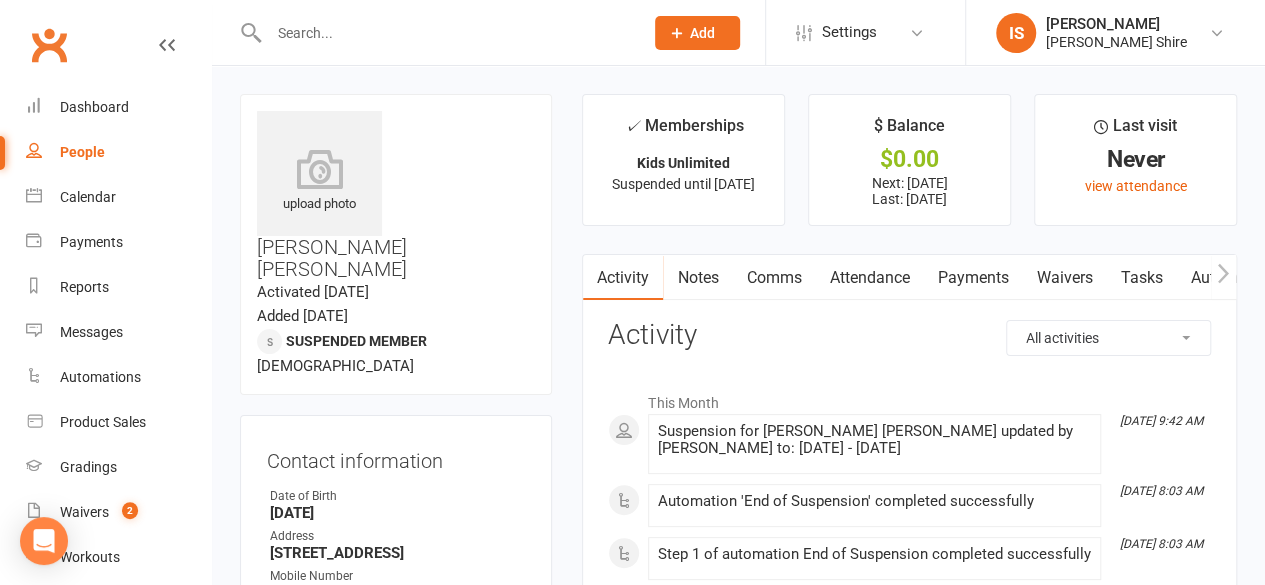 click at bounding box center (446, 33) 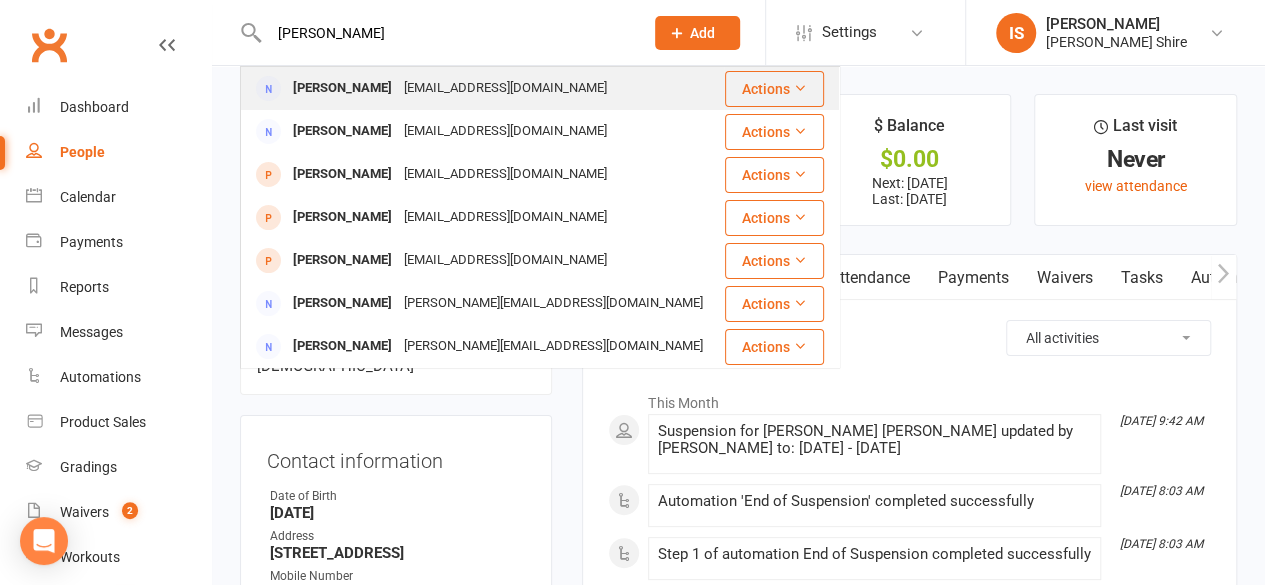 type on "[PERSON_NAME]" 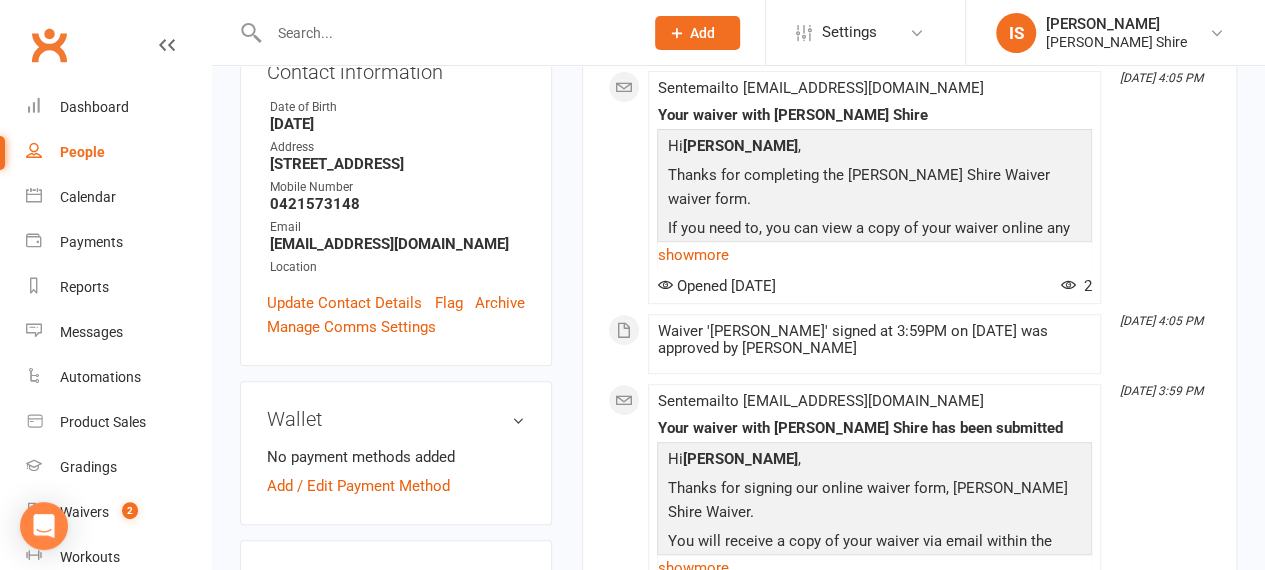 scroll, scrollTop: 426, scrollLeft: 0, axis: vertical 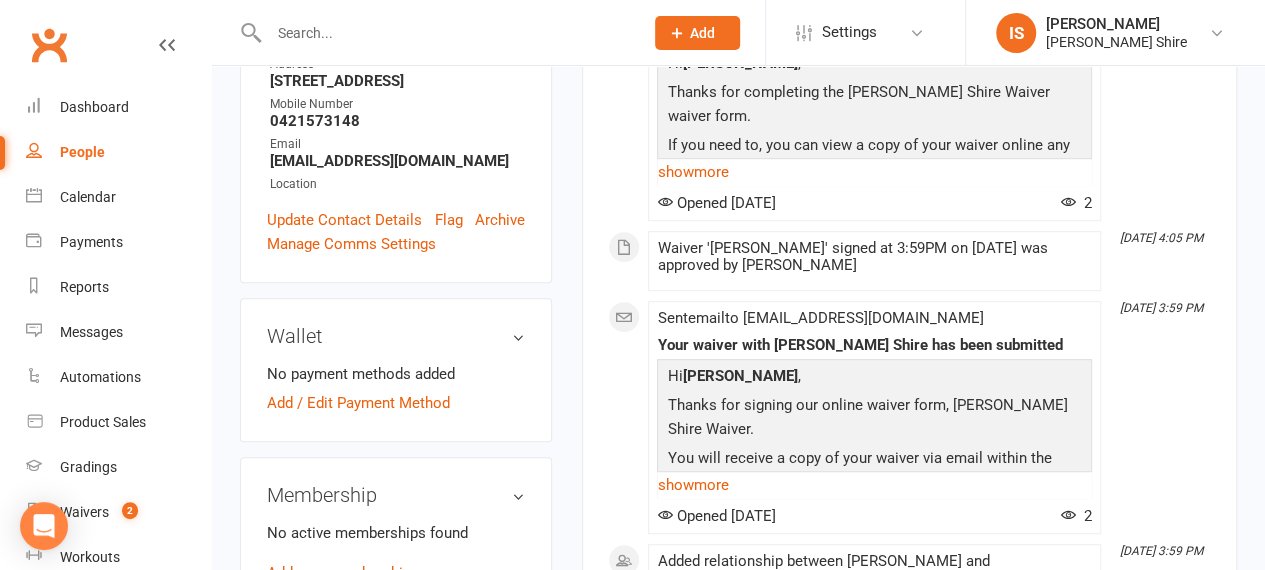 click at bounding box center [446, 33] 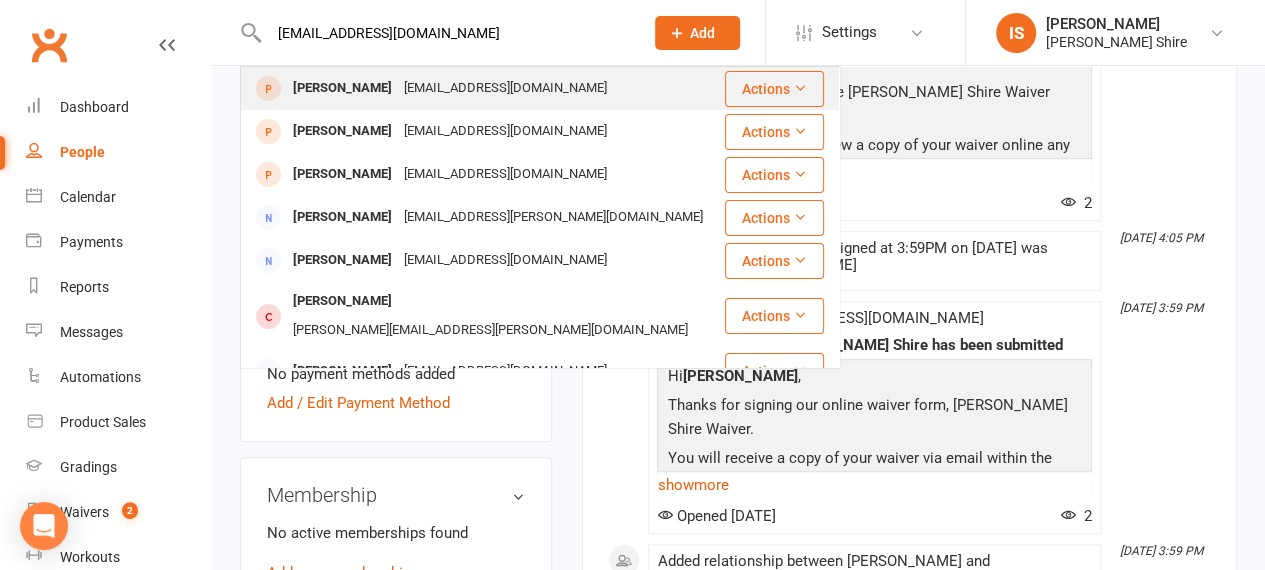 type on "[EMAIL_ADDRESS][DOMAIN_NAME]" 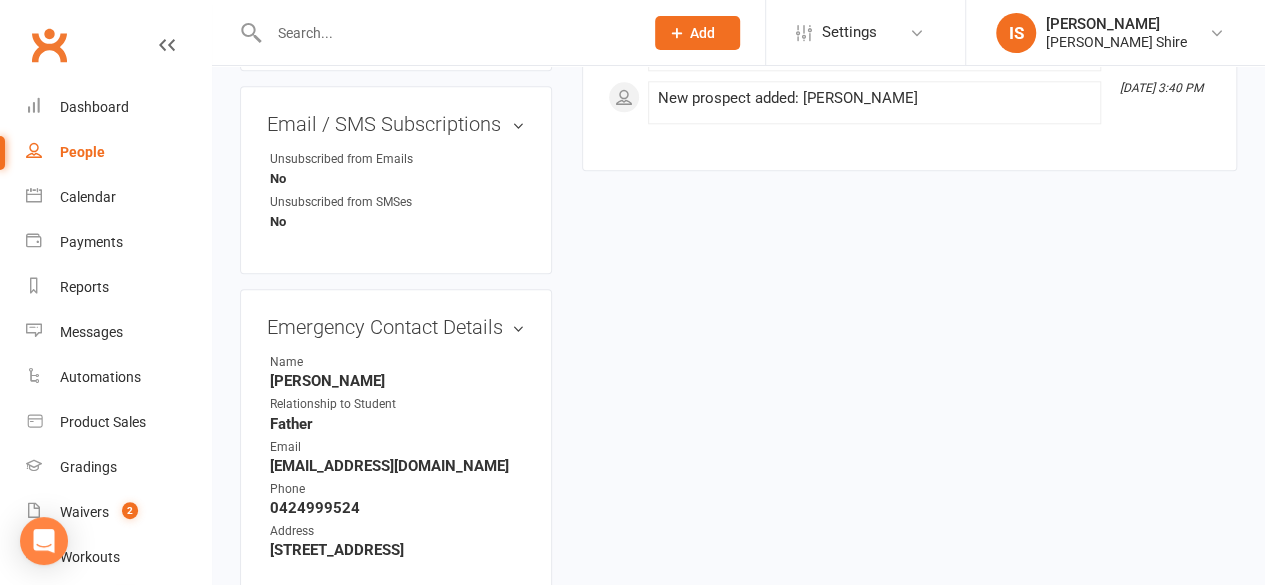 scroll, scrollTop: 1178, scrollLeft: 0, axis: vertical 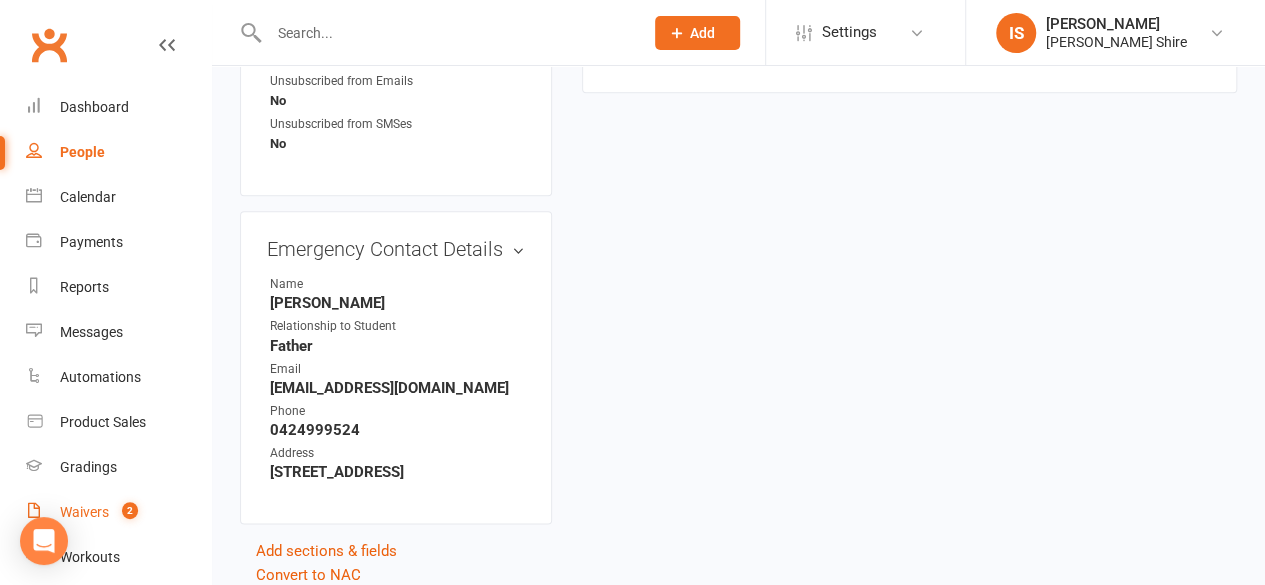 click on "Waivers" at bounding box center (84, 512) 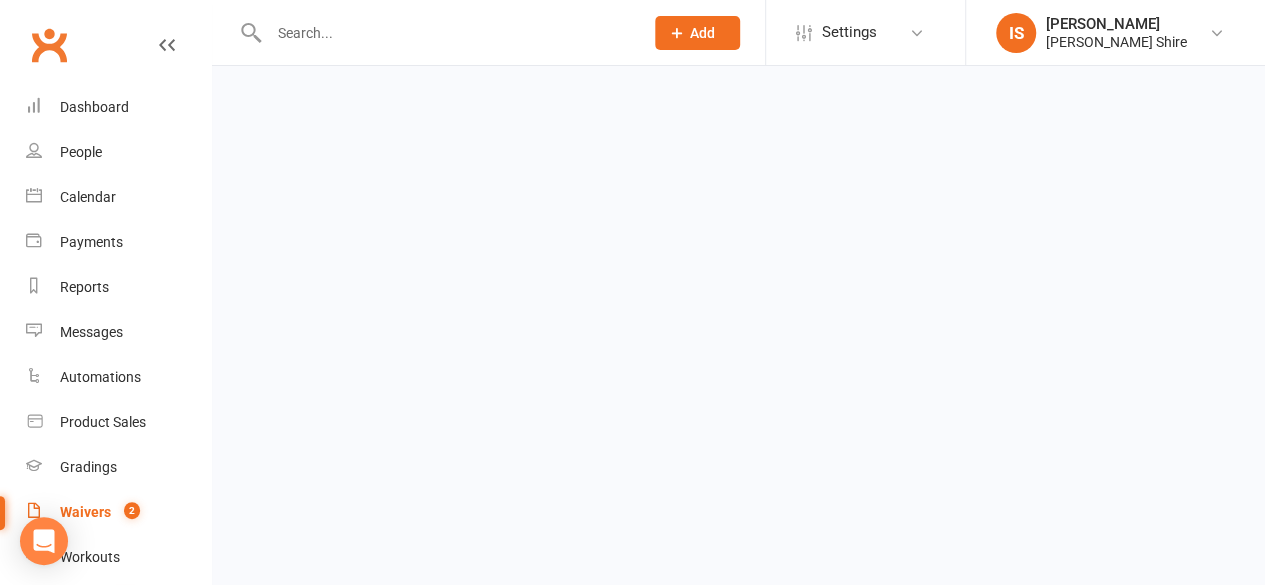 scroll, scrollTop: 0, scrollLeft: 0, axis: both 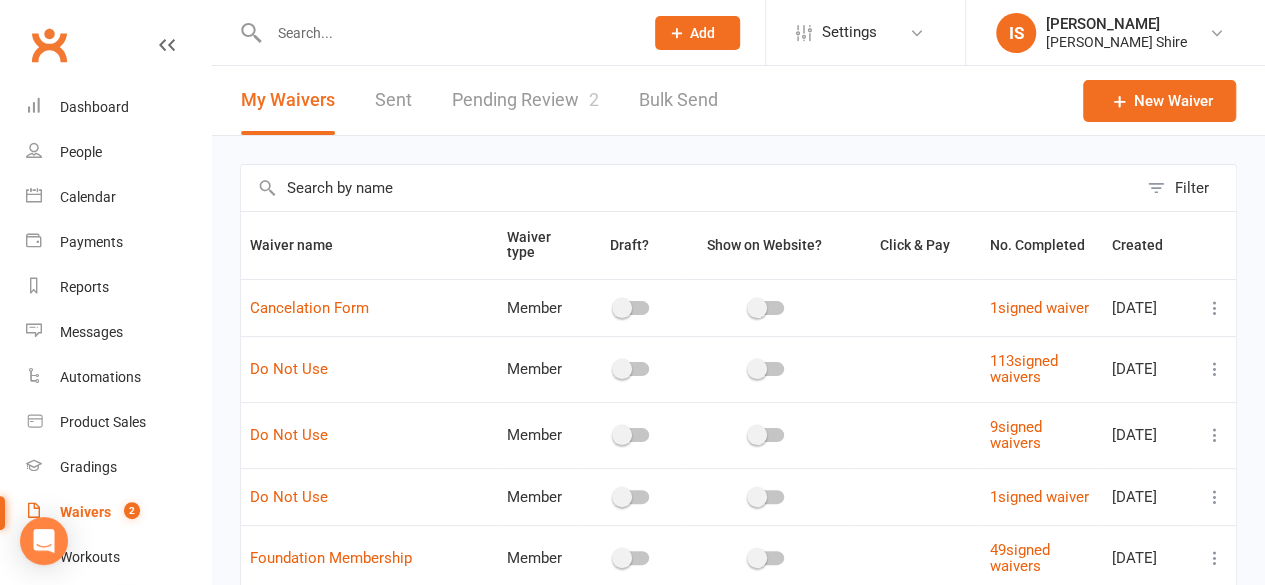 click on "Pending Review 2" at bounding box center [525, 100] 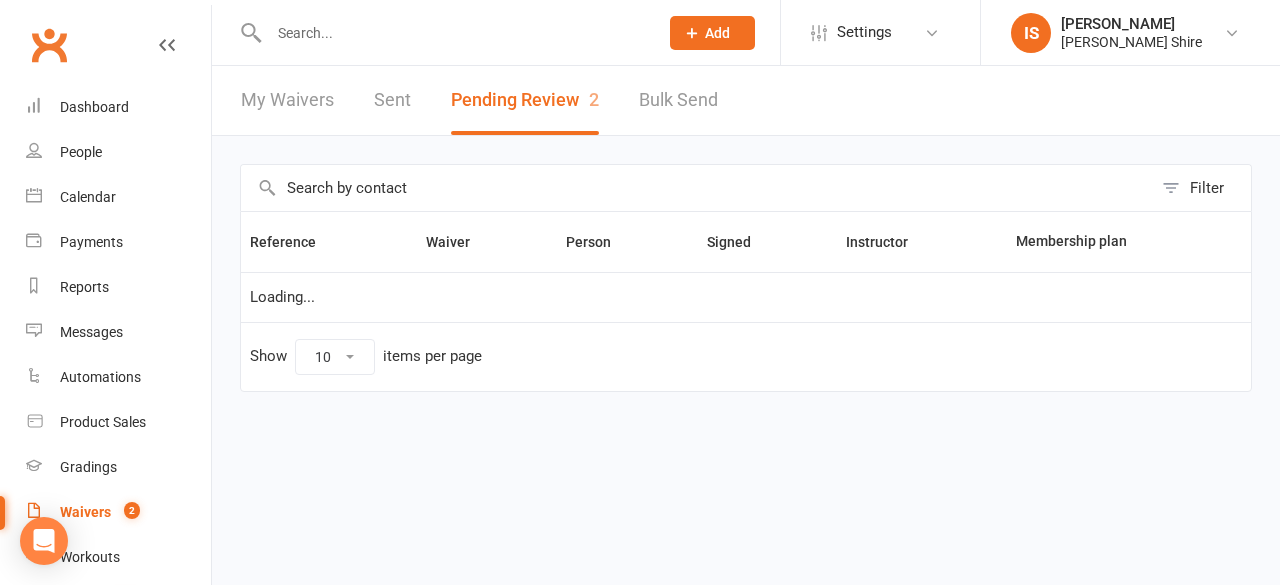 select on "100" 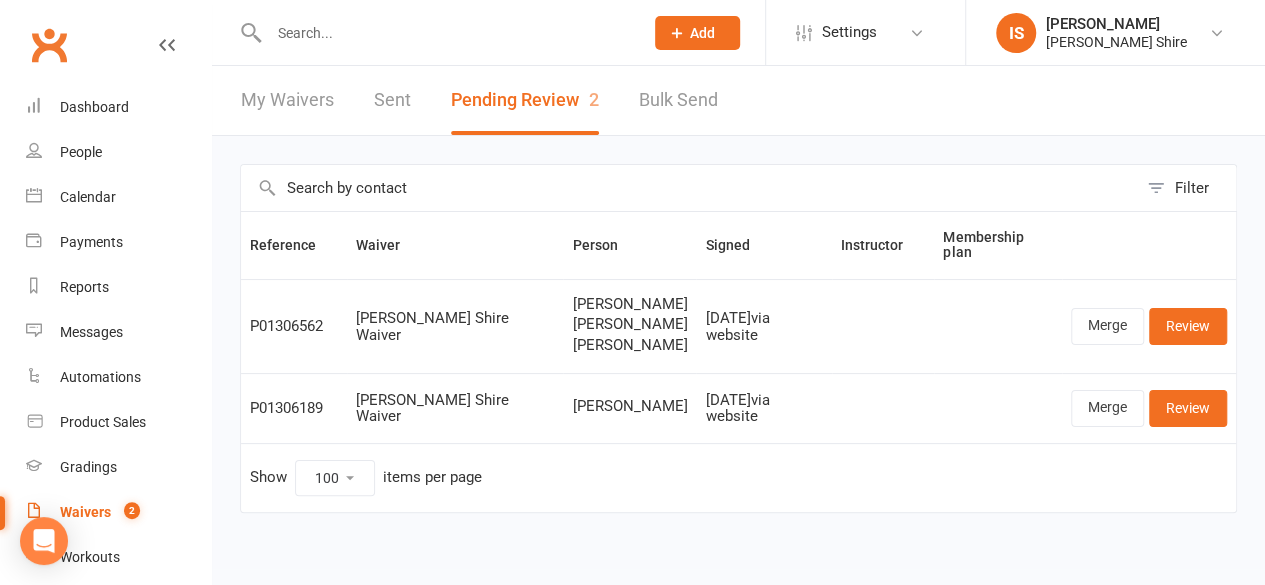 click on "My Waivers" at bounding box center (287, 100) 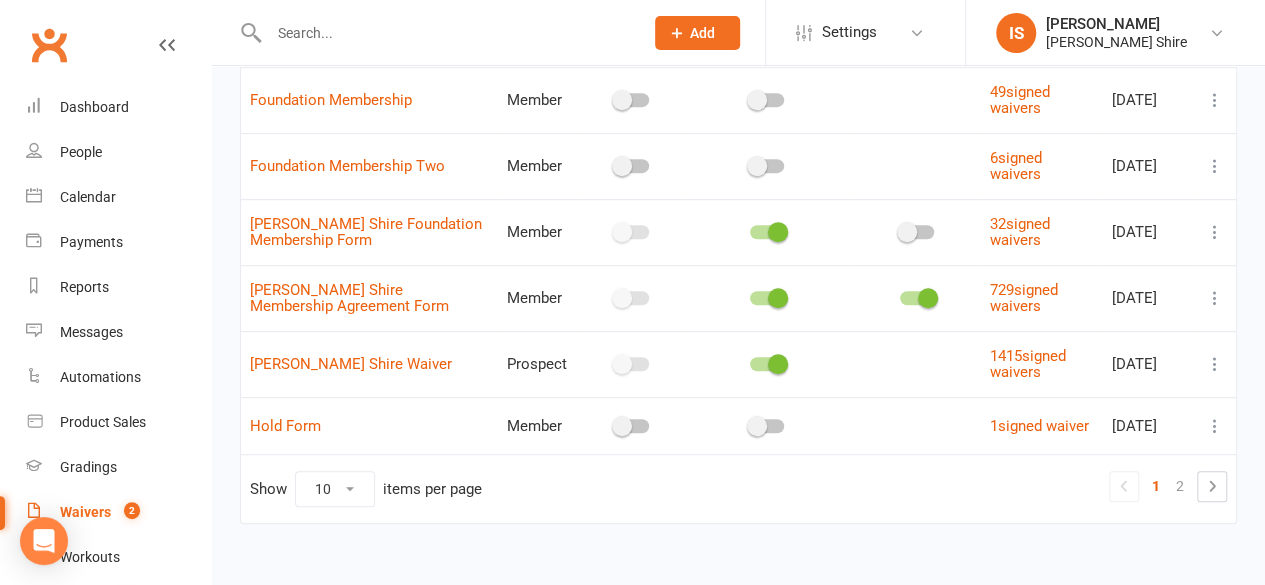 scroll, scrollTop: 503, scrollLeft: 0, axis: vertical 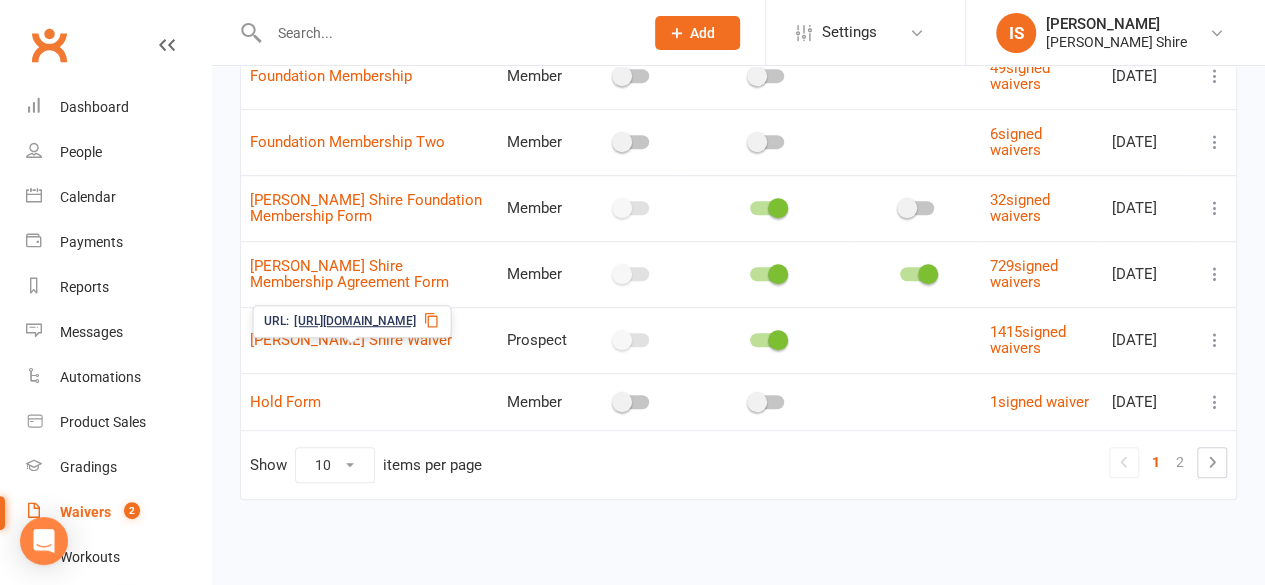 click 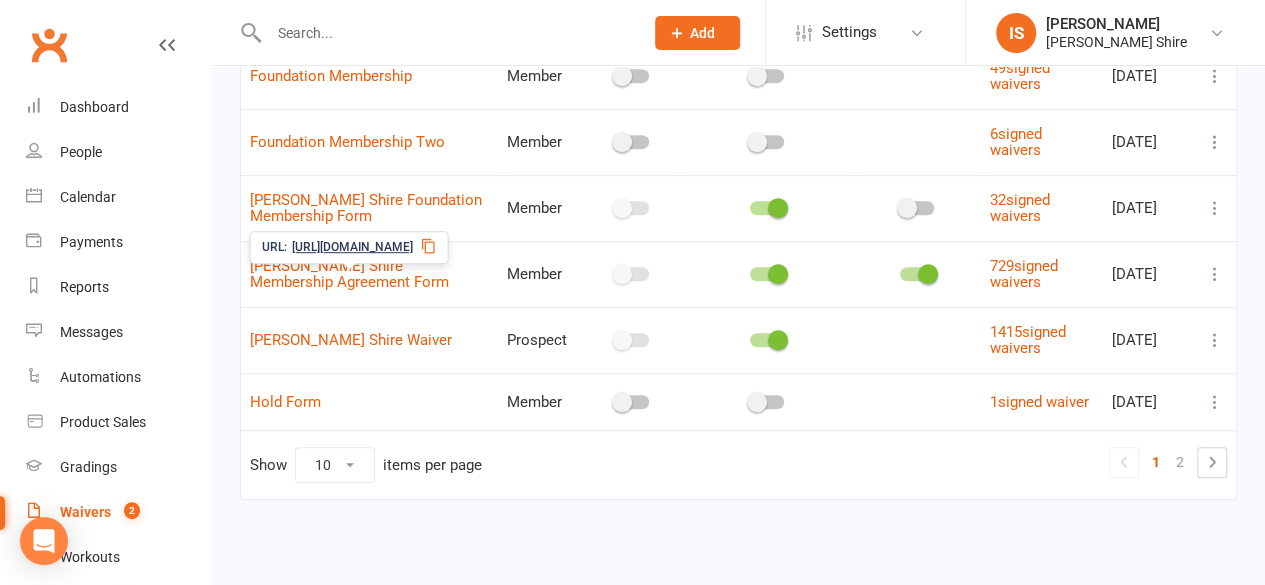 click 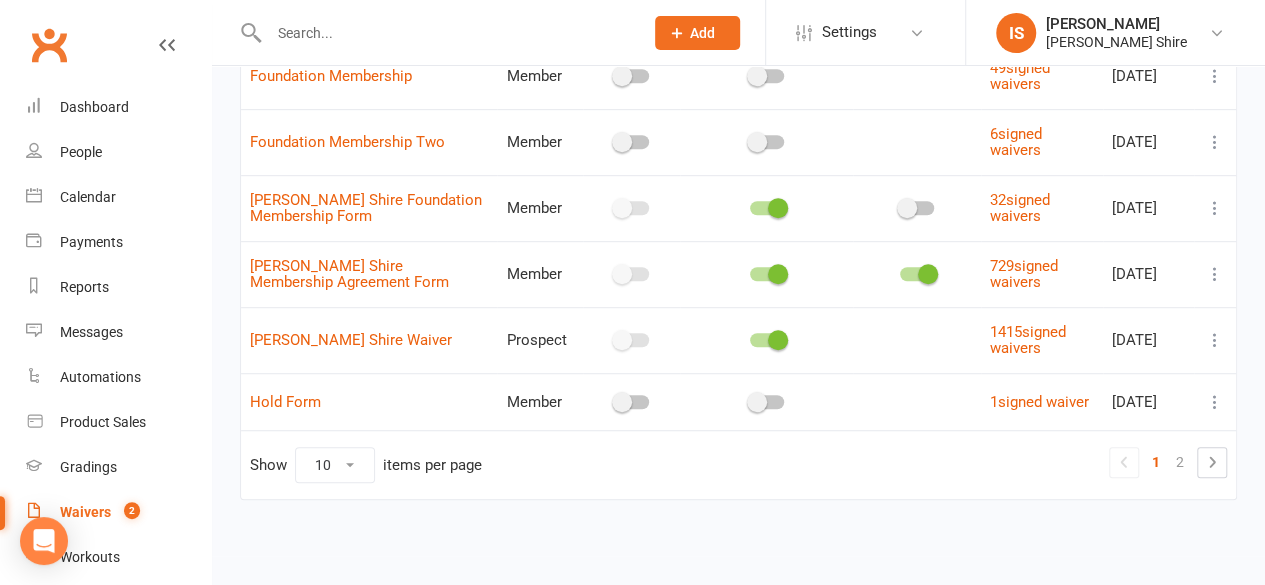 click at bounding box center (446, 33) 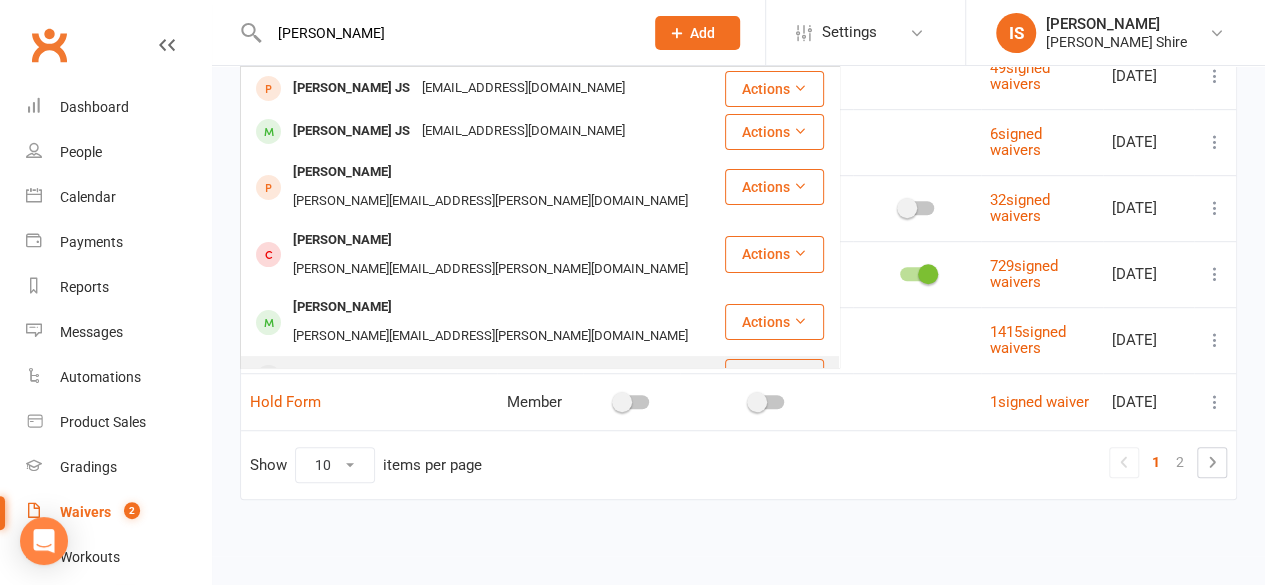 type on "[PERSON_NAME]" 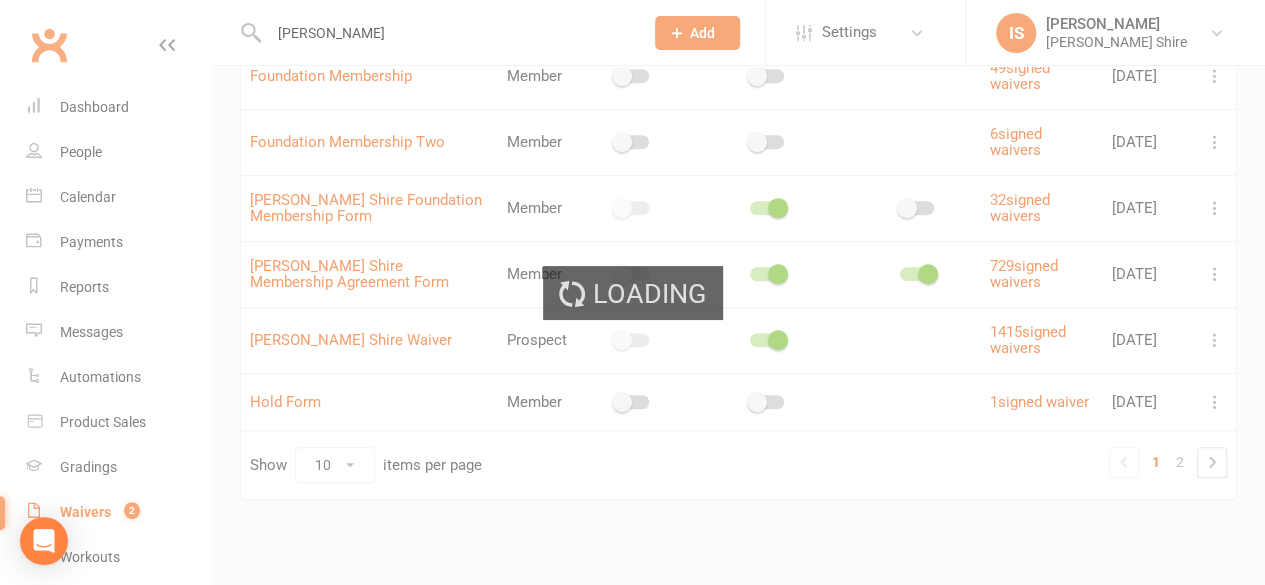 type 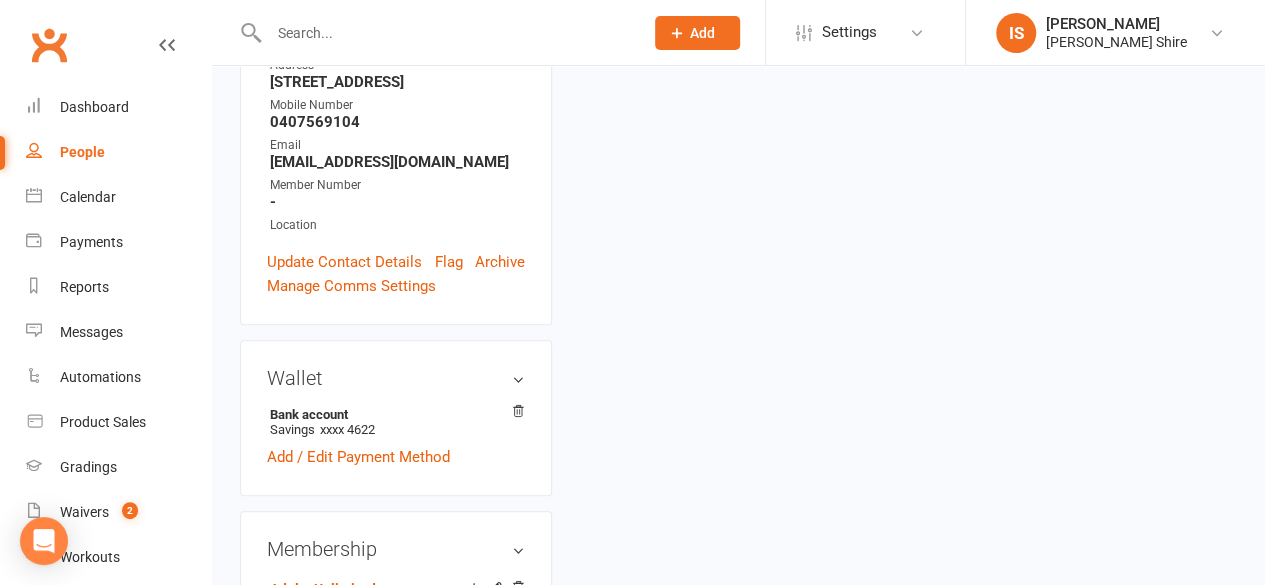 scroll, scrollTop: 0, scrollLeft: 0, axis: both 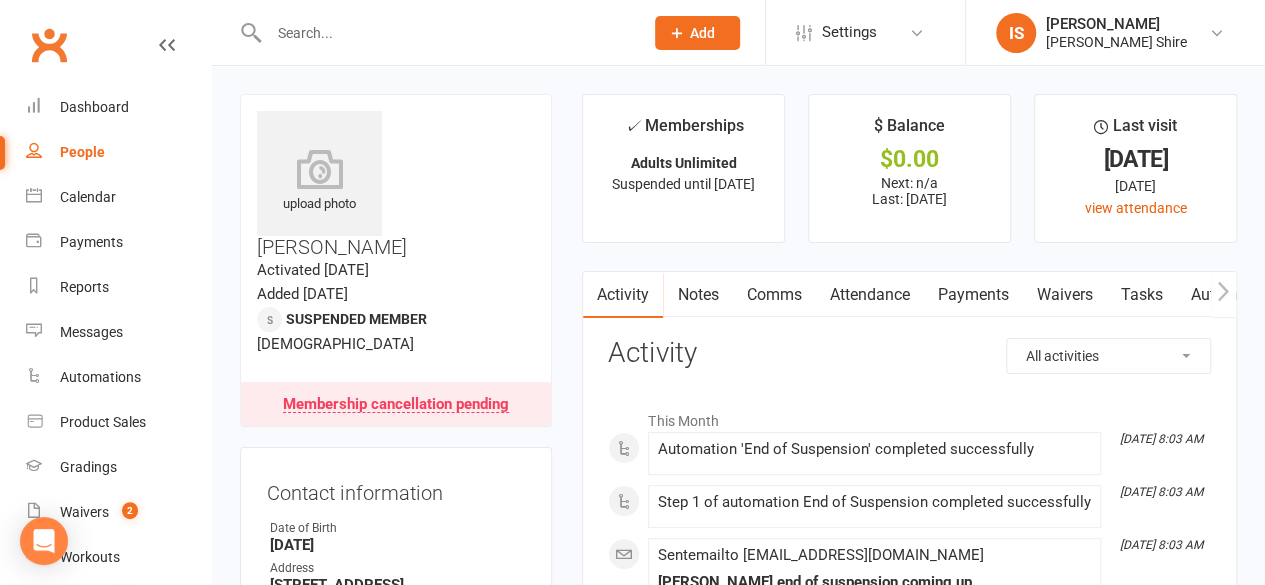 click on "Membership cancellation pending" at bounding box center [396, 405] 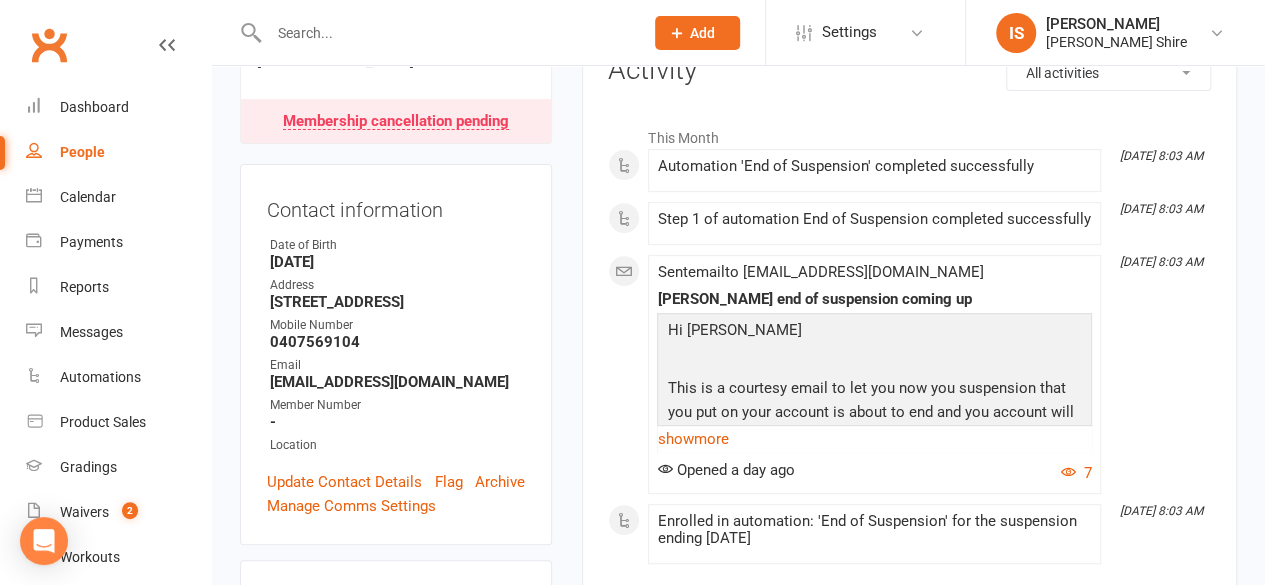 scroll, scrollTop: 978, scrollLeft: 0, axis: vertical 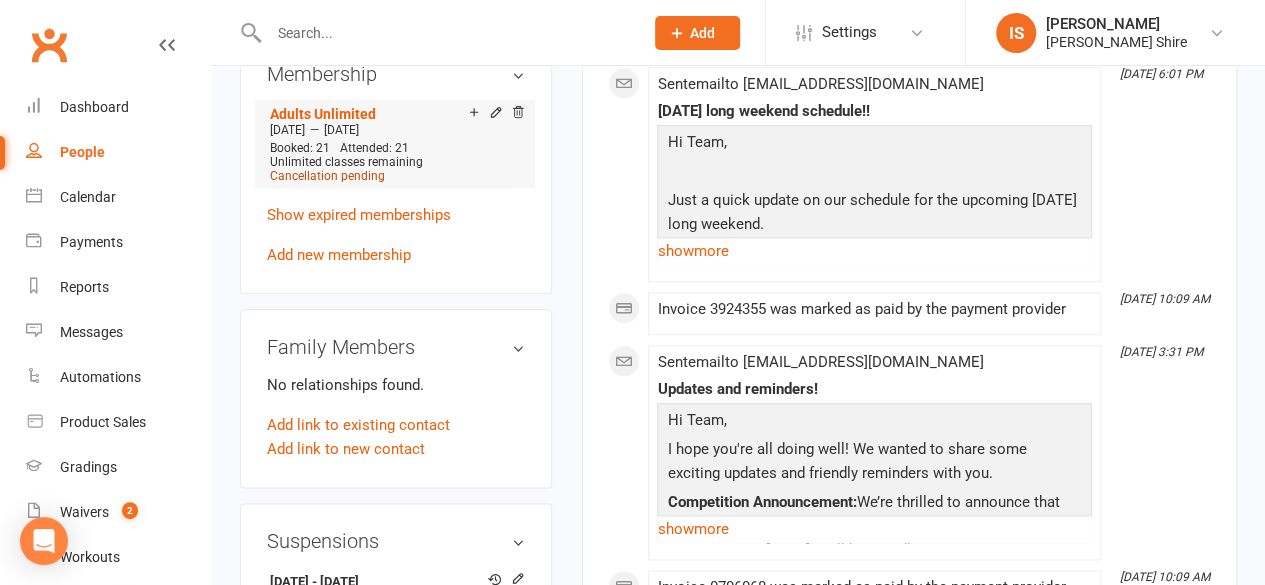 click on "Cancellation pending" at bounding box center (327, 176) 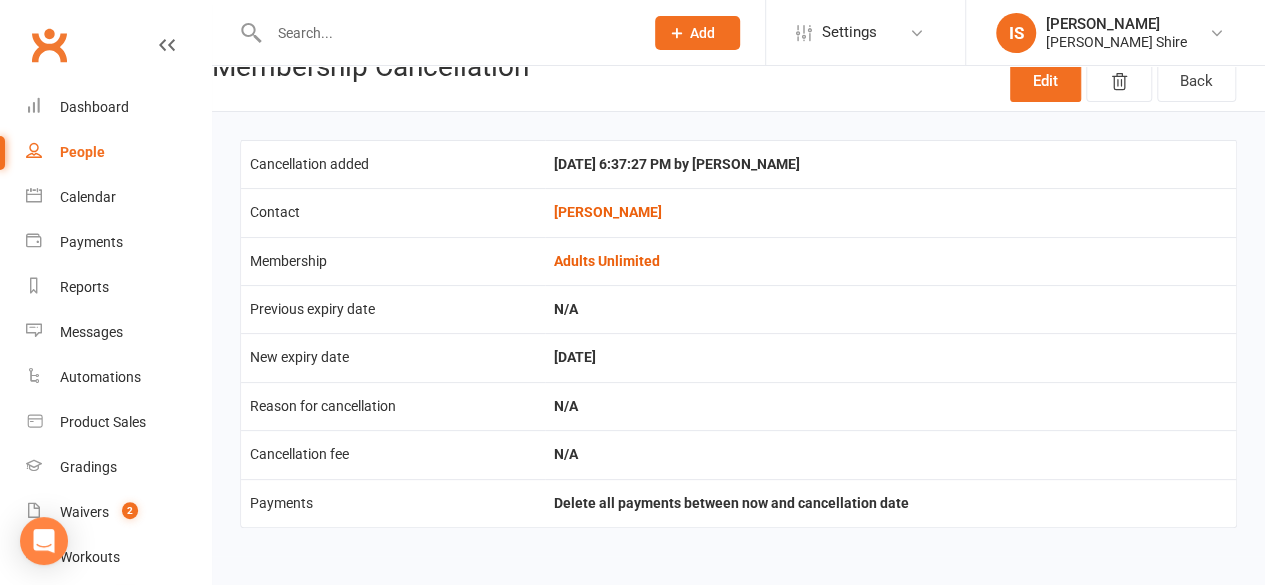scroll, scrollTop: 0, scrollLeft: 0, axis: both 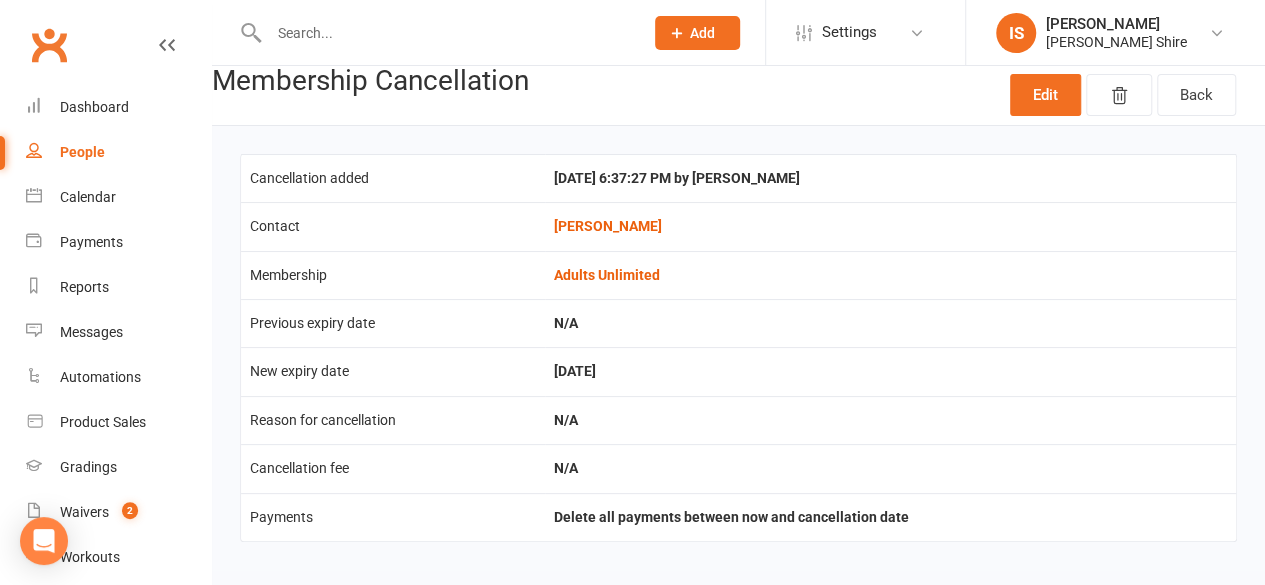 click on "Cancellation fee" at bounding box center (393, 468) 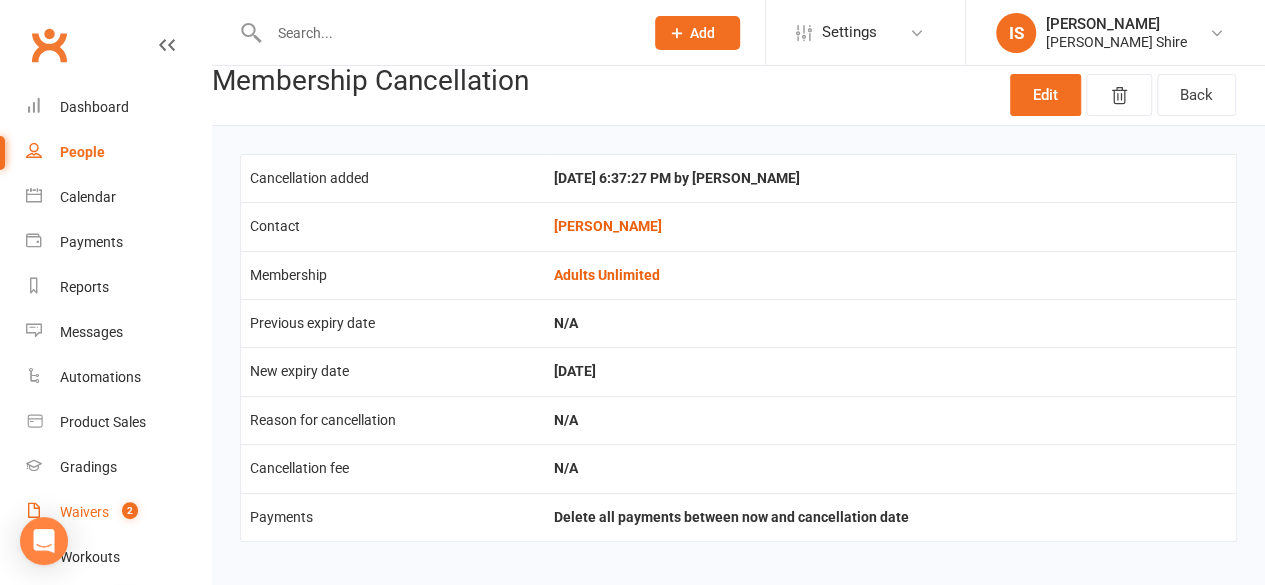 click on "Waivers   2" at bounding box center (118, 512) 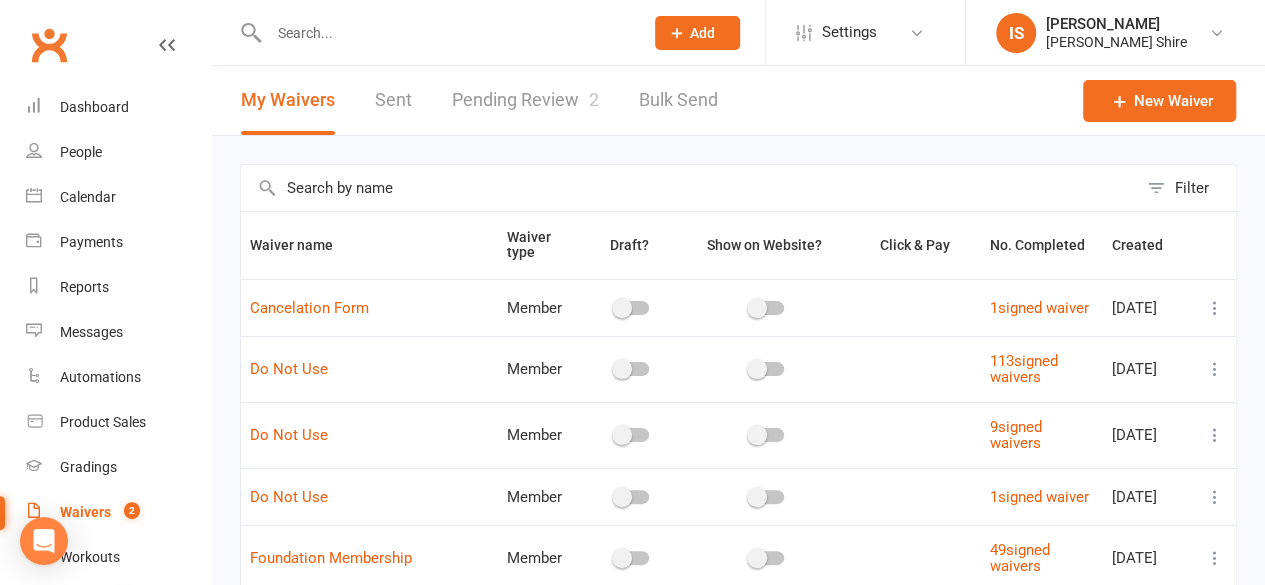 click on "Pending Review 2" at bounding box center (525, 100) 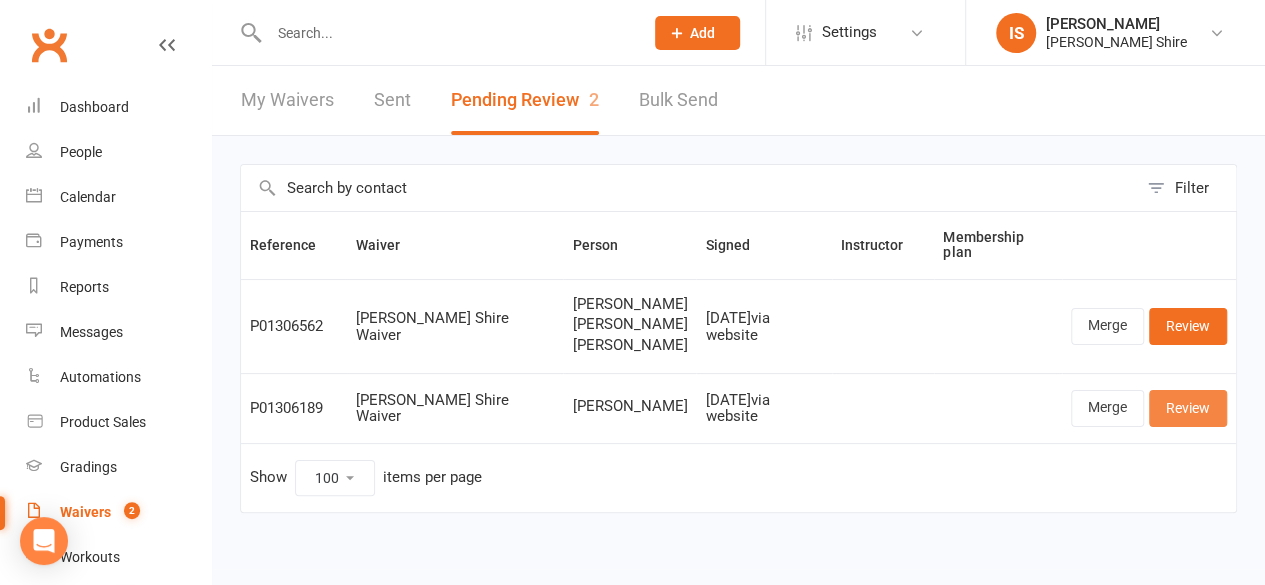 click on "Review" at bounding box center (1188, 408) 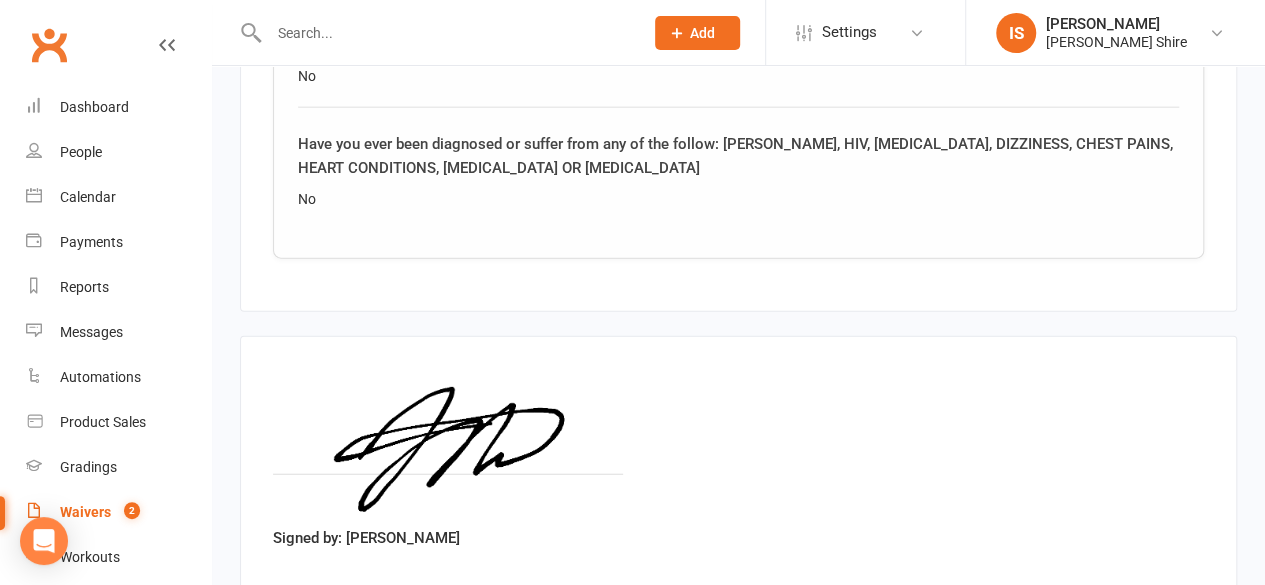 scroll, scrollTop: 2375, scrollLeft: 0, axis: vertical 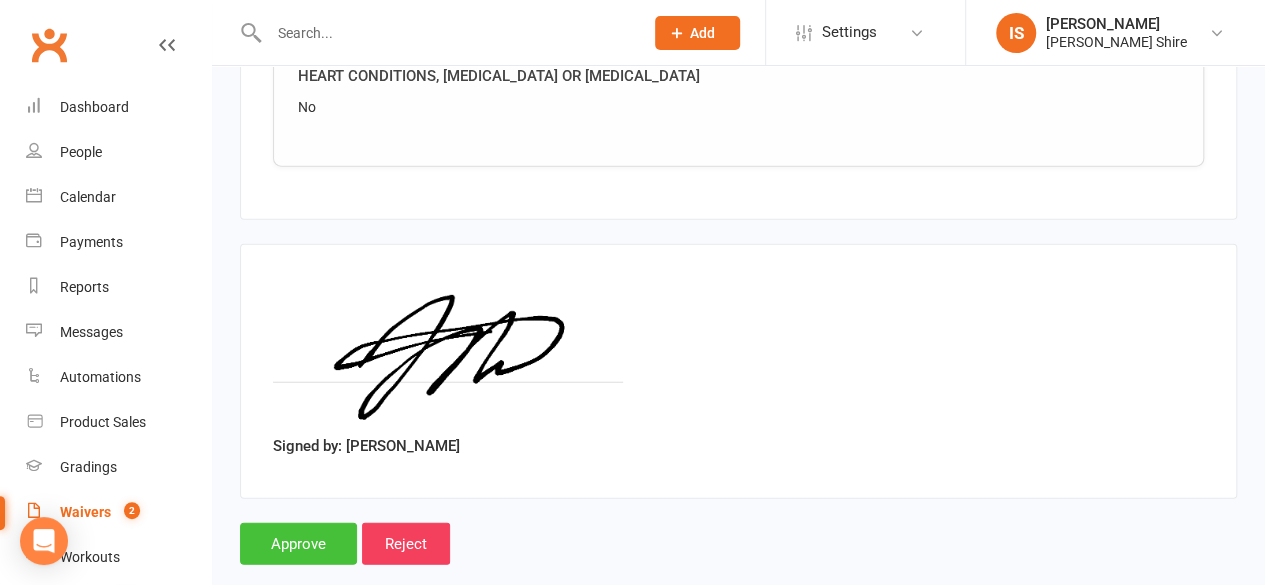click on "Approve" at bounding box center (298, 544) 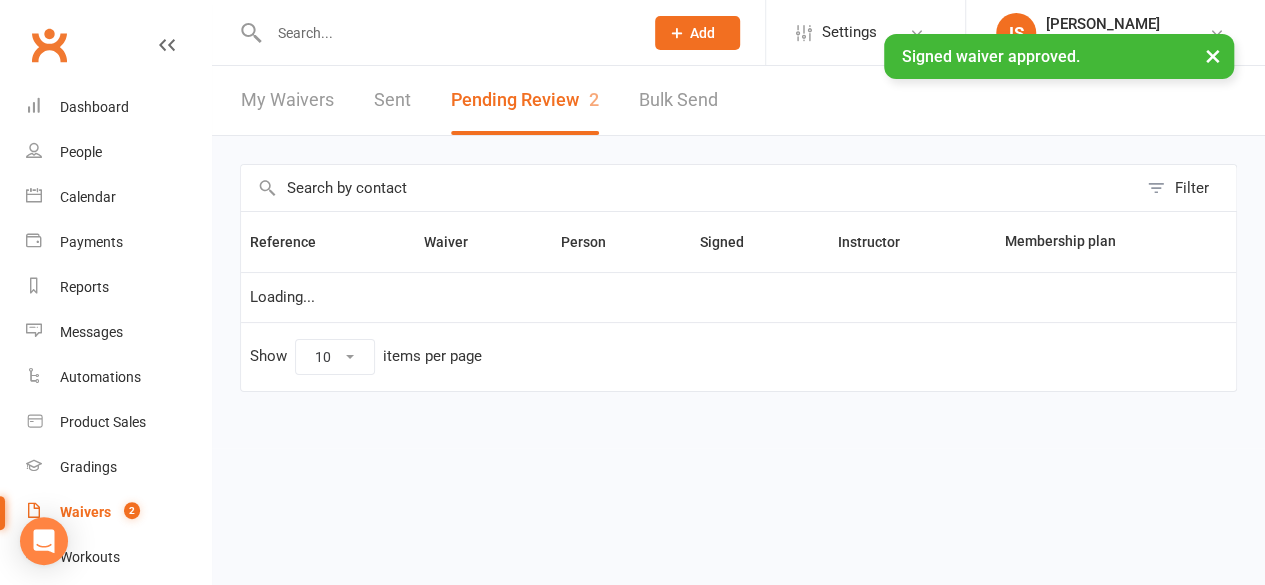 select on "100" 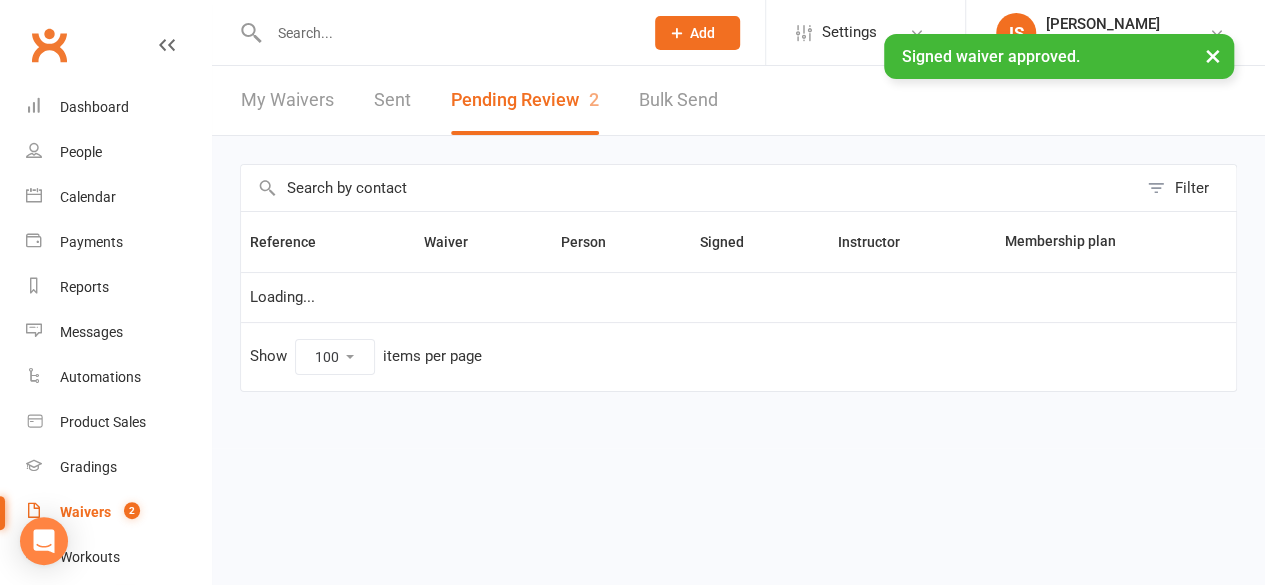 scroll, scrollTop: 0, scrollLeft: 0, axis: both 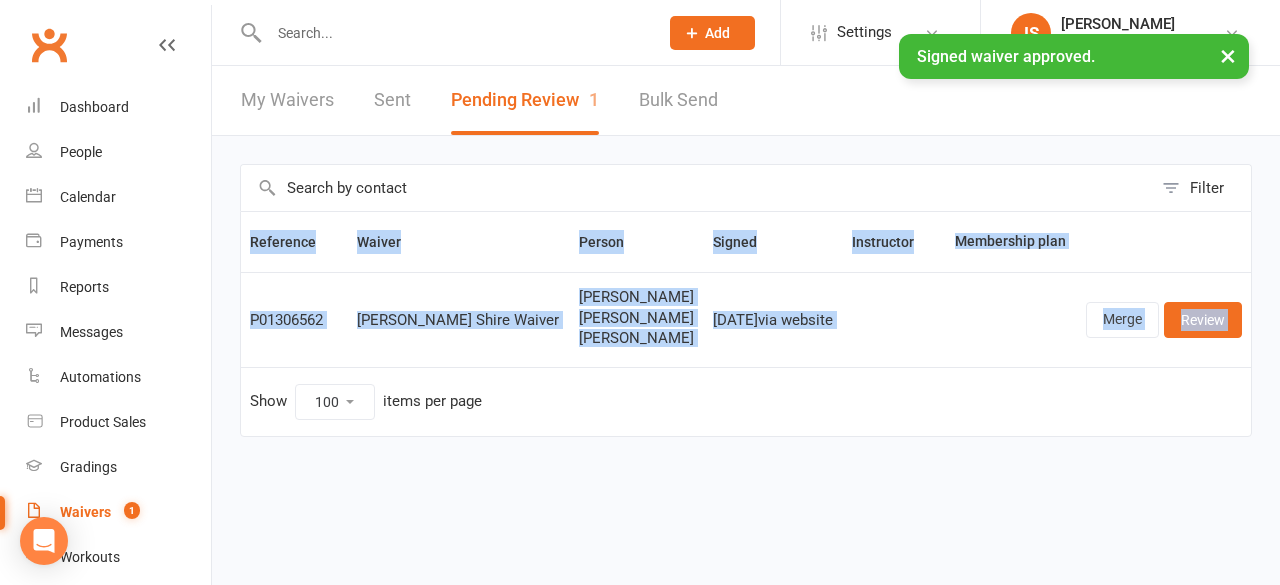 drag, startPoint x: 283, startPoint y: 503, endPoint x: 773, endPoint y: 377, distance: 505.9407 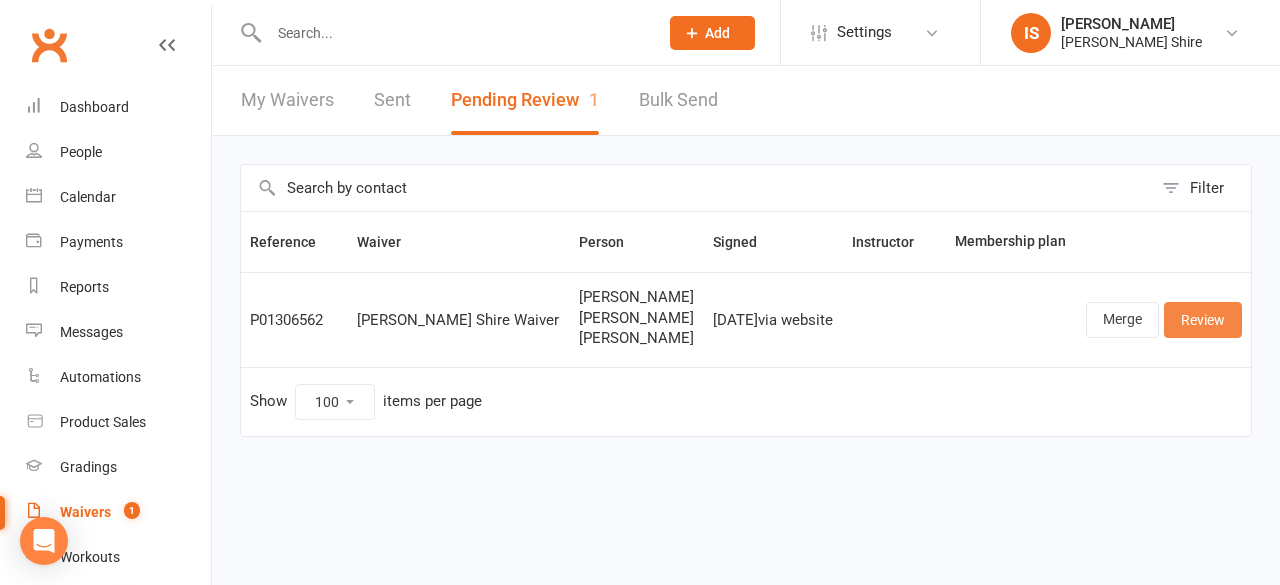 drag, startPoint x: 1194, startPoint y: 312, endPoint x: 1212, endPoint y: 316, distance: 18.439089 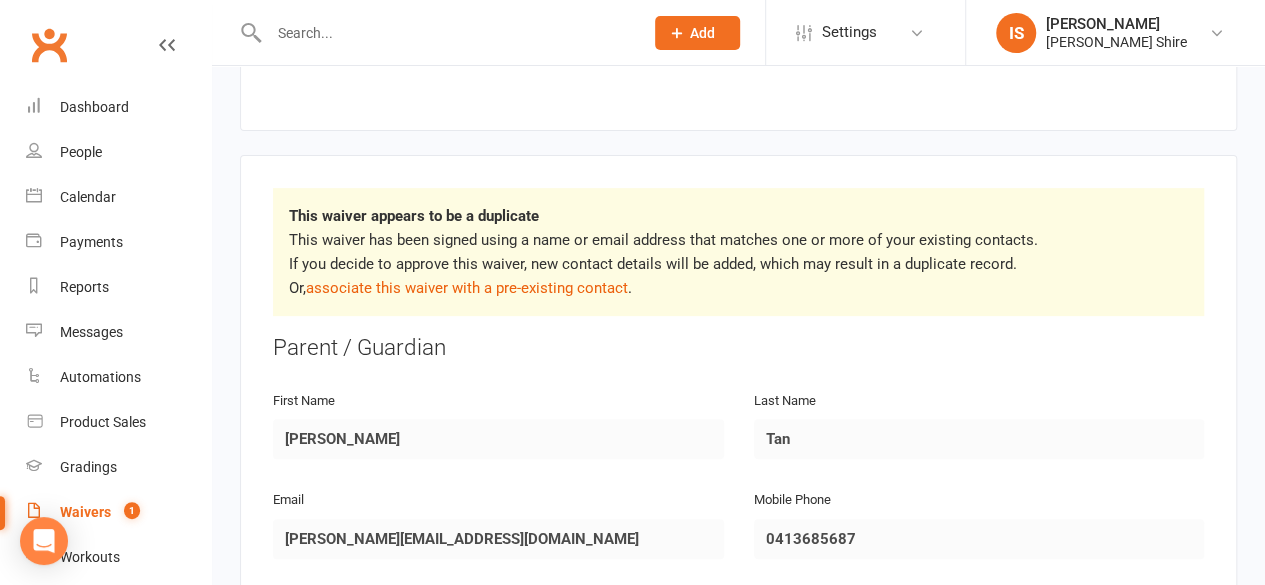 scroll, scrollTop: 242, scrollLeft: 0, axis: vertical 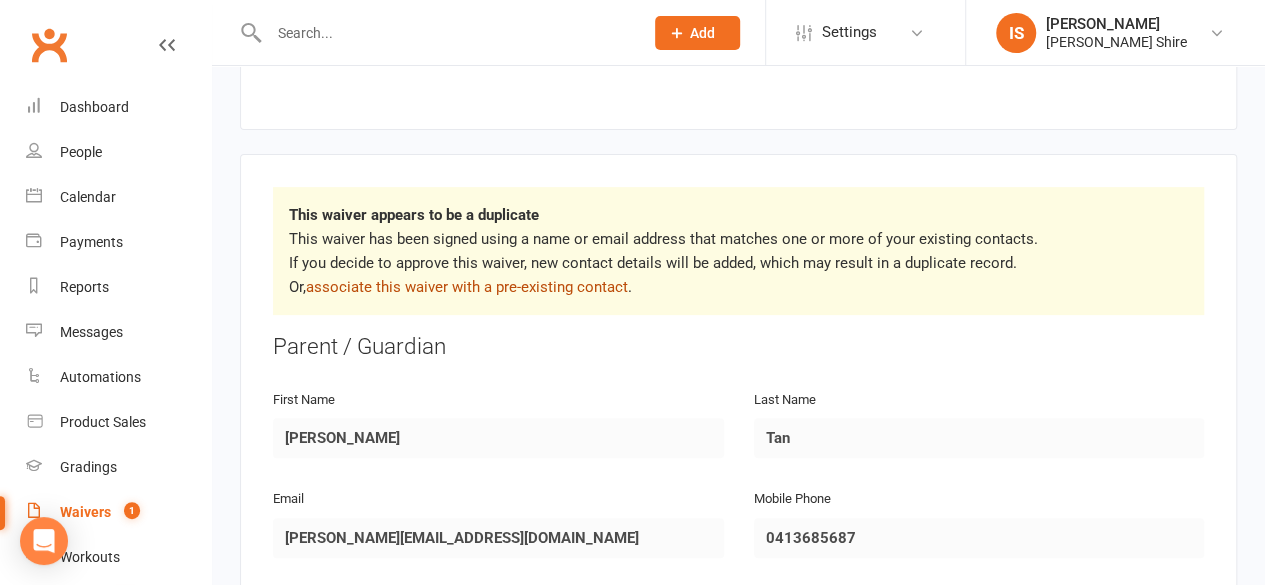 click on "associate this waiver with a pre-existing contact" at bounding box center (467, 287) 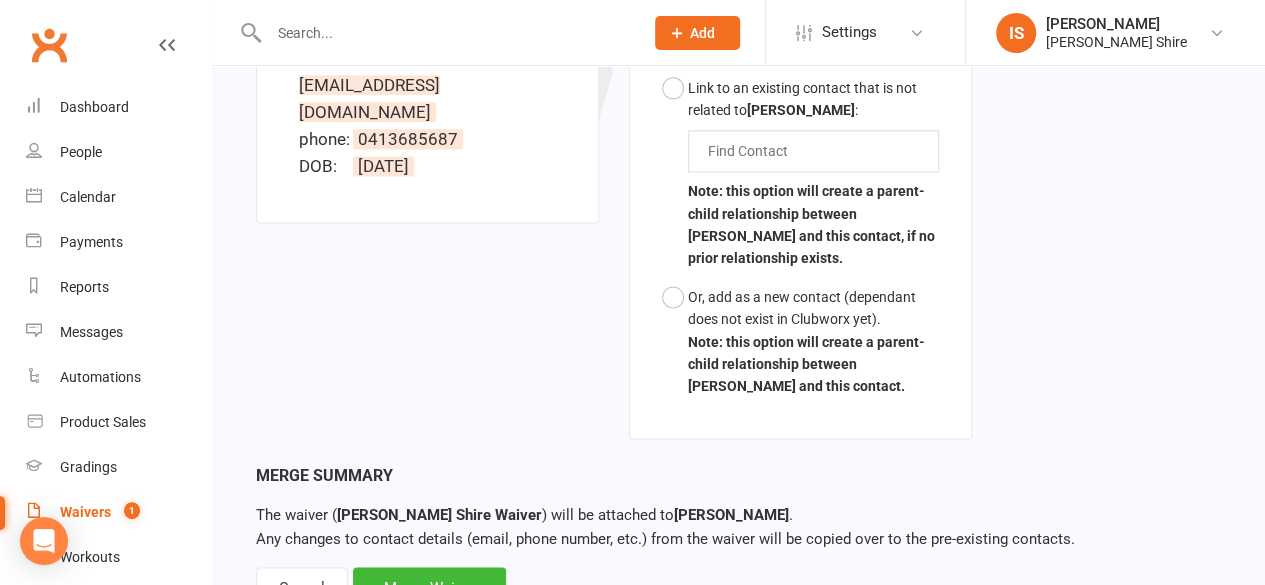scroll, scrollTop: 1343, scrollLeft: 0, axis: vertical 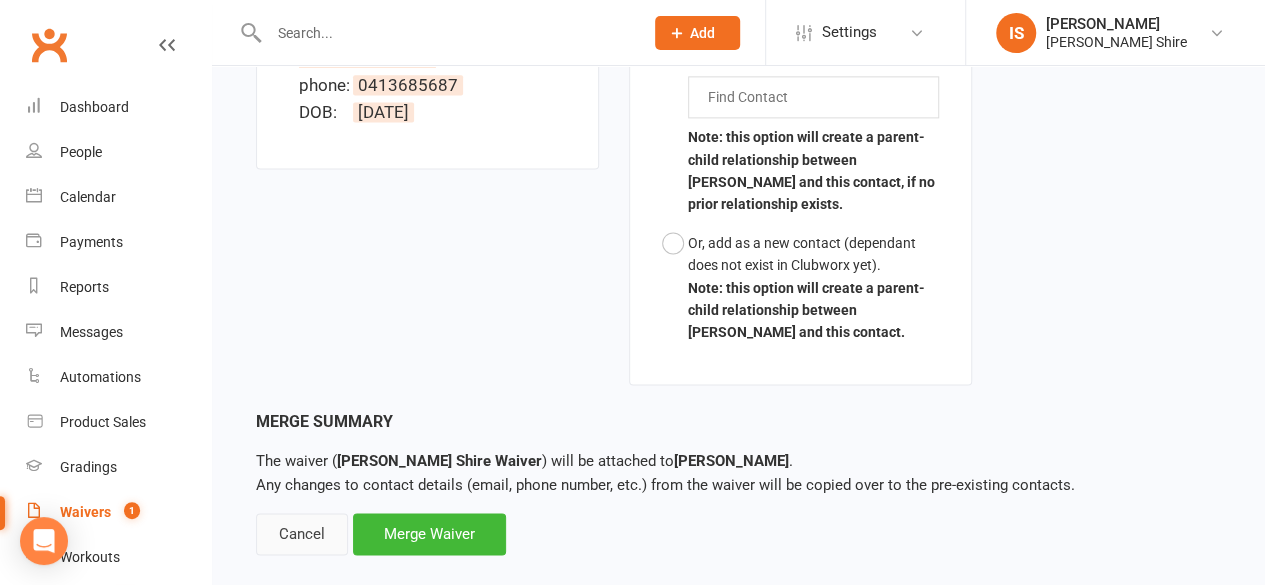 click on "Cancel" at bounding box center [302, 534] 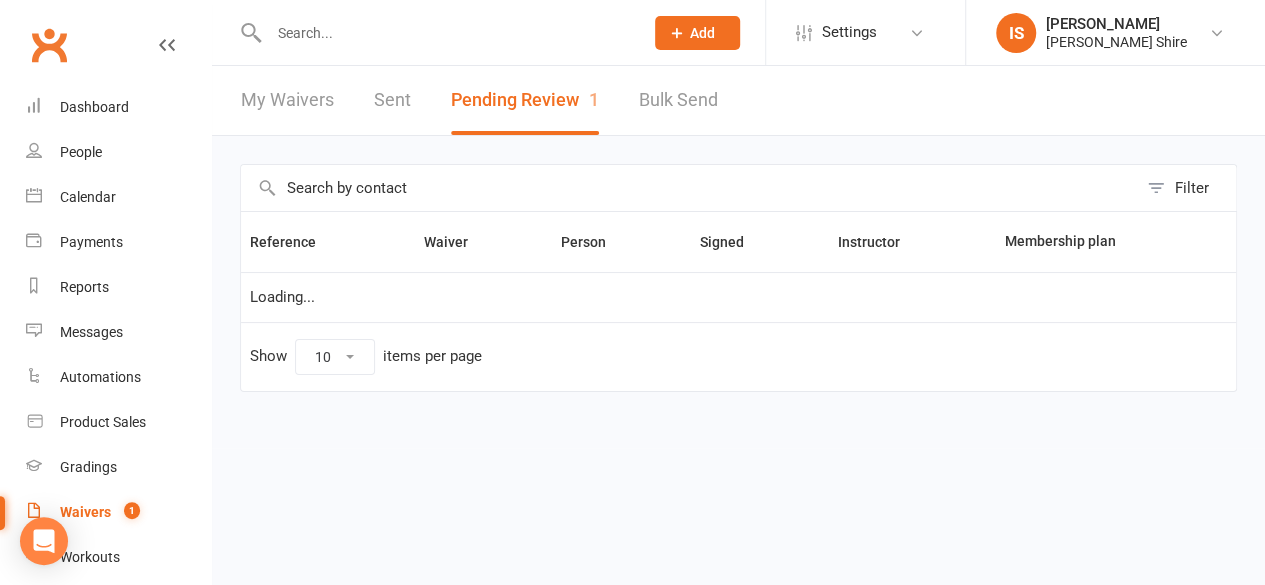 select on "100" 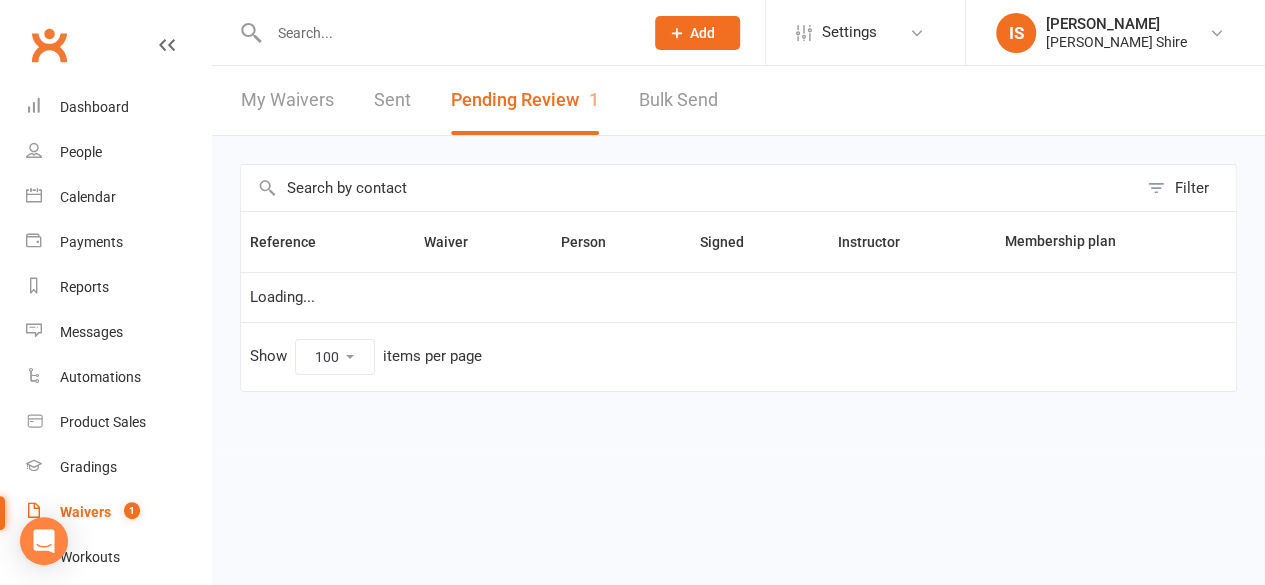scroll, scrollTop: 0, scrollLeft: 0, axis: both 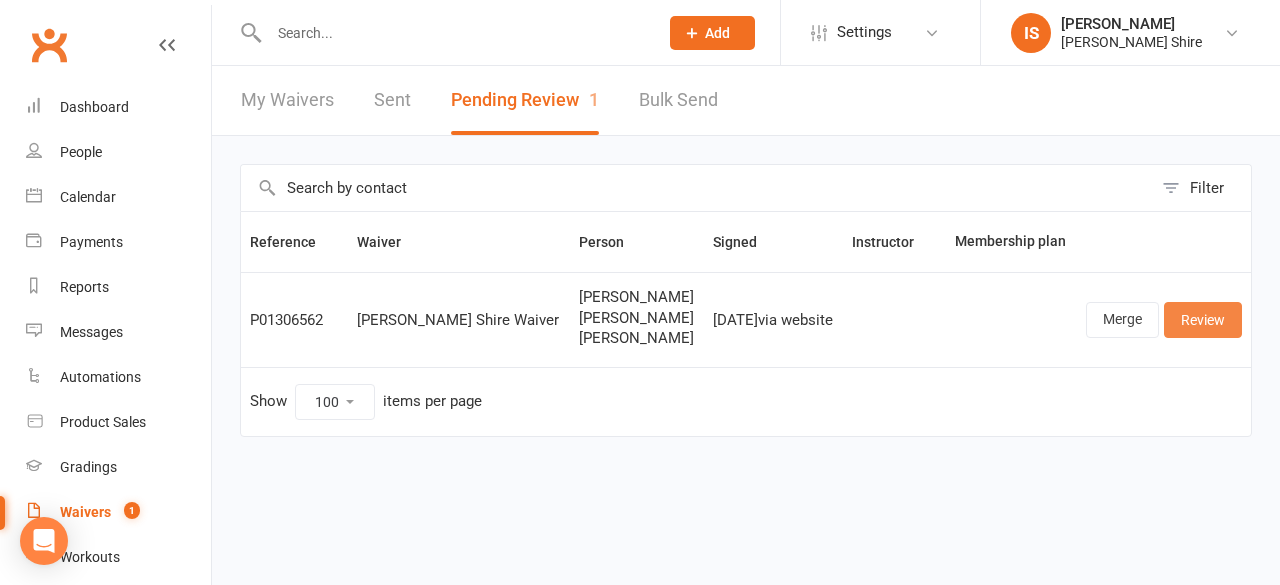 click on "Review" at bounding box center (1203, 320) 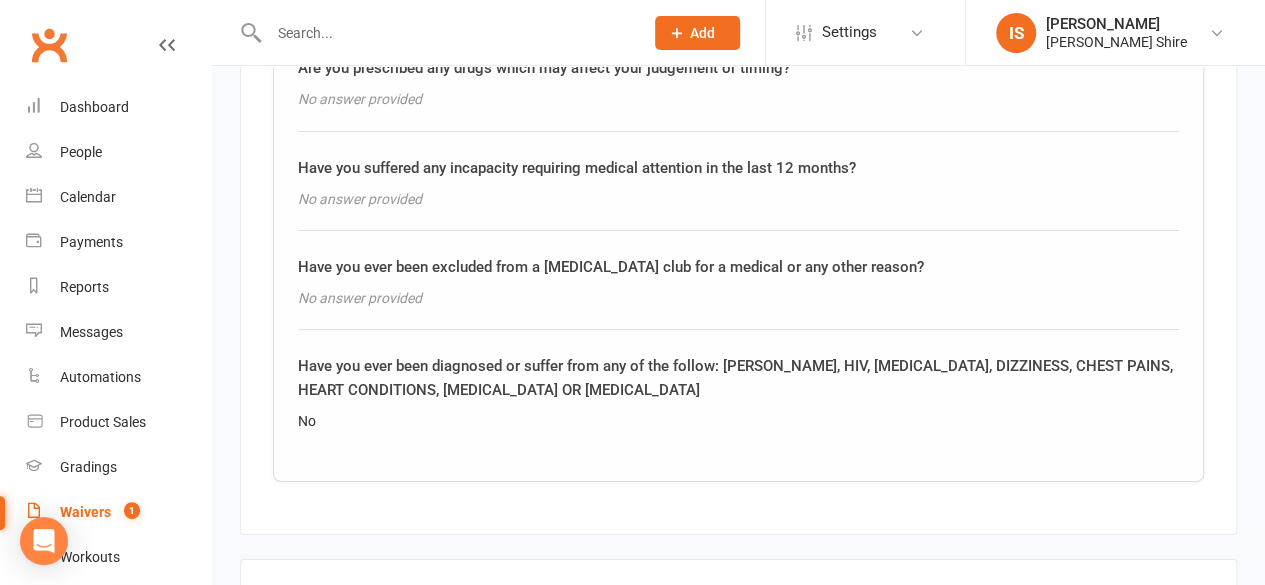 scroll, scrollTop: 3921, scrollLeft: 0, axis: vertical 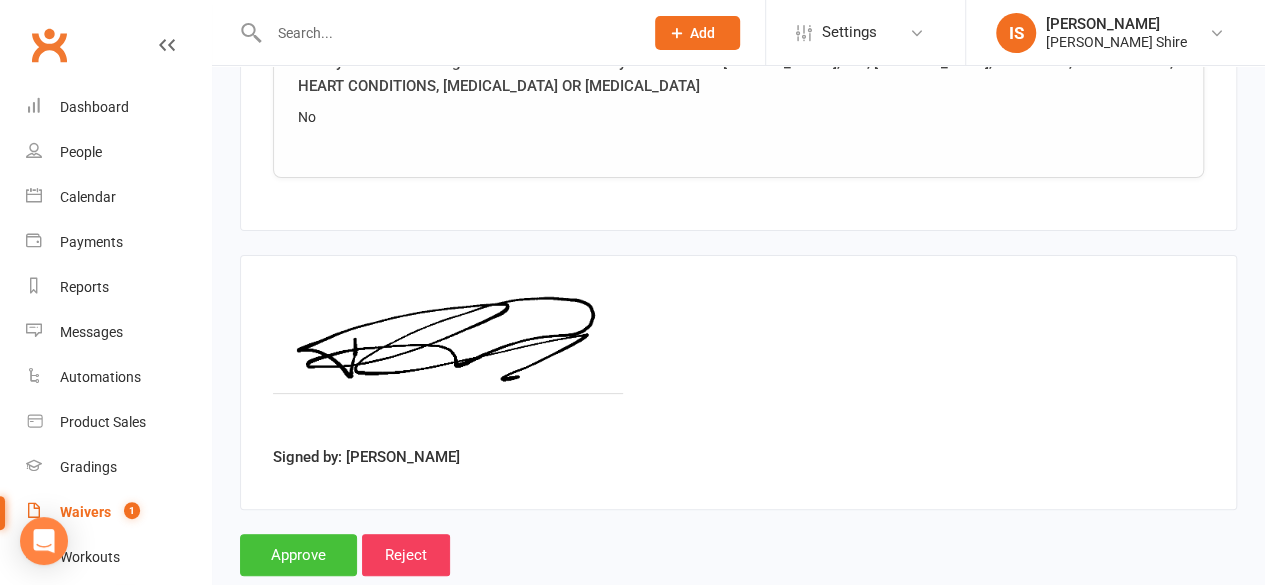 click on "Approve" at bounding box center (298, 555) 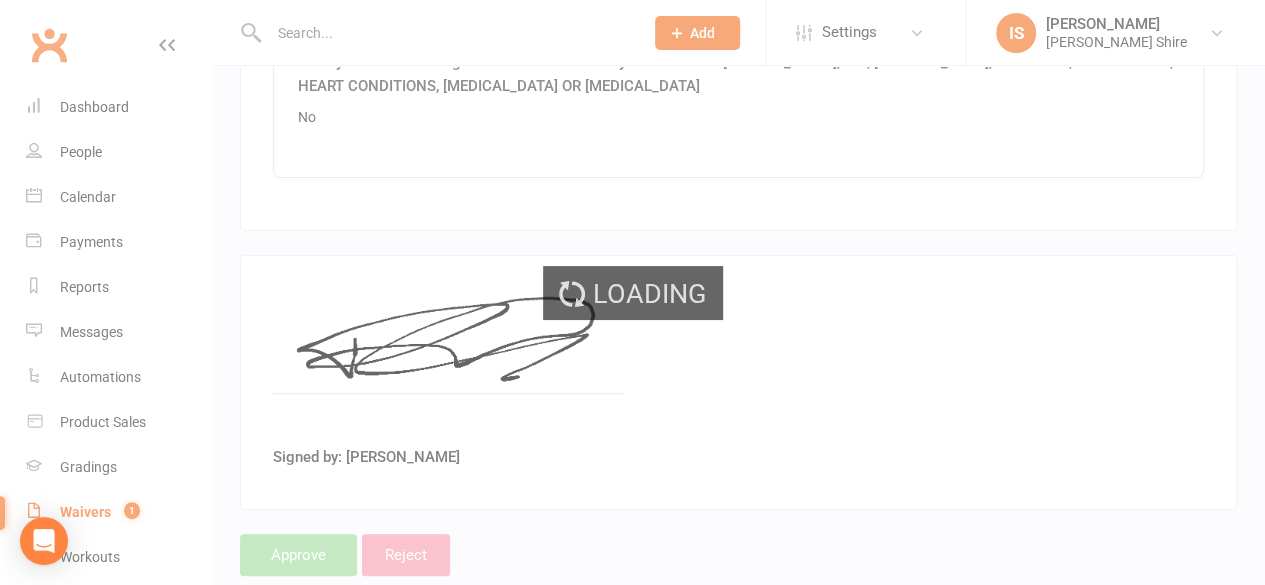 select on "100" 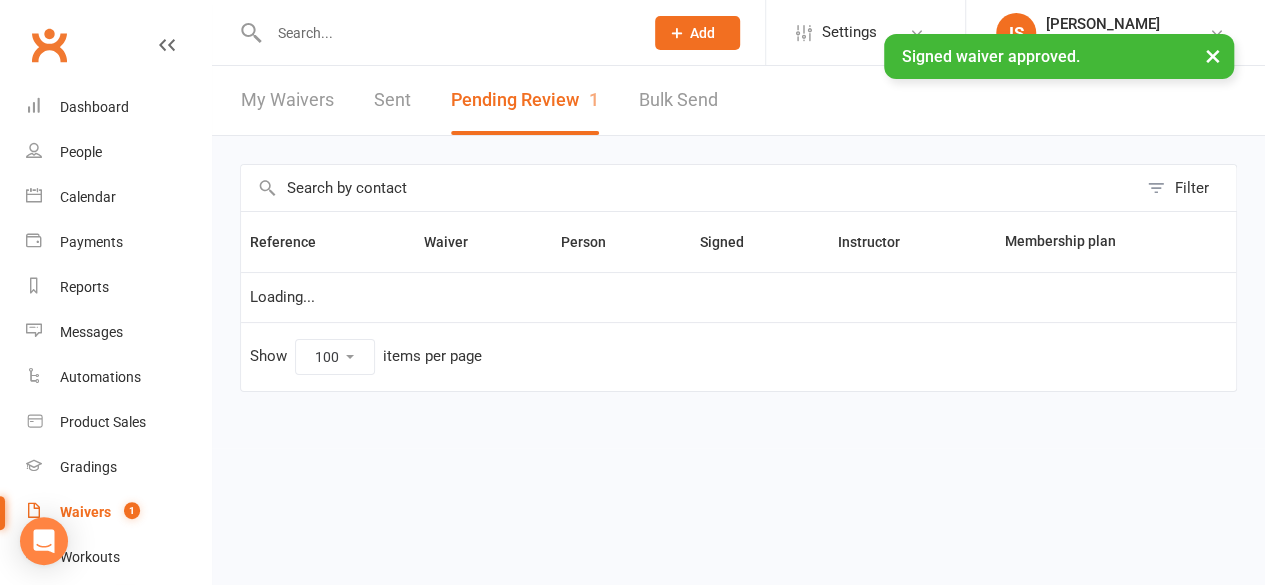 scroll, scrollTop: 0, scrollLeft: 0, axis: both 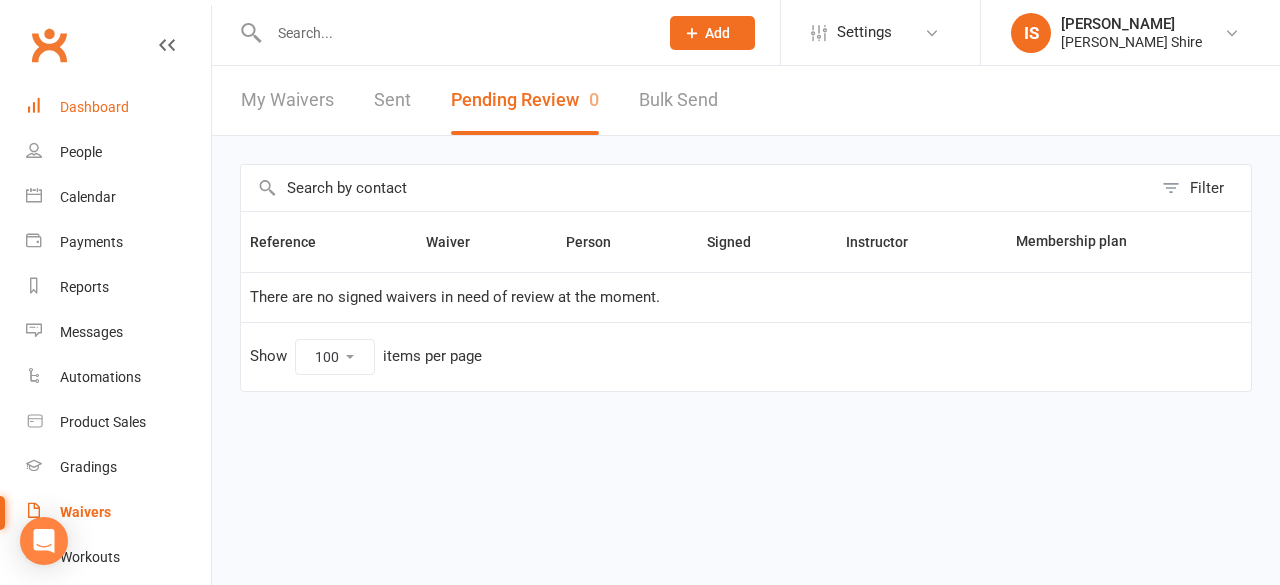 click on "Dashboard" at bounding box center [118, 107] 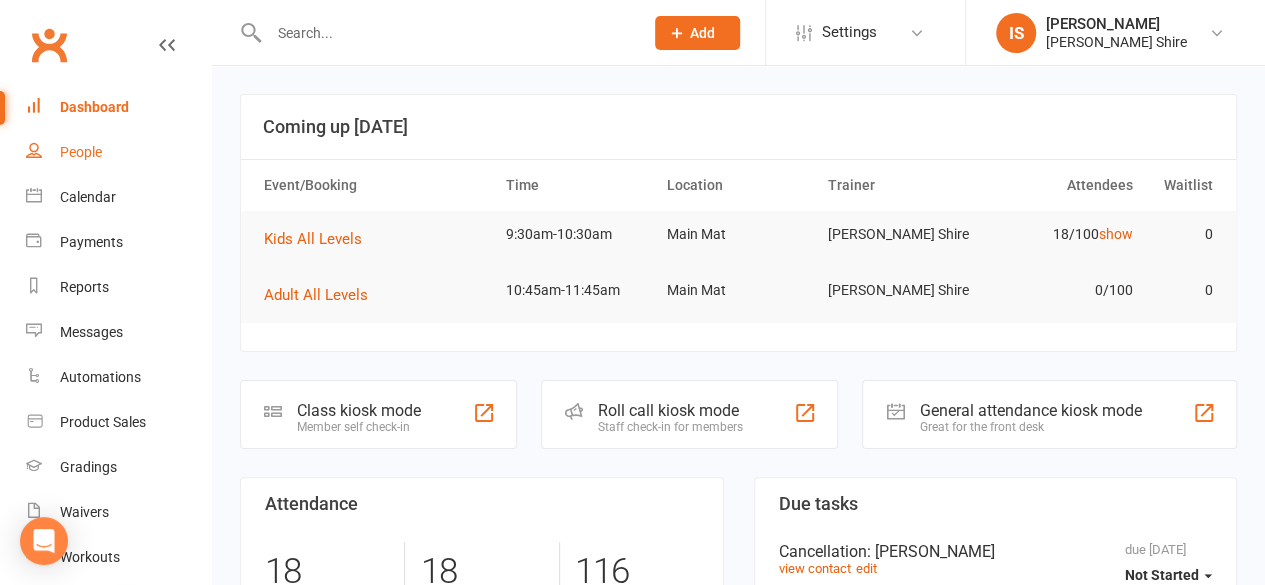click on "People" at bounding box center (118, 152) 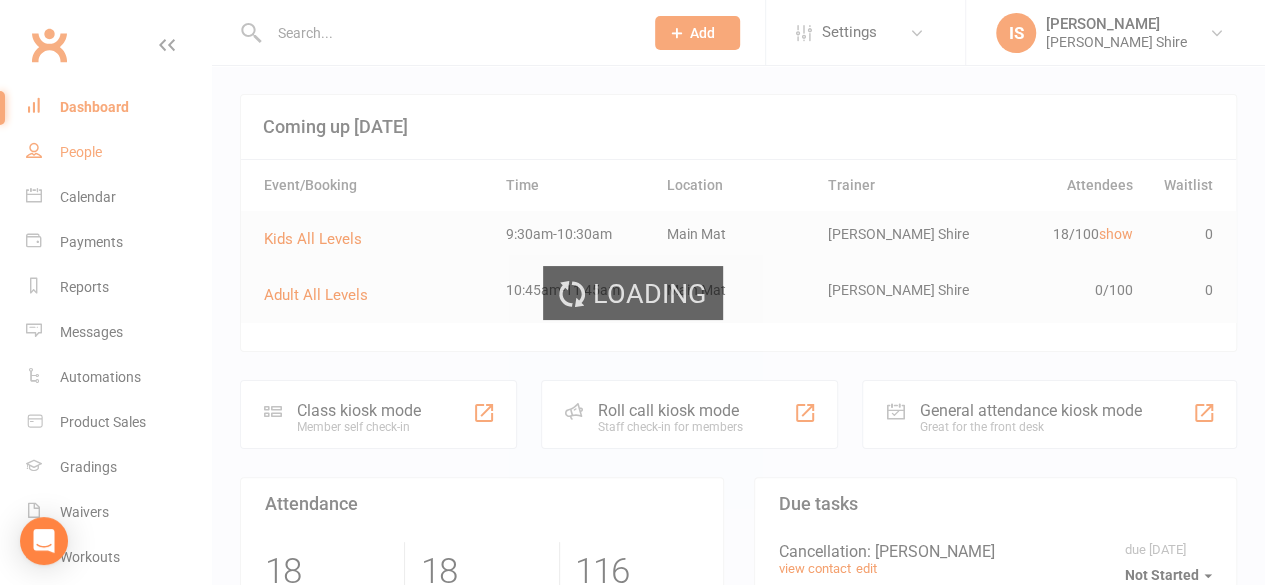 select on "100" 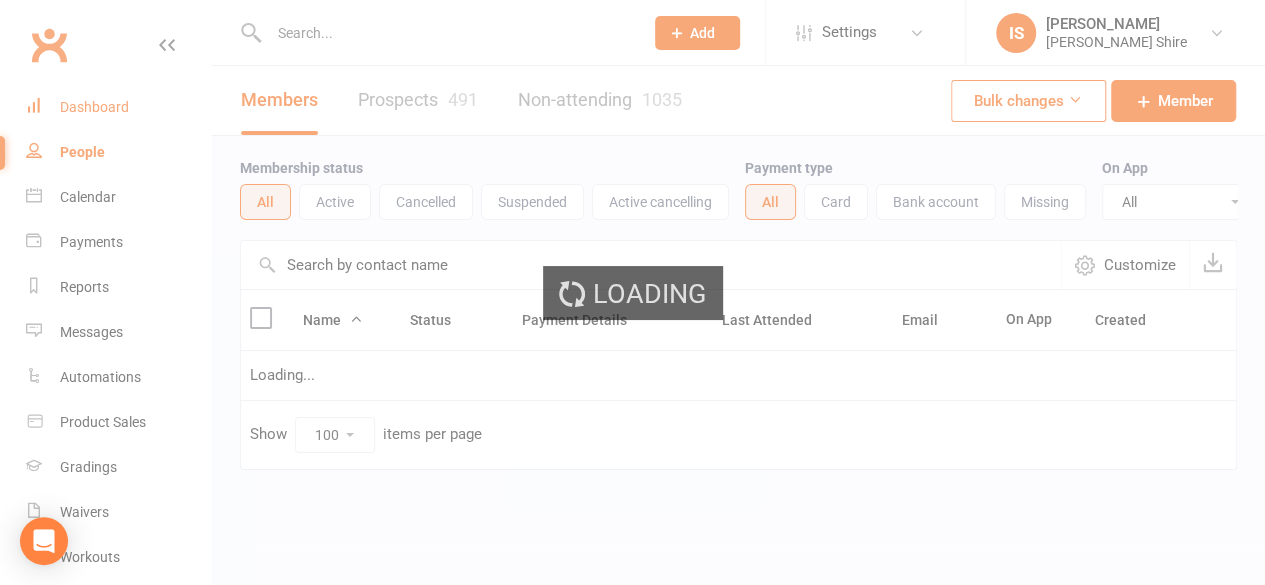 click on "Dashboard" at bounding box center [94, 107] 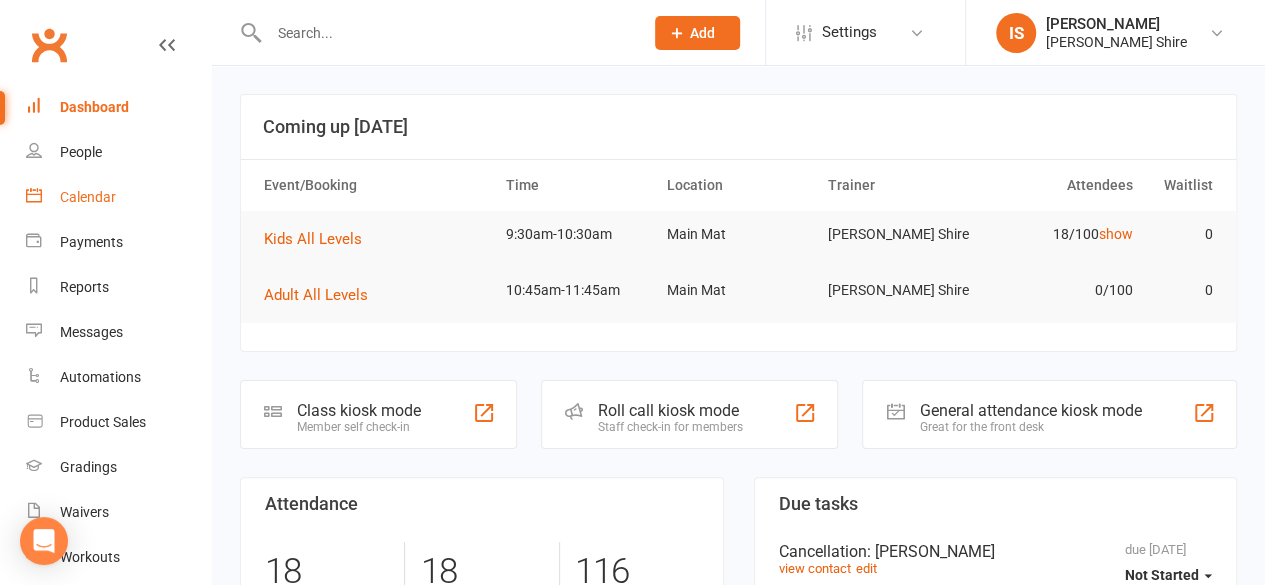 click on "Calendar" at bounding box center (118, 197) 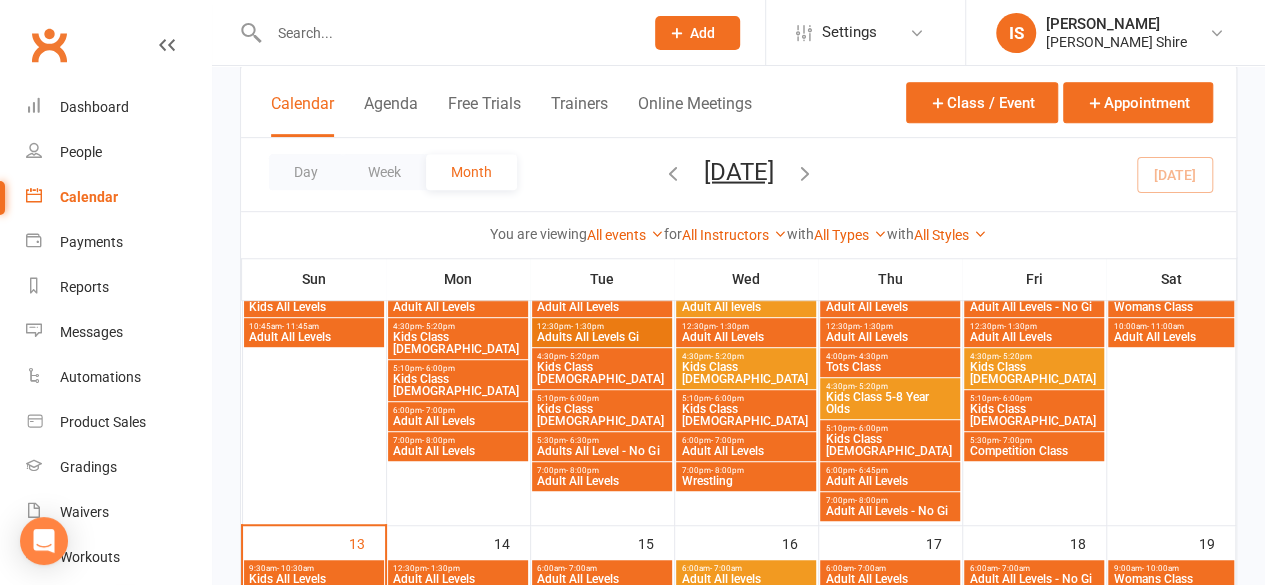 scroll, scrollTop: 439, scrollLeft: 0, axis: vertical 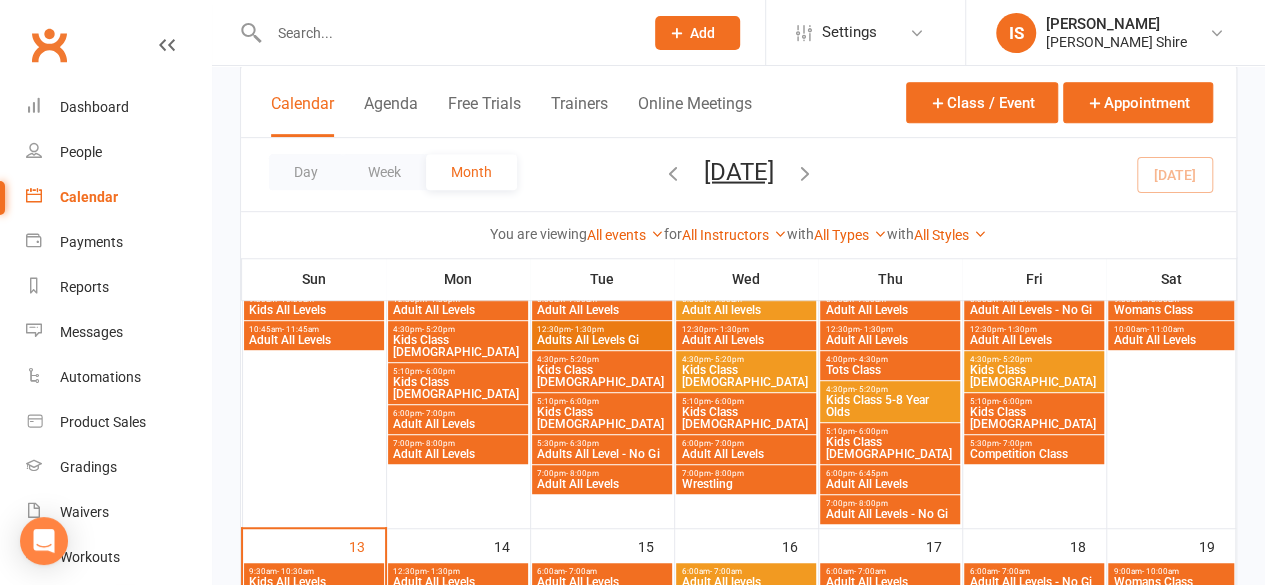 click on "Adult All Levels" at bounding box center (313, 340) 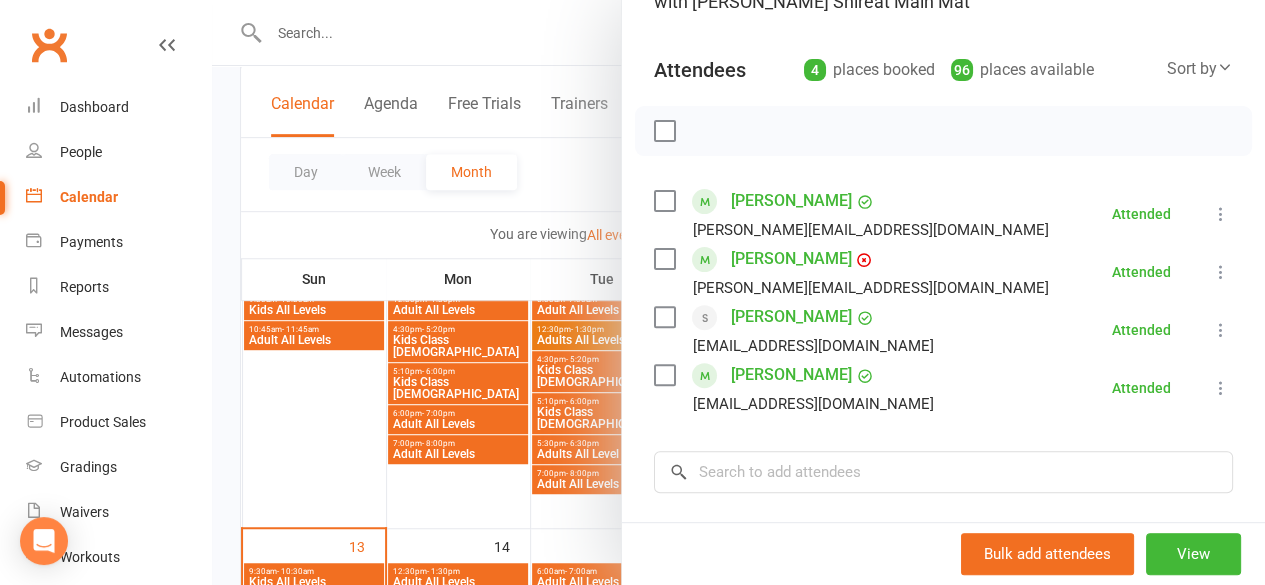 scroll, scrollTop: 188, scrollLeft: 0, axis: vertical 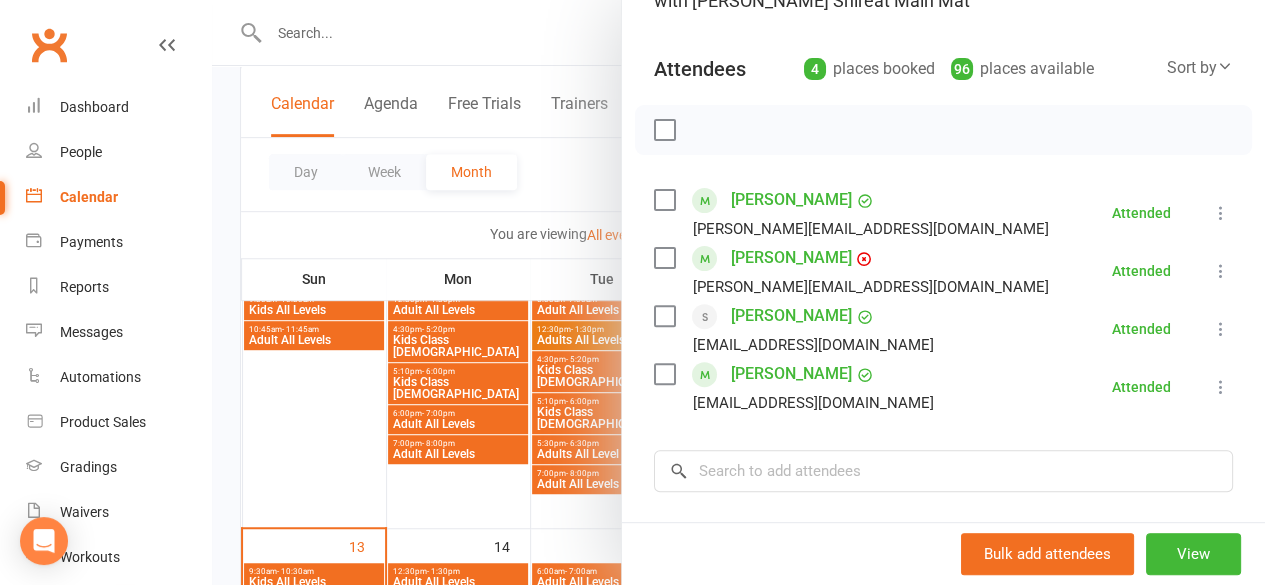click at bounding box center [738, 292] 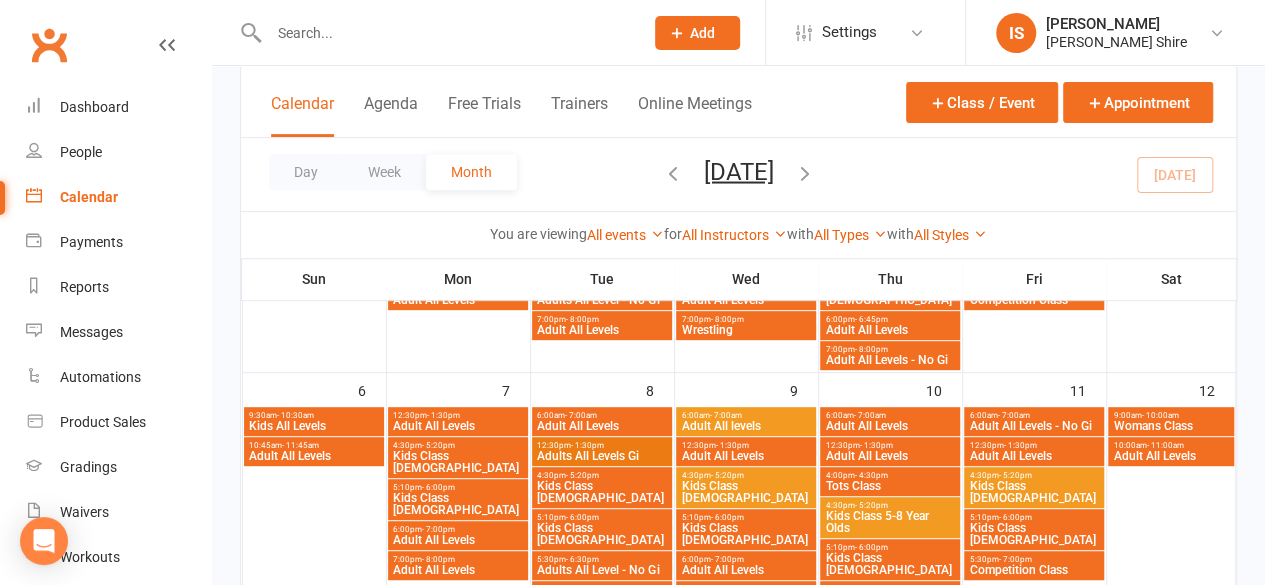 scroll, scrollTop: 322, scrollLeft: 0, axis: vertical 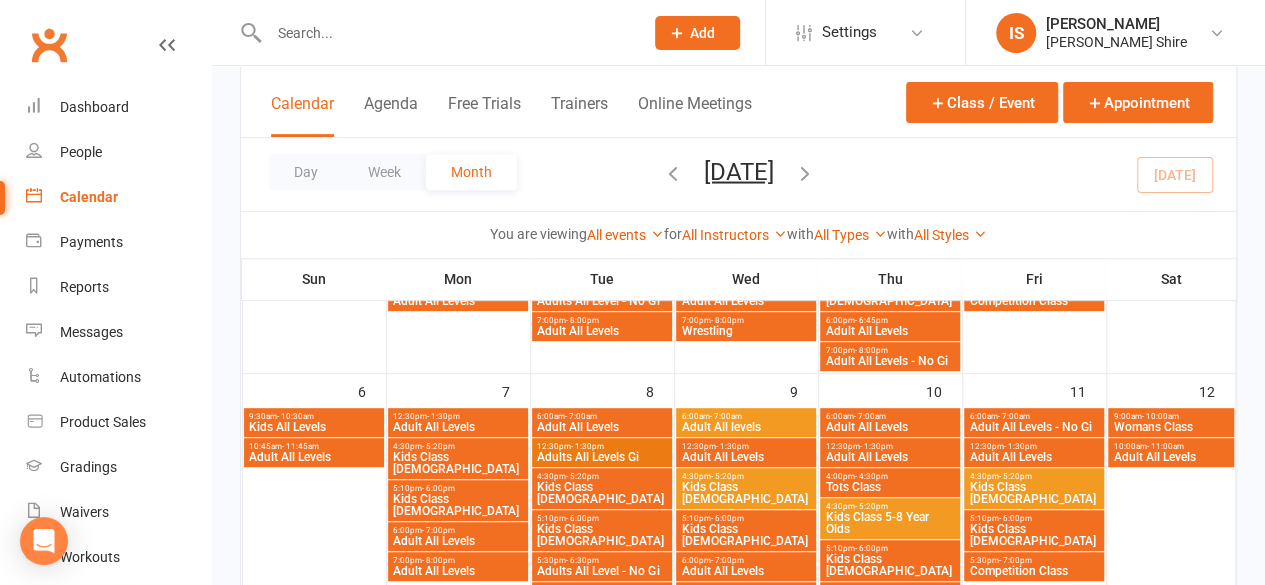 click on "Adult All Levels" at bounding box center (313, 457) 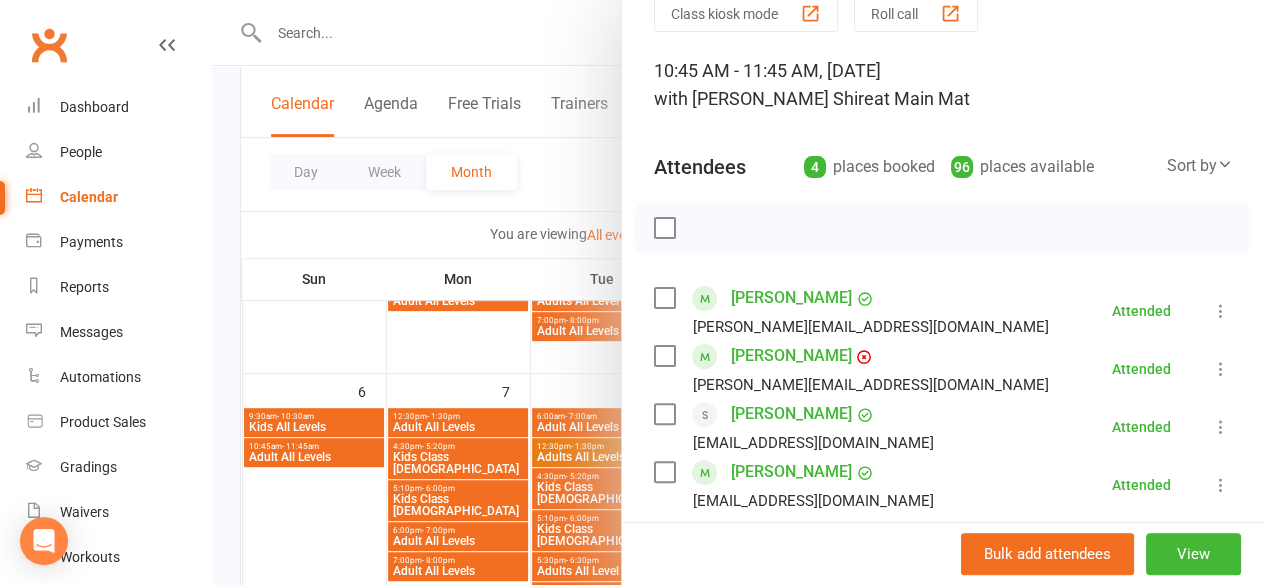 scroll, scrollTop: 92, scrollLeft: 0, axis: vertical 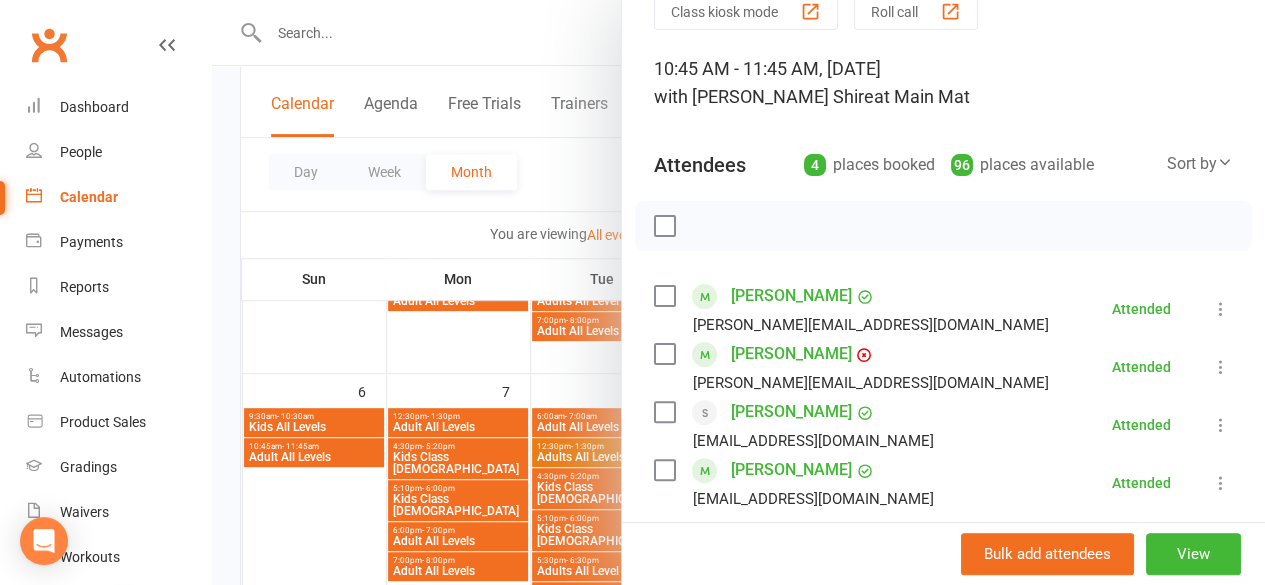 click at bounding box center (738, 292) 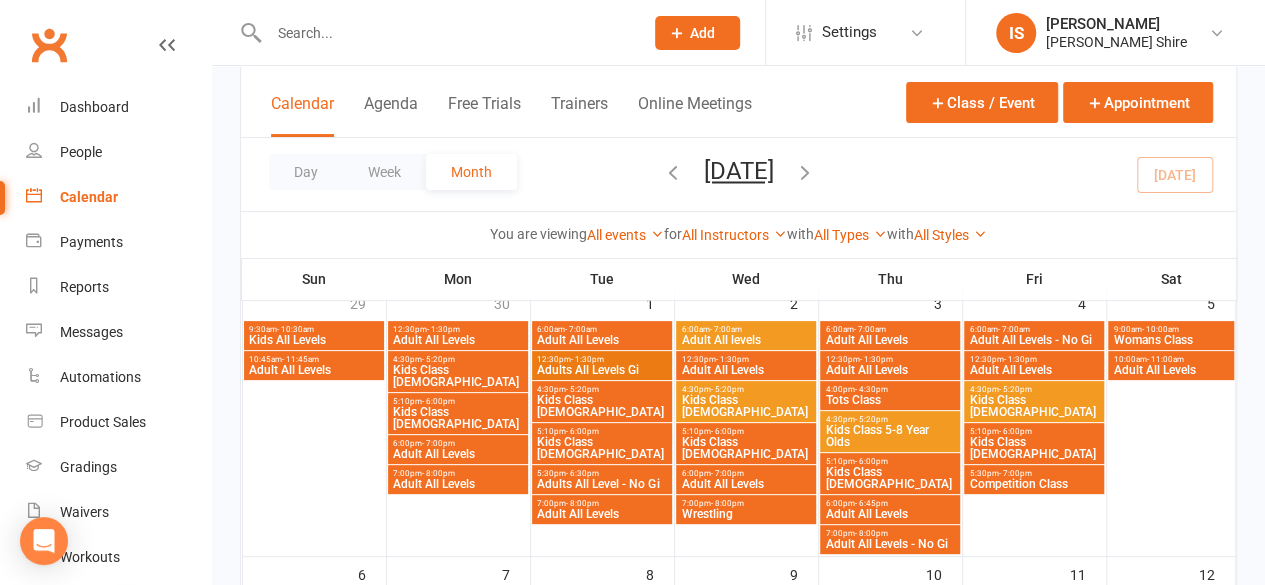 scroll, scrollTop: 138, scrollLeft: 0, axis: vertical 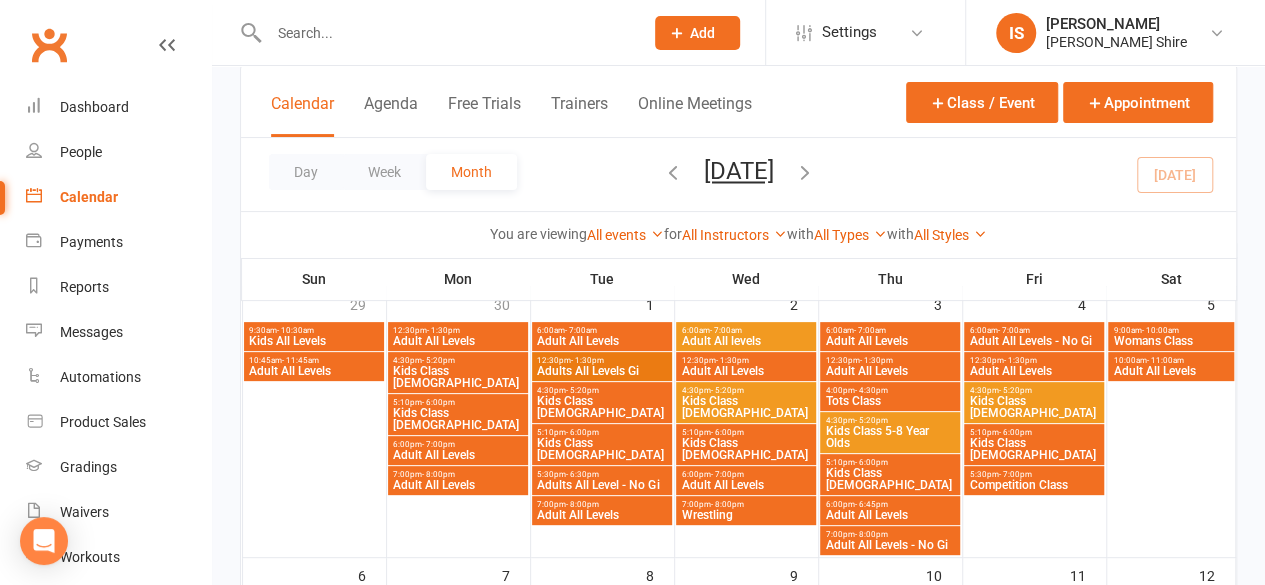 click on "Adult All Levels" at bounding box center [313, 371] 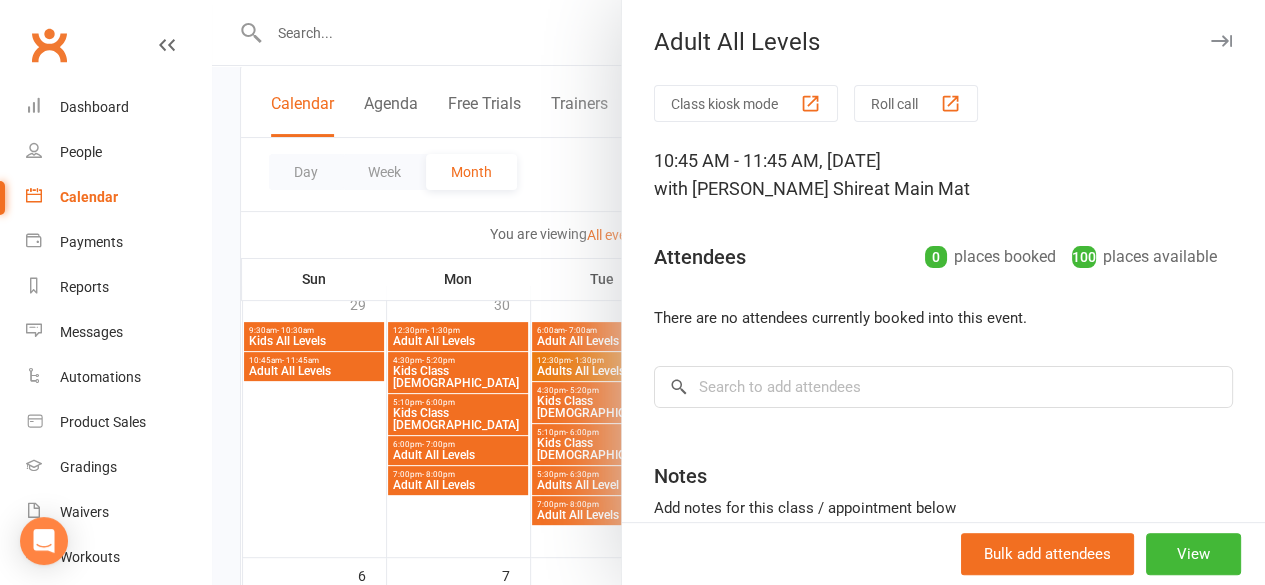 click at bounding box center (738, 292) 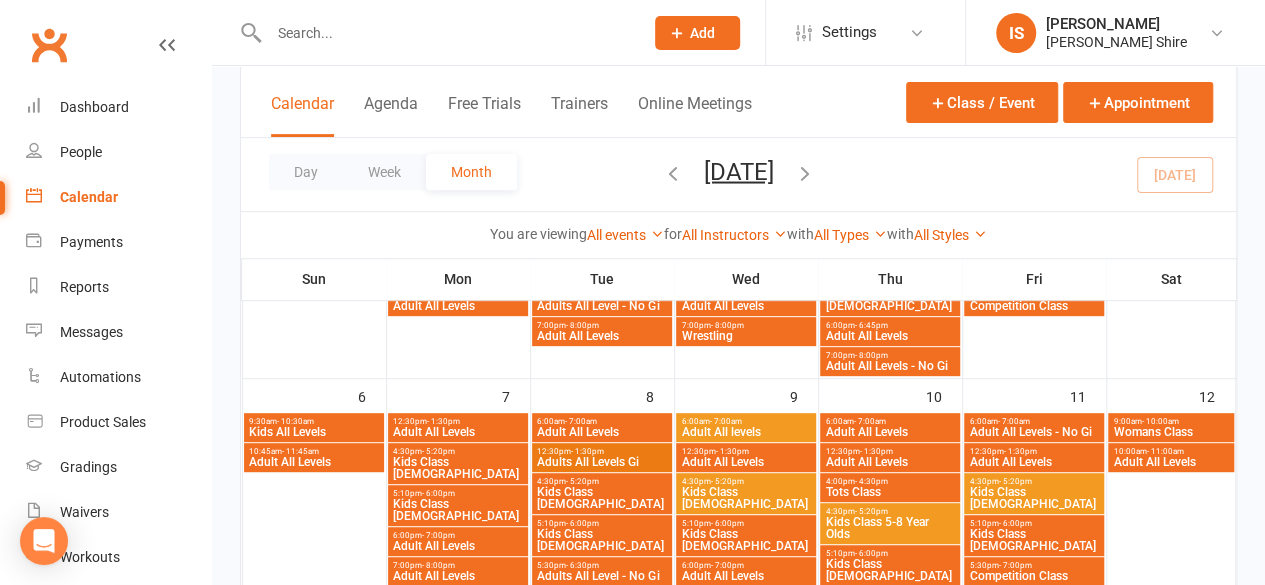 scroll, scrollTop: 330, scrollLeft: 0, axis: vertical 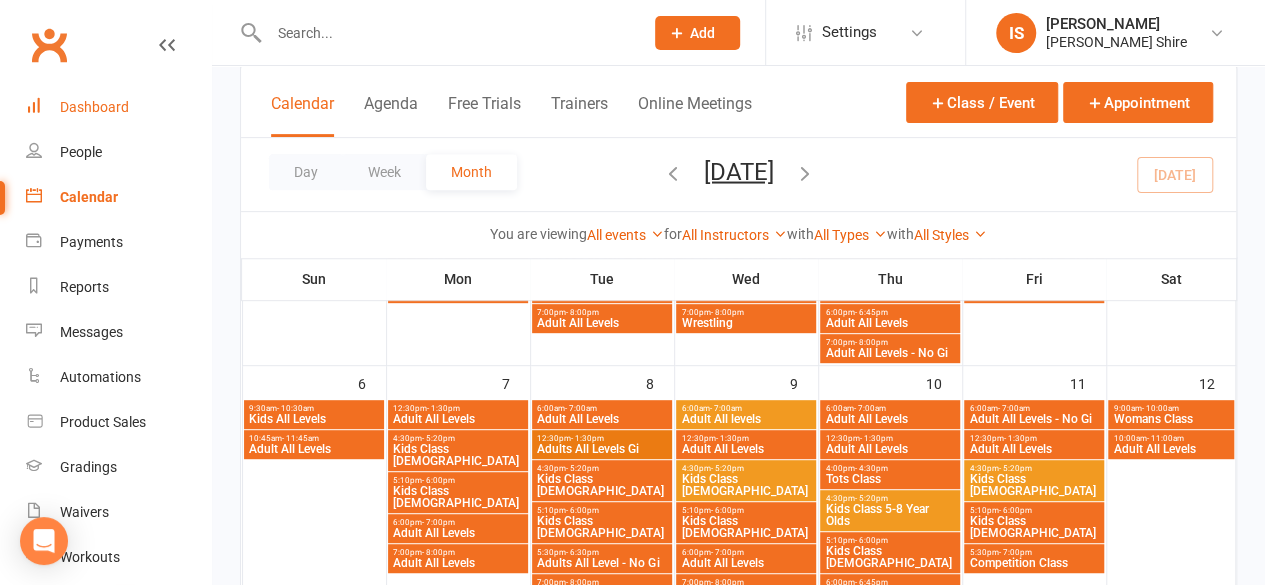 click on "Dashboard" at bounding box center [94, 107] 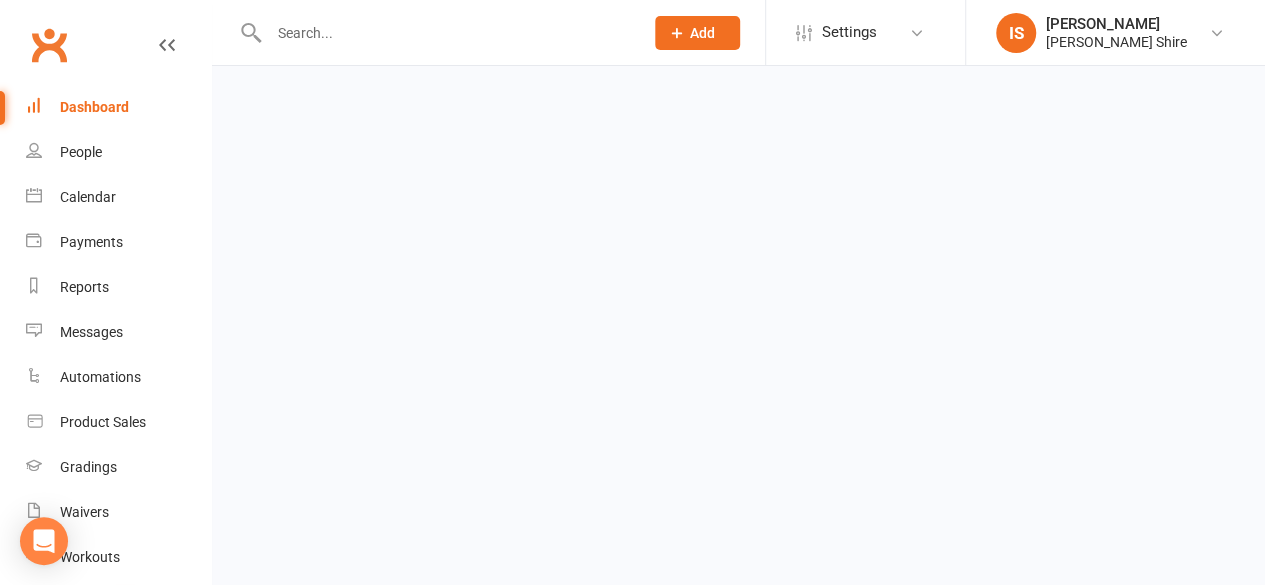scroll, scrollTop: 0, scrollLeft: 0, axis: both 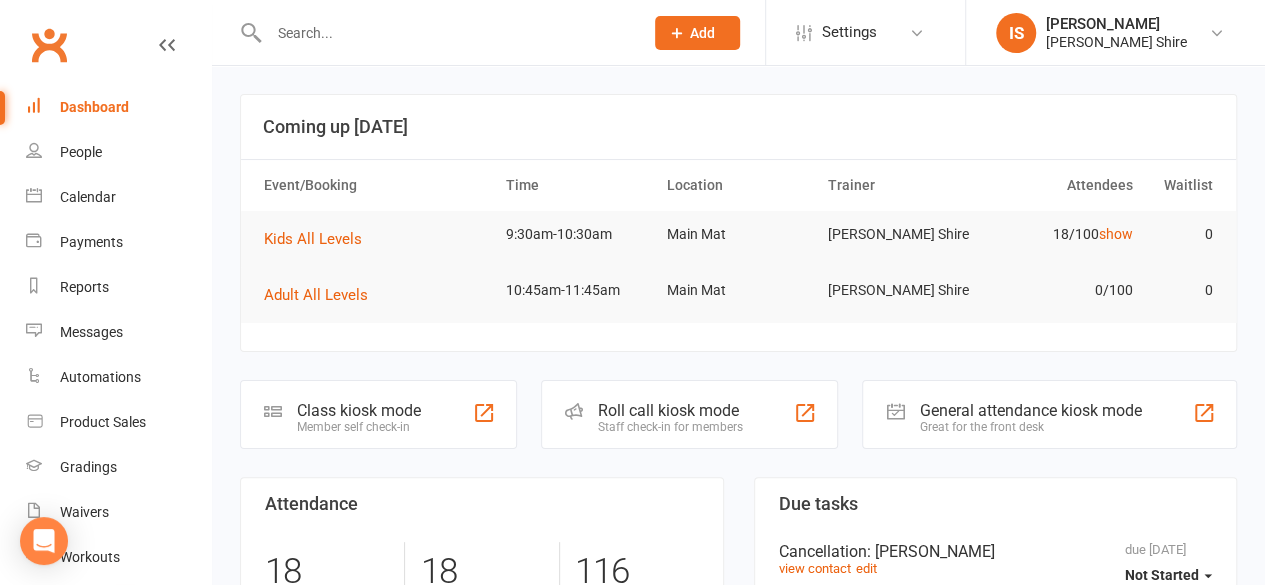 click at bounding box center (446, 33) 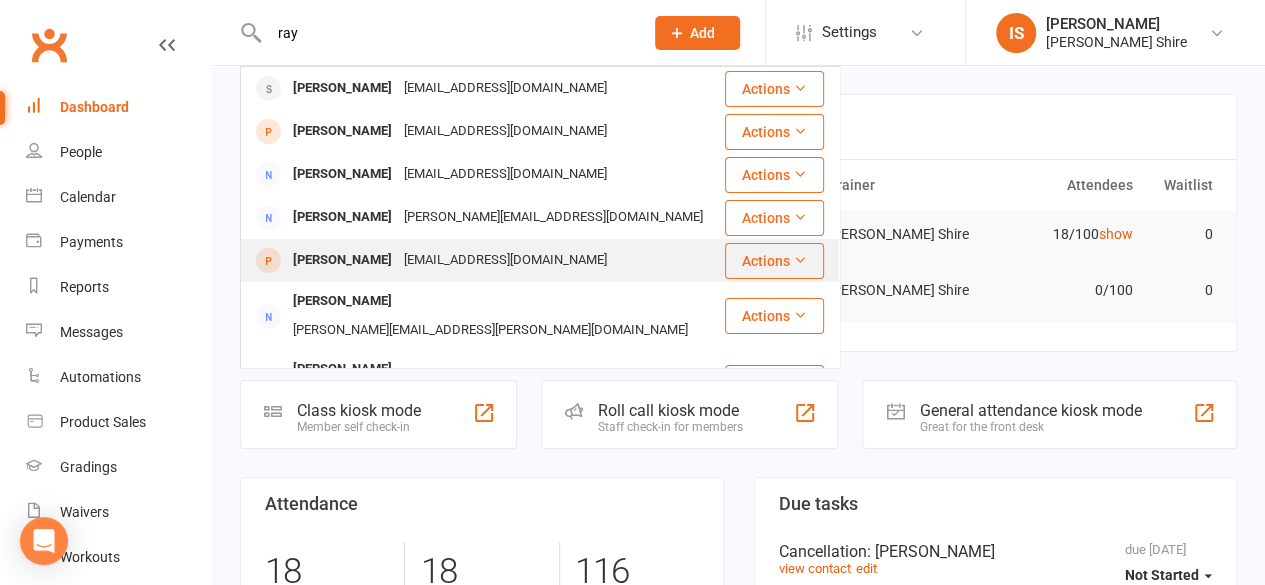 type on "ray" 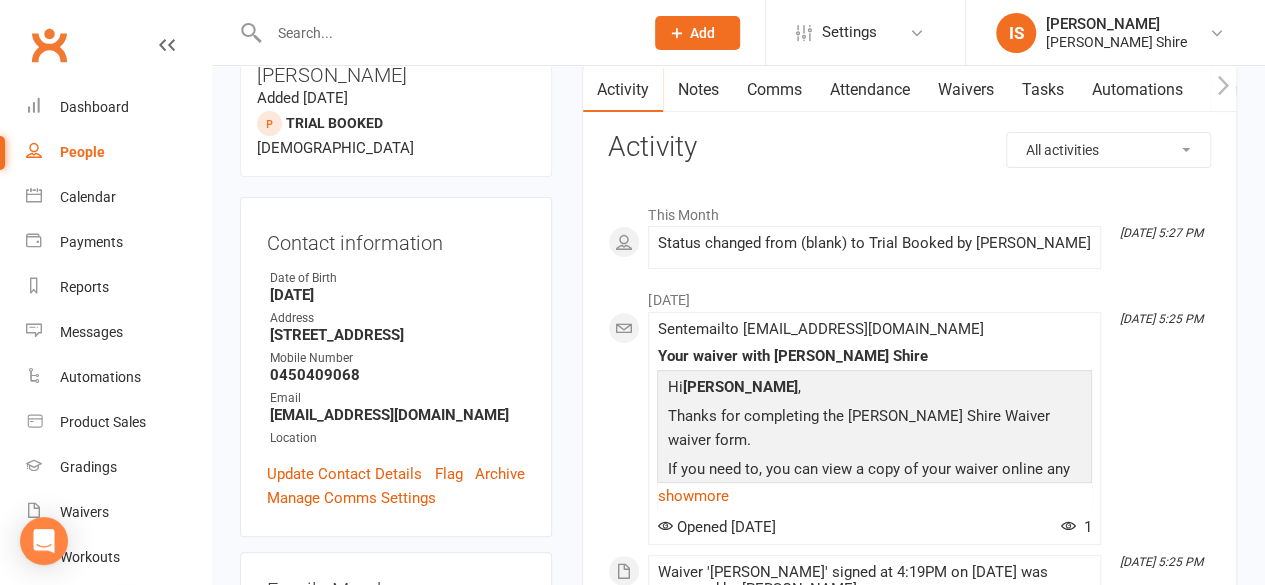 scroll, scrollTop: 171, scrollLeft: 0, axis: vertical 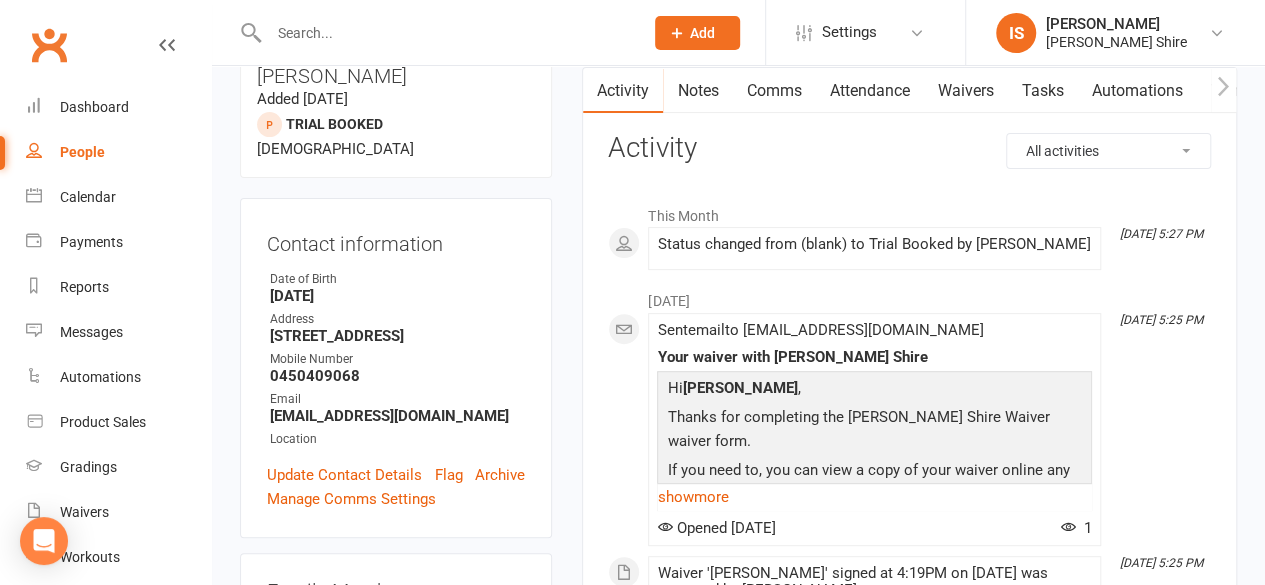 click at bounding box center (446, 33) 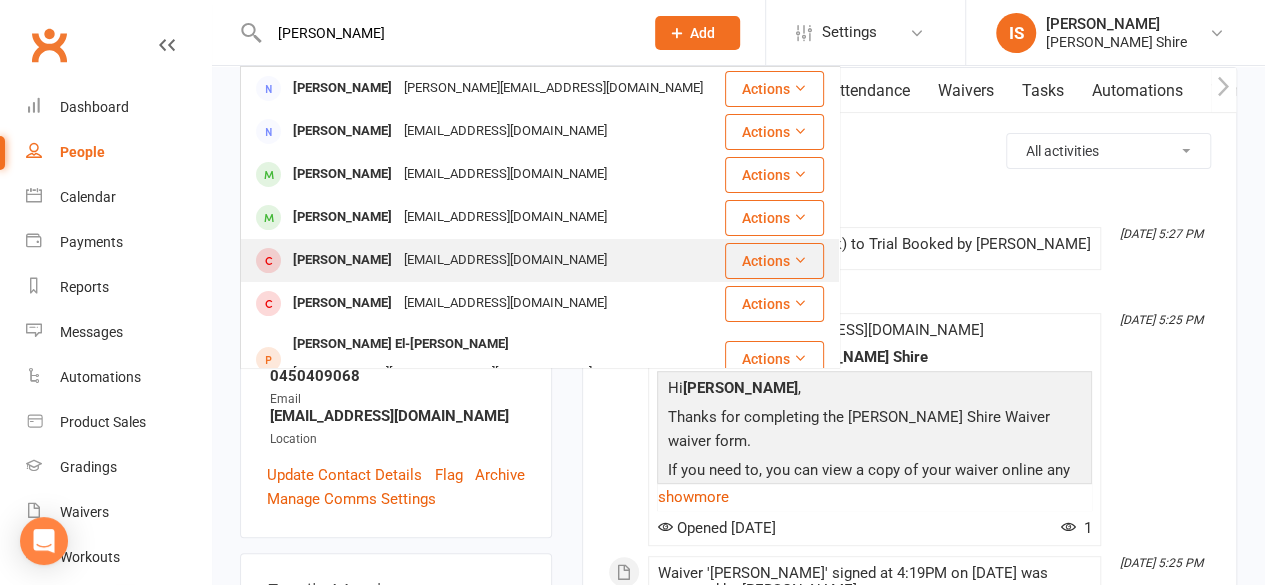 type on "[PERSON_NAME]" 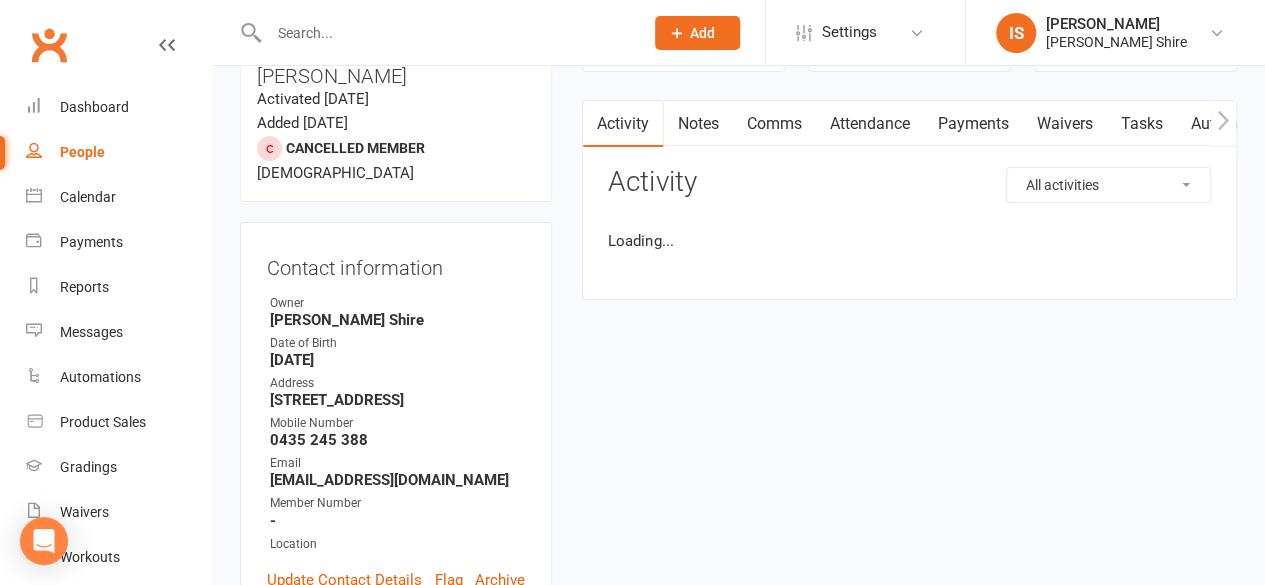 scroll, scrollTop: 0, scrollLeft: 0, axis: both 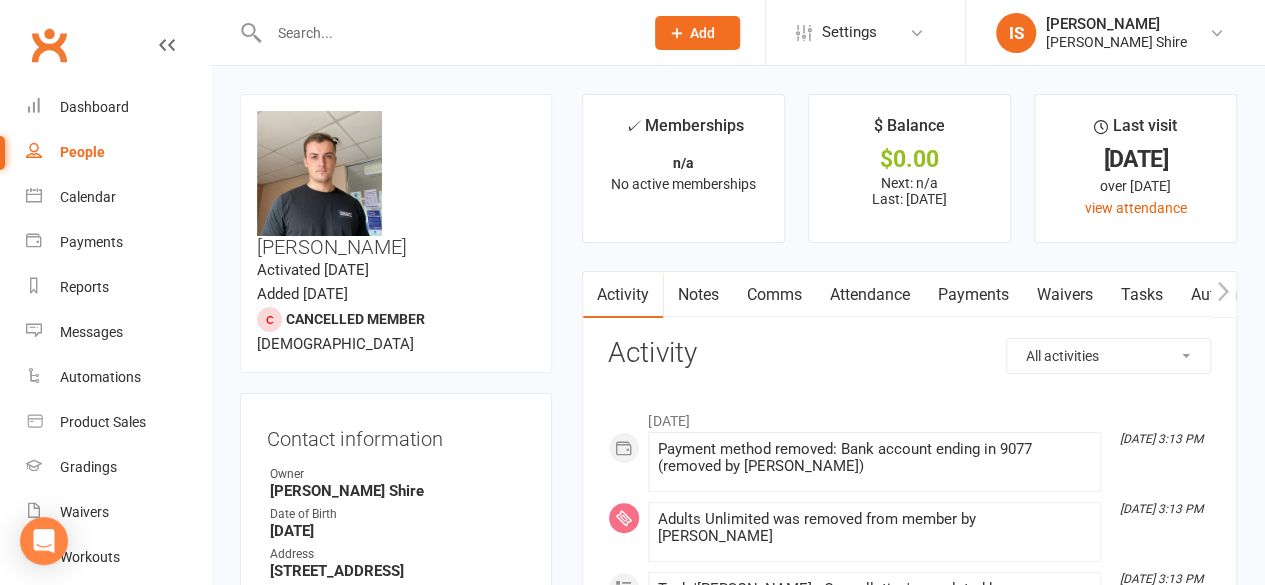click at bounding box center (446, 33) 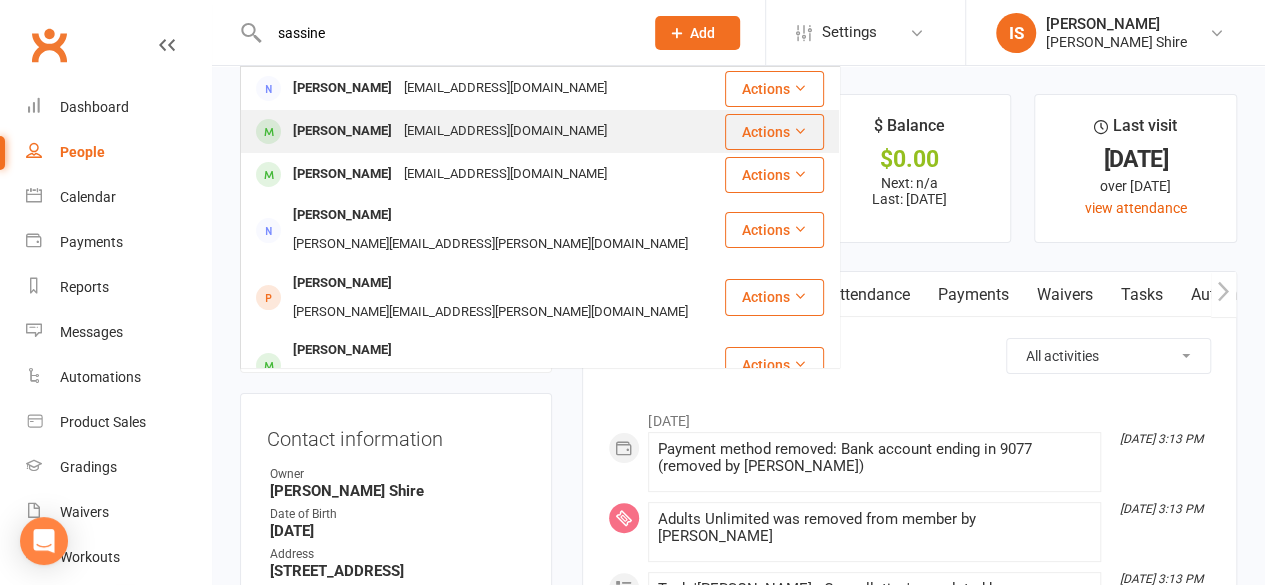 type on "sassine" 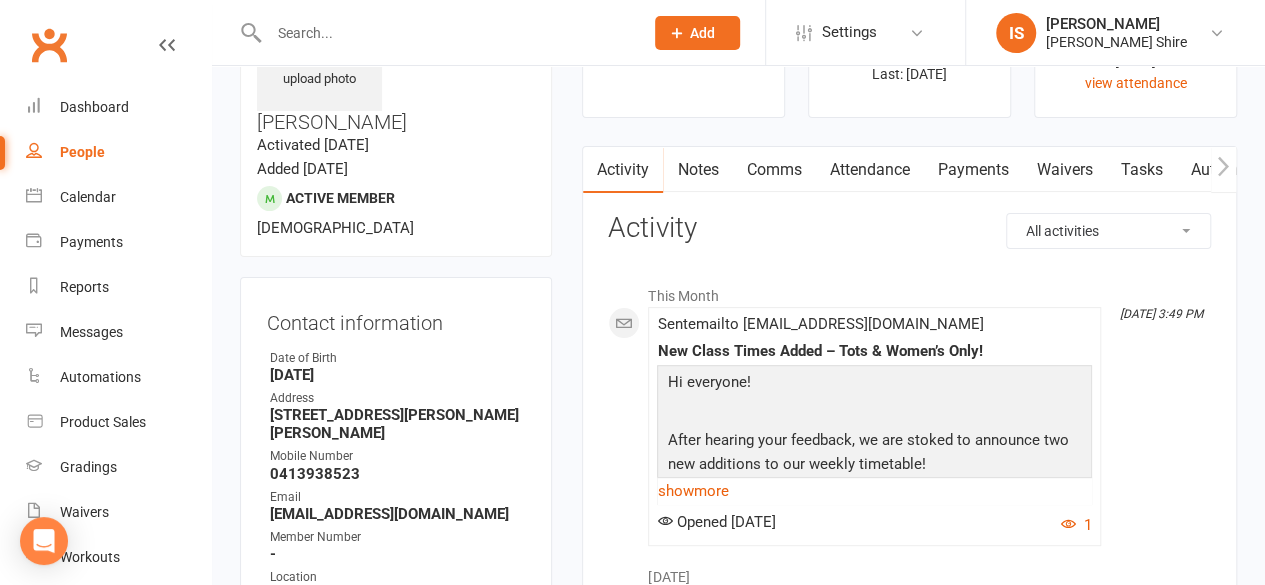 scroll, scrollTop: 112, scrollLeft: 0, axis: vertical 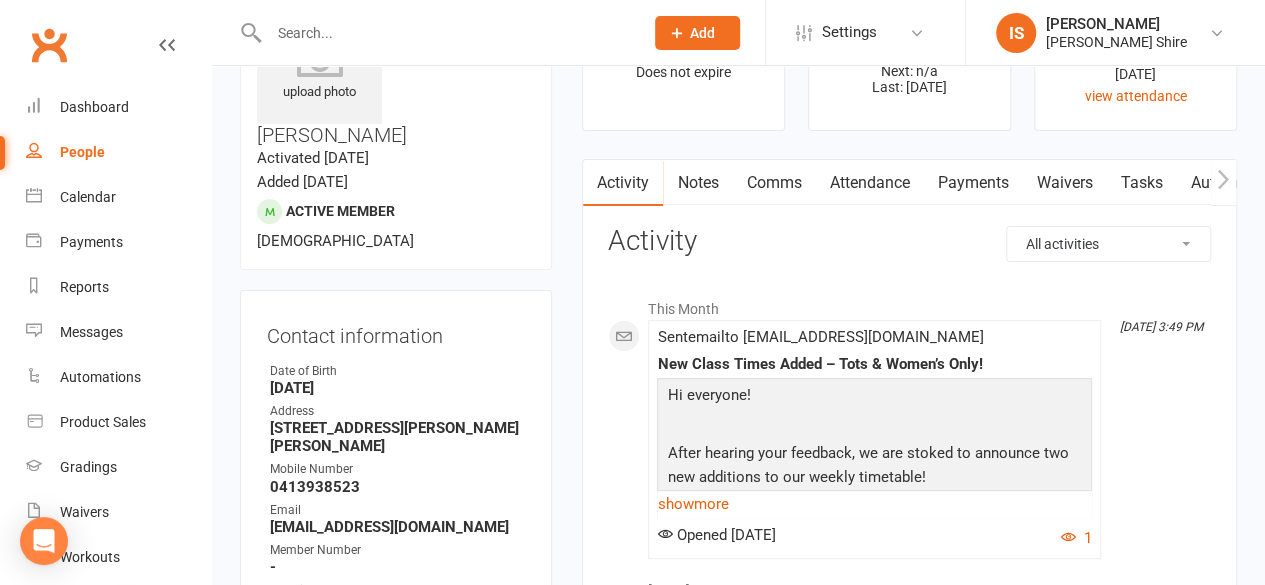 click on "Payments" at bounding box center (972, 183) 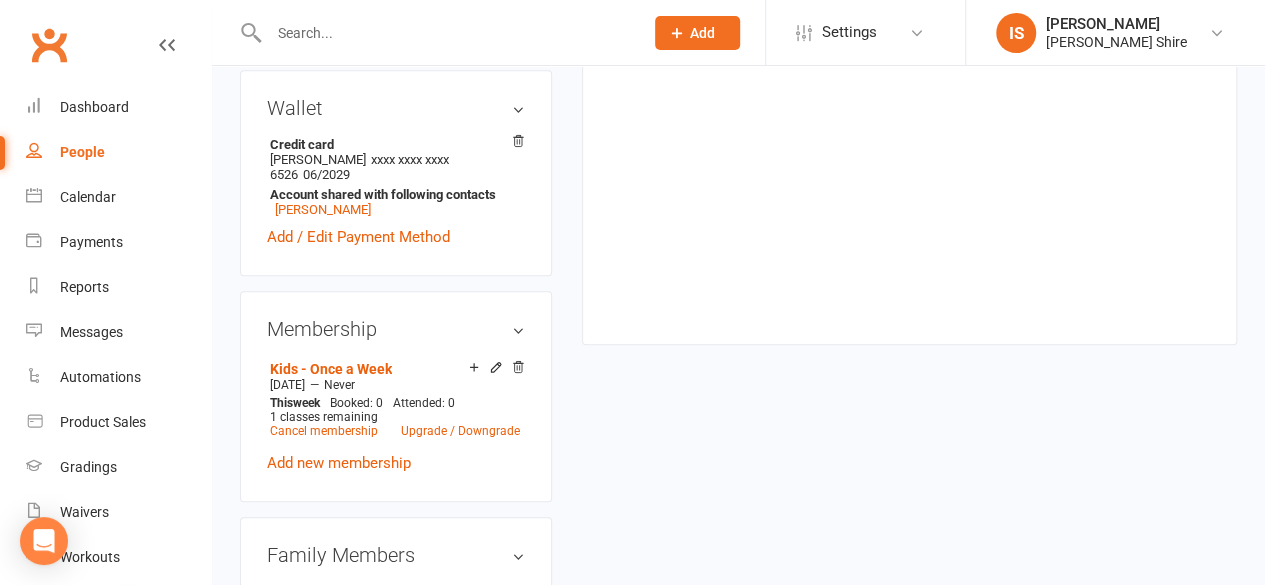 scroll, scrollTop: 747, scrollLeft: 0, axis: vertical 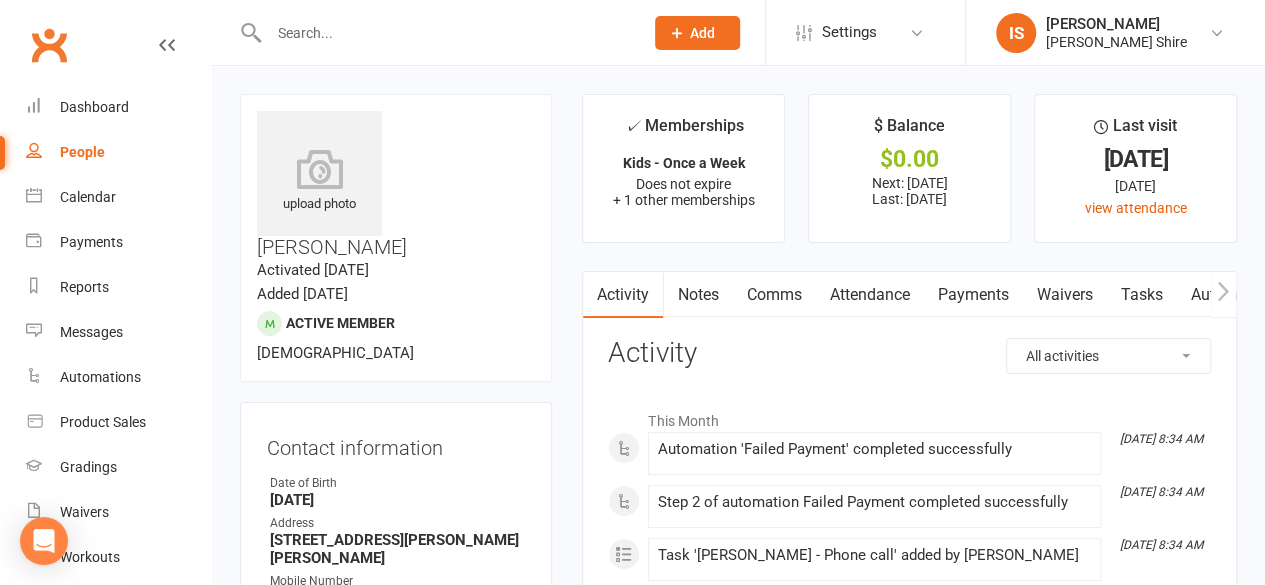 click on "Activity Notes Comms Attendance Payments Waivers Tasks Automations Workouts Gradings / Promotions Assessments Credit balance
All activities Bookings / Attendances Communications Notes Failed SMSes Gradings Members Memberships POS Sales Payments Credit Vouchers Prospects Reports Automations Tasks Waivers Workouts Kiosk Mode Consent Assessments Contact Flags Family Relationships Activity This Month [DATE] 8:34 AM Automation 'Failed Payment' completed successfully   [DATE] 8:34 AM Step 2 of automation Failed Payment completed successfully   [DATE] 8:34 AM Task '[PERSON_NAME] - Phone call' added by [PERSON_NAME]   [DATE] 8:34 AM Automation 'Failed Payment' completed successfully   [DATE] 8:34 AM Step 2 of automation Failed Payment completed successfully   [DATE] 8:34 AM Task '[PERSON_NAME] - Phone call' added by [PERSON_NAME]   [DATE] 8:33 AM Step 1 of automation Failed Payment completed successfully   [DATE] 8:33 AM   Sent  email  to   [EMAIL_ADDRESS][DOMAIN_NAME]   Failed weekly payment Hi [PERSON_NAME] ," at bounding box center (909, 1520) 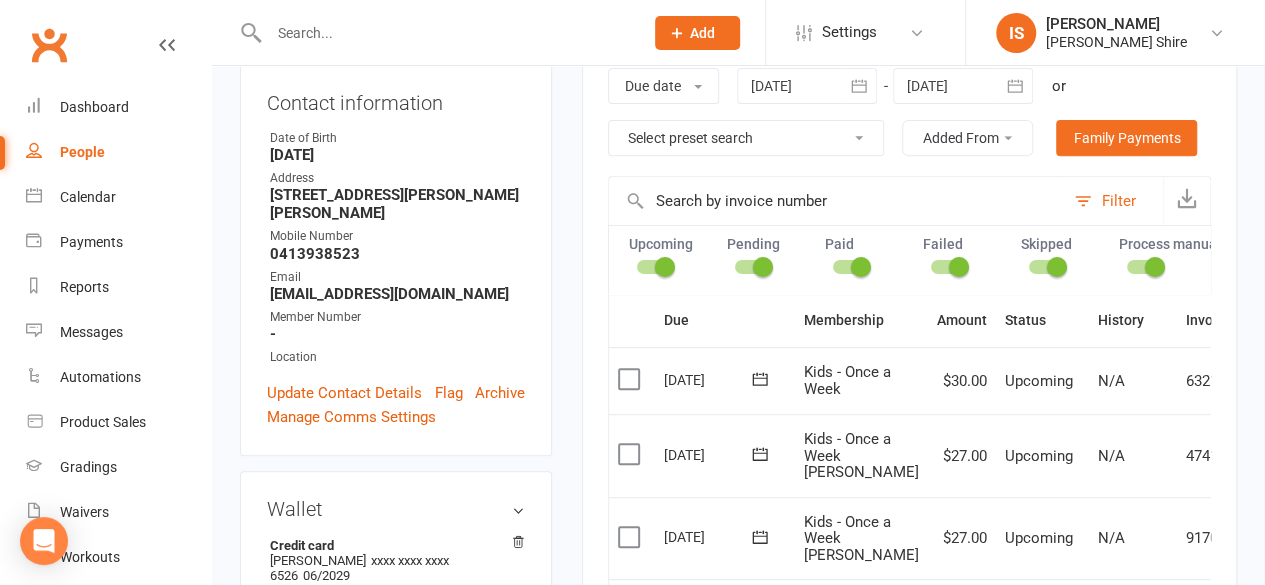 scroll, scrollTop: 344, scrollLeft: 0, axis: vertical 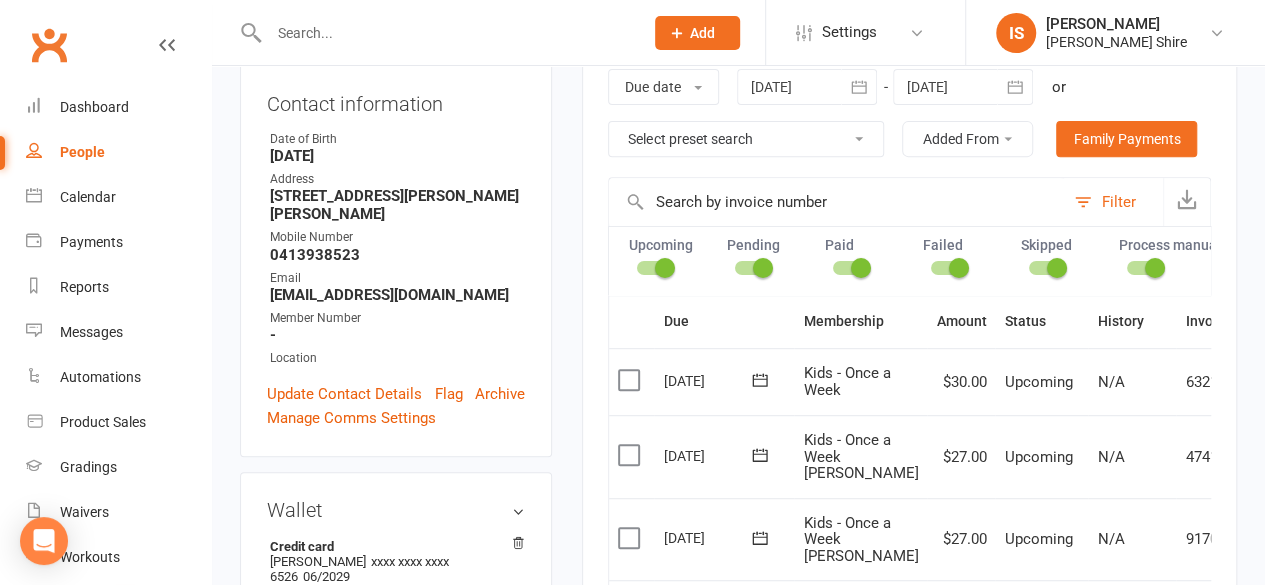 click on "Select preset search All failures All skipped payments All pending payments Successful payments (last 14 days)  Successful payments (last 30 days) Successful payments (last 90 days)" at bounding box center [746, 139] 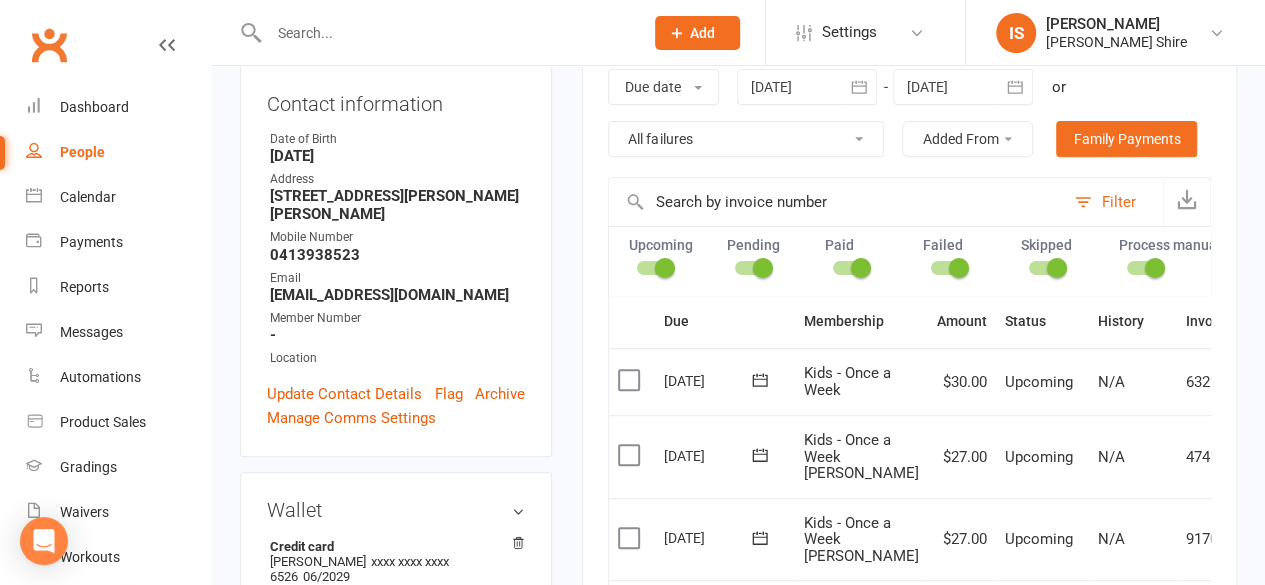 click on "Select preset search All failures All skipped payments All pending payments Successful payments (last 14 days)  Successful payments (last 30 days) Successful payments (last 90 days)" at bounding box center [746, 139] 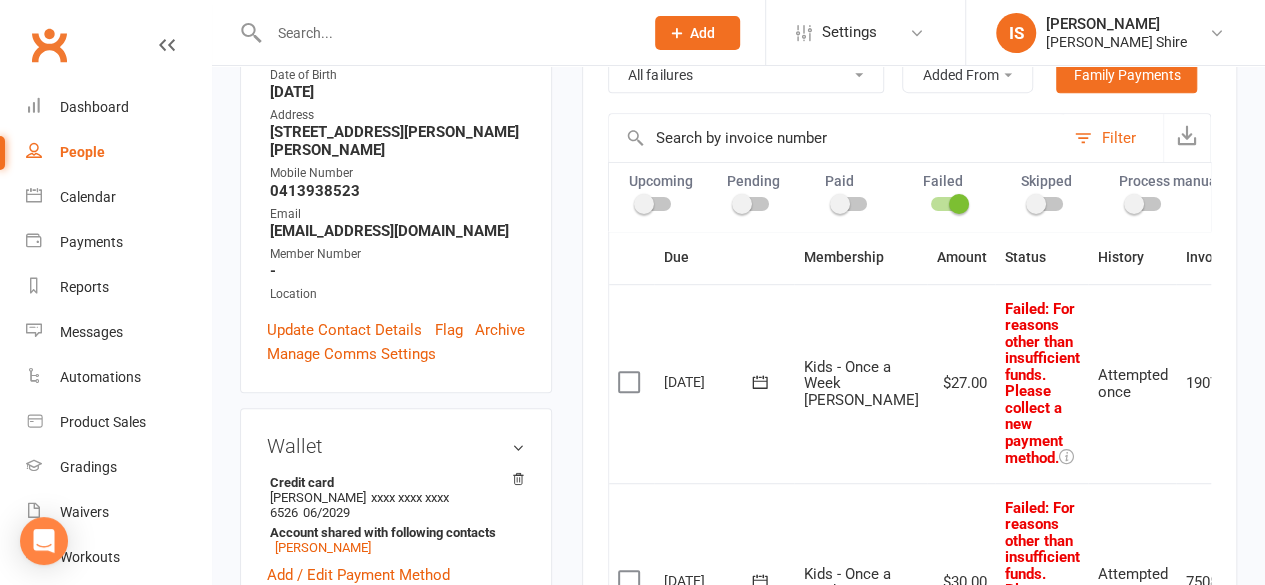 scroll, scrollTop: 407, scrollLeft: 0, axis: vertical 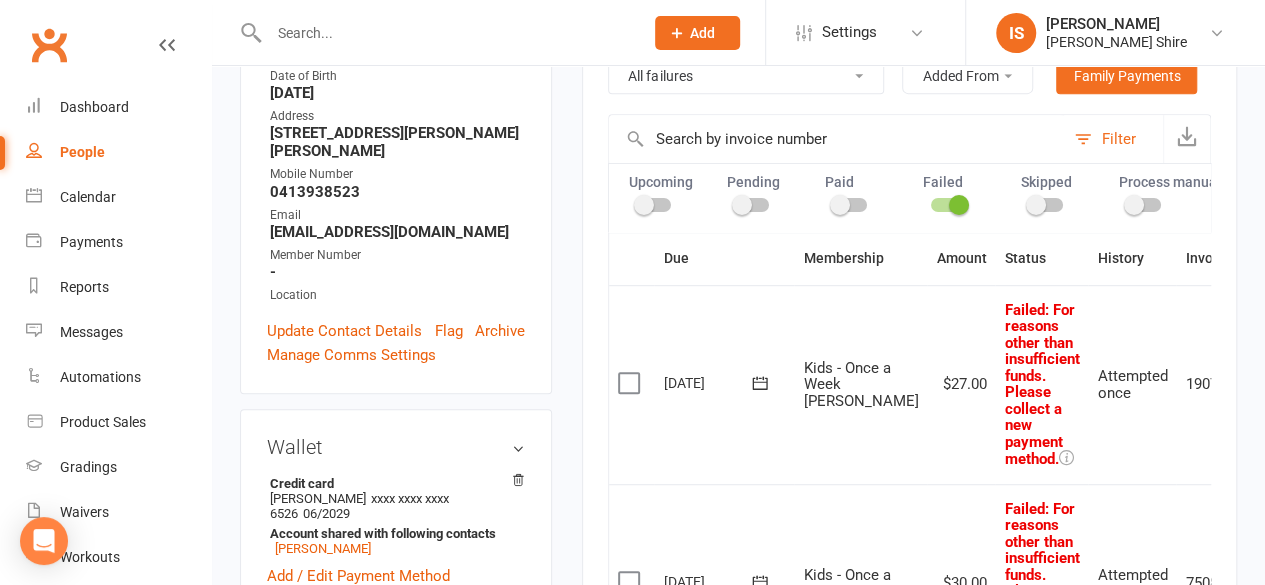 click on "$27.00" at bounding box center (961, 384) 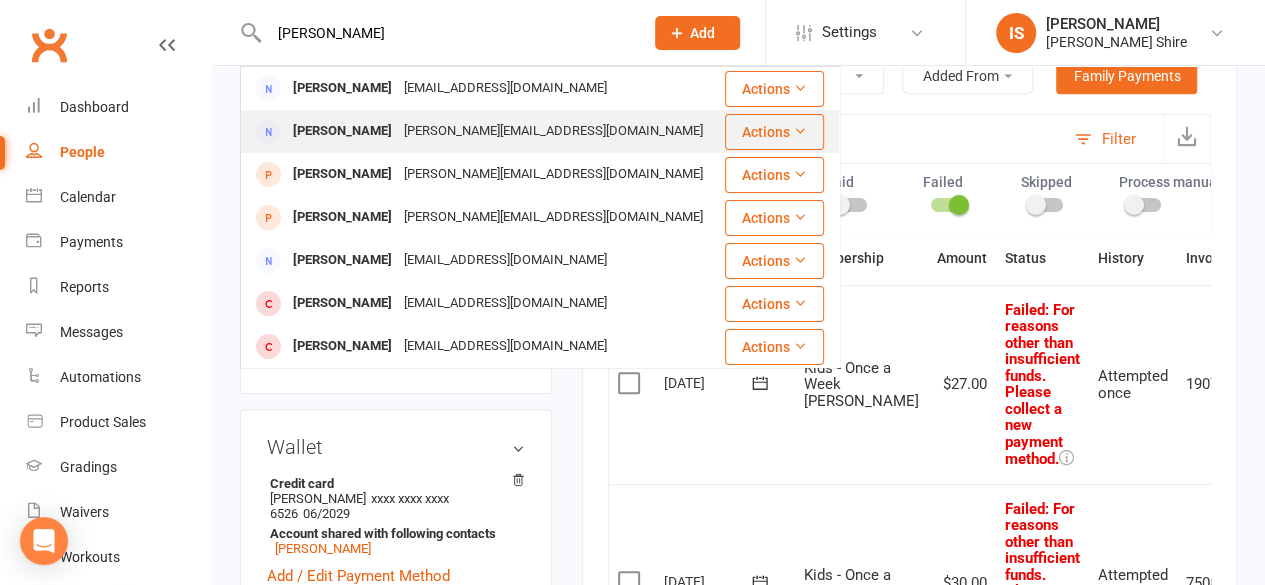 type on "[PERSON_NAME]" 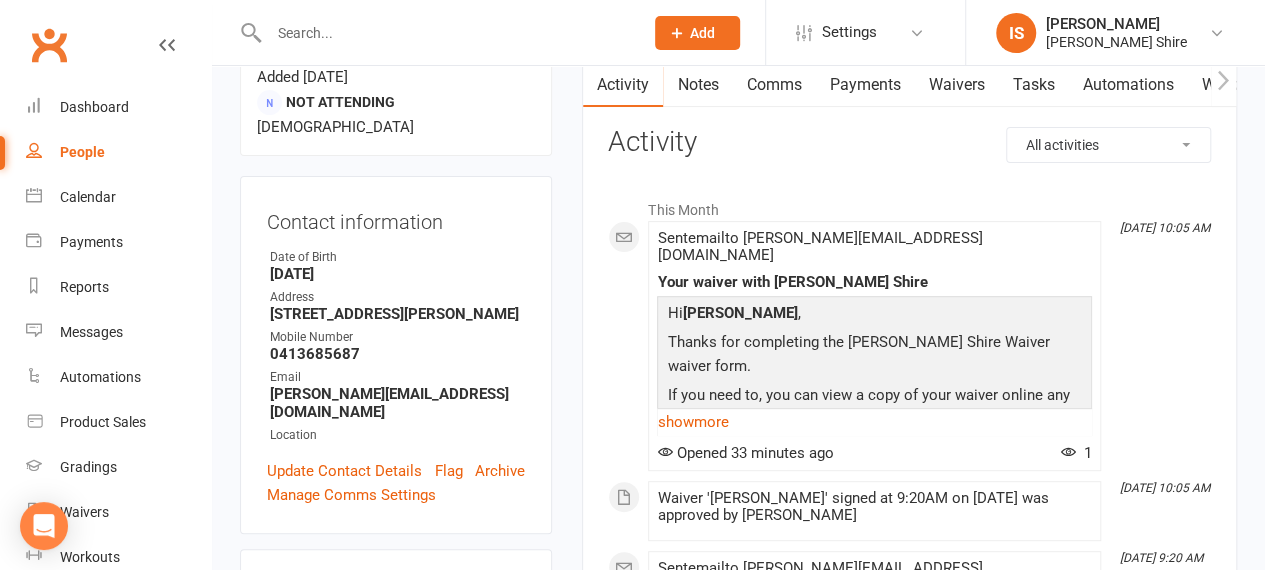 scroll, scrollTop: 232, scrollLeft: 0, axis: vertical 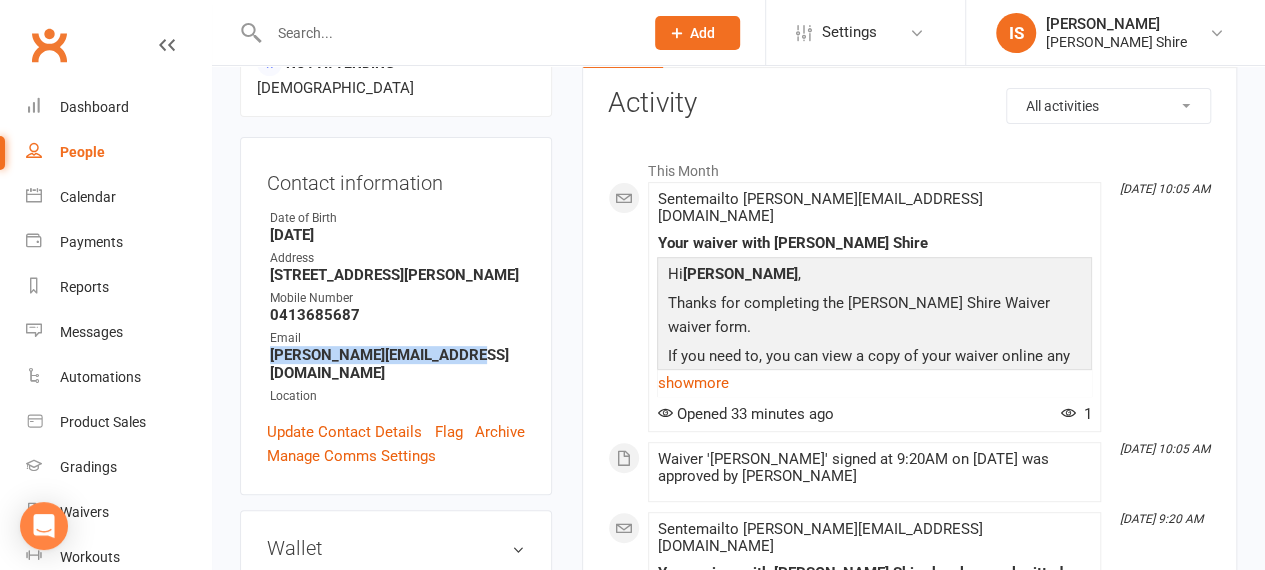 drag, startPoint x: 474, startPoint y: 257, endPoint x: 256, endPoint y: 265, distance: 218.14674 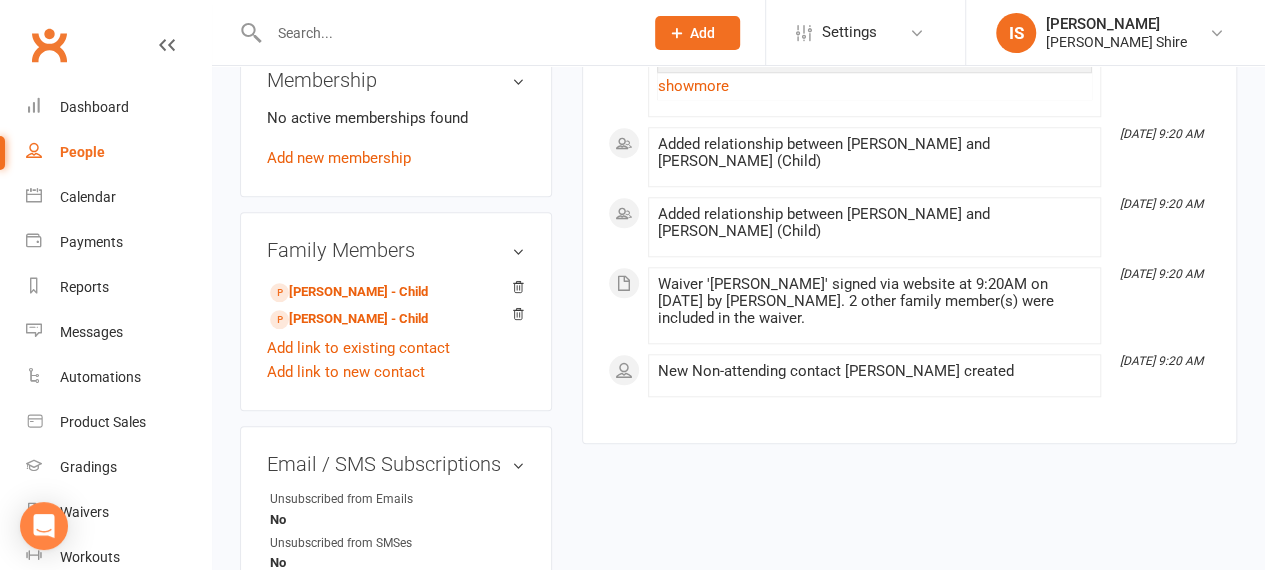 scroll, scrollTop: 858, scrollLeft: 0, axis: vertical 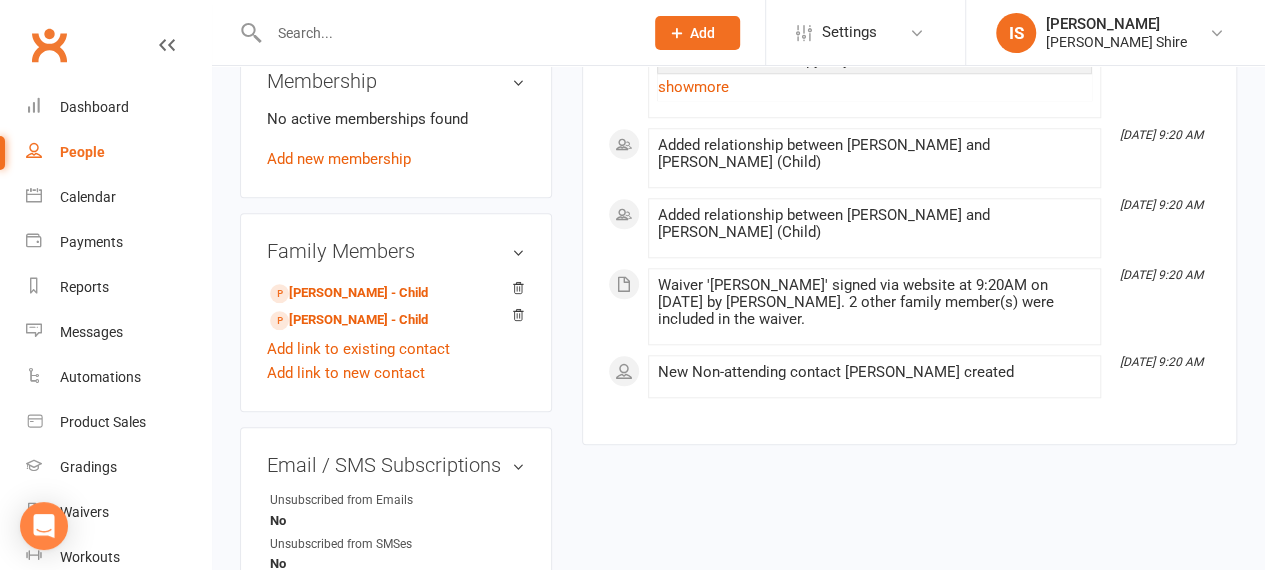 click on "Unsubscribed from Emails" at bounding box center [352, 500] 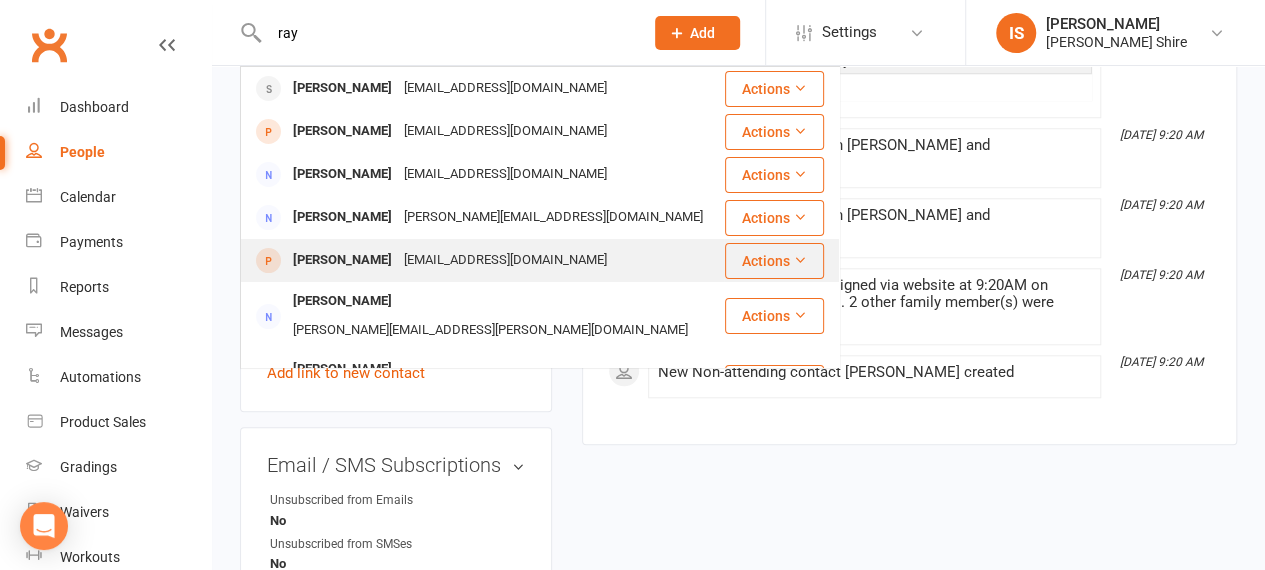 type on "ray" 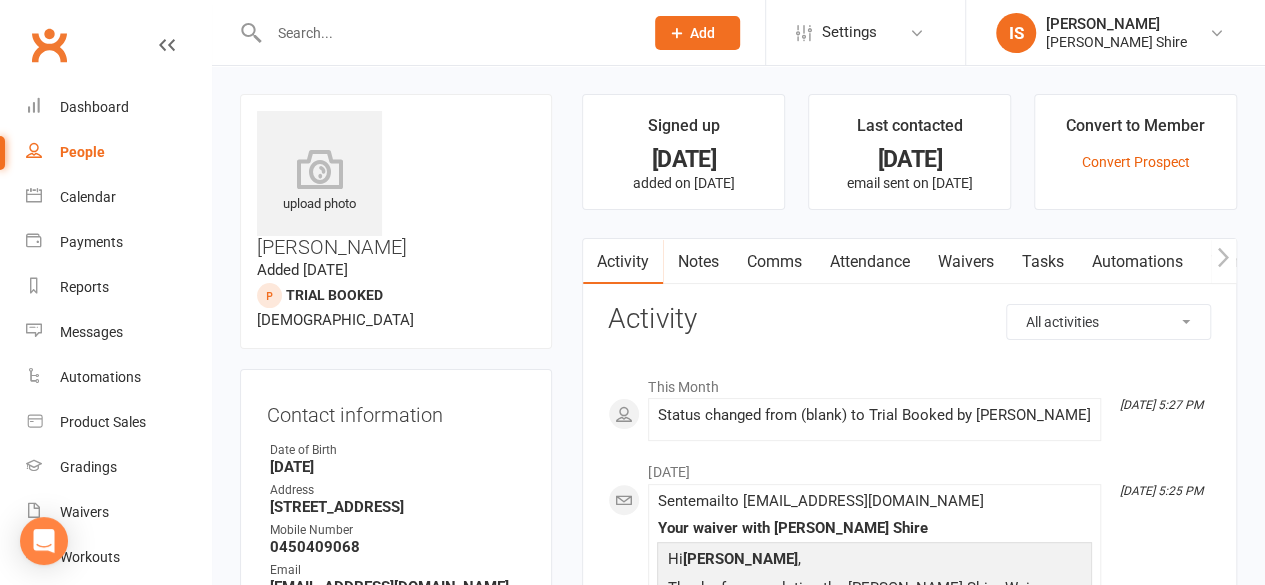scroll, scrollTop: 197, scrollLeft: 0, axis: vertical 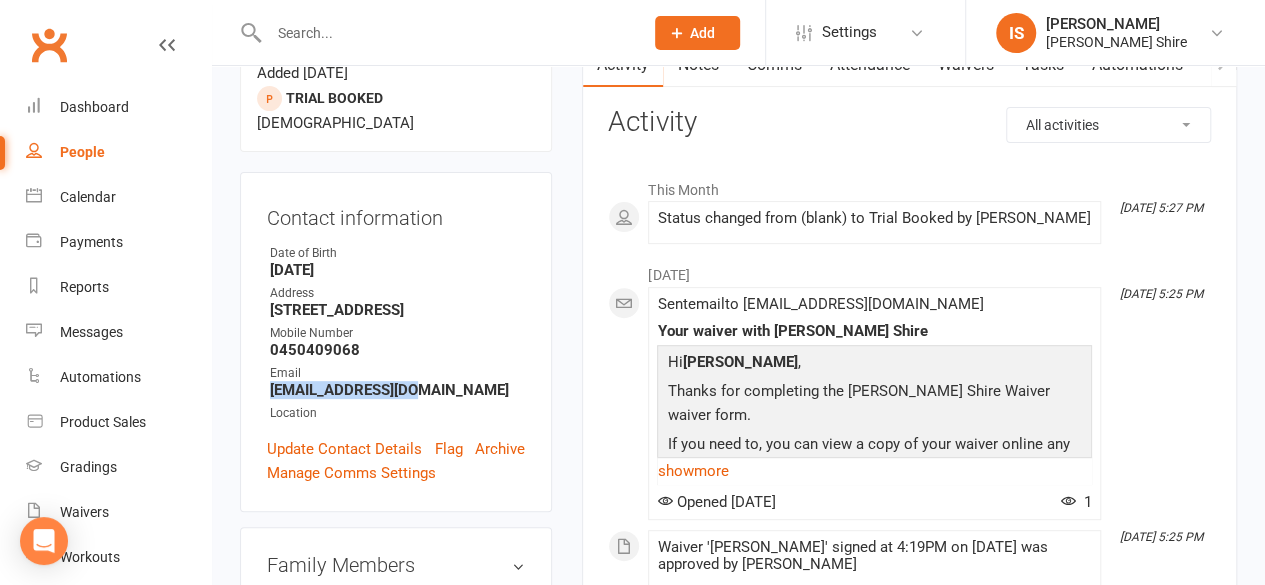 drag, startPoint x: 444, startPoint y: 297, endPoint x: 267, endPoint y: 299, distance: 177.01129 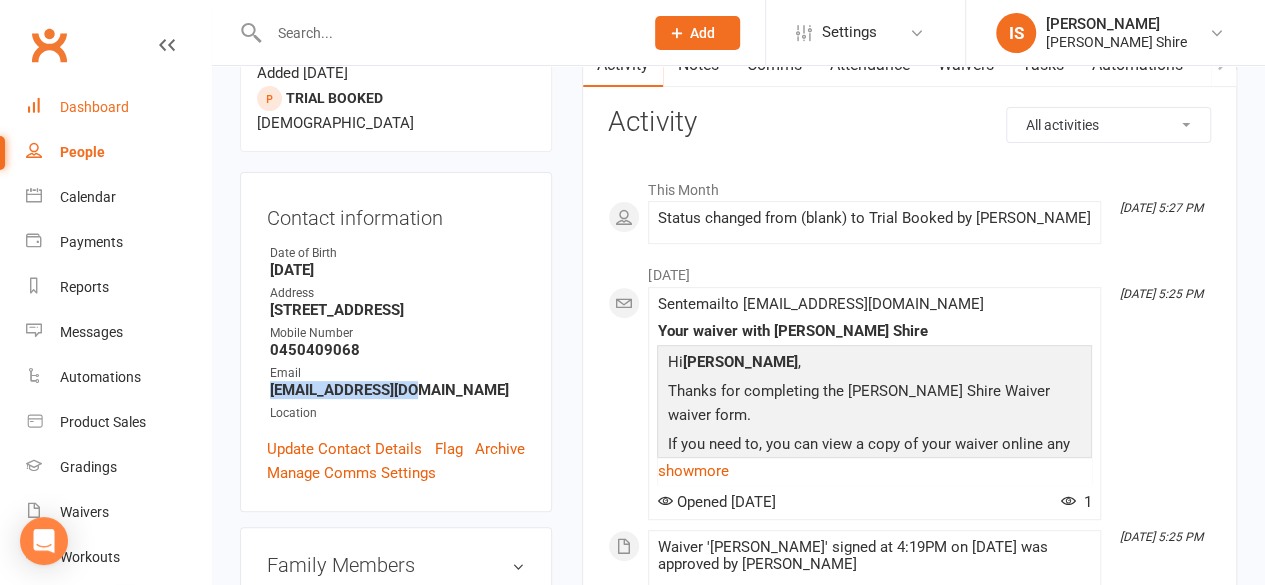click on "Dashboard" at bounding box center [94, 107] 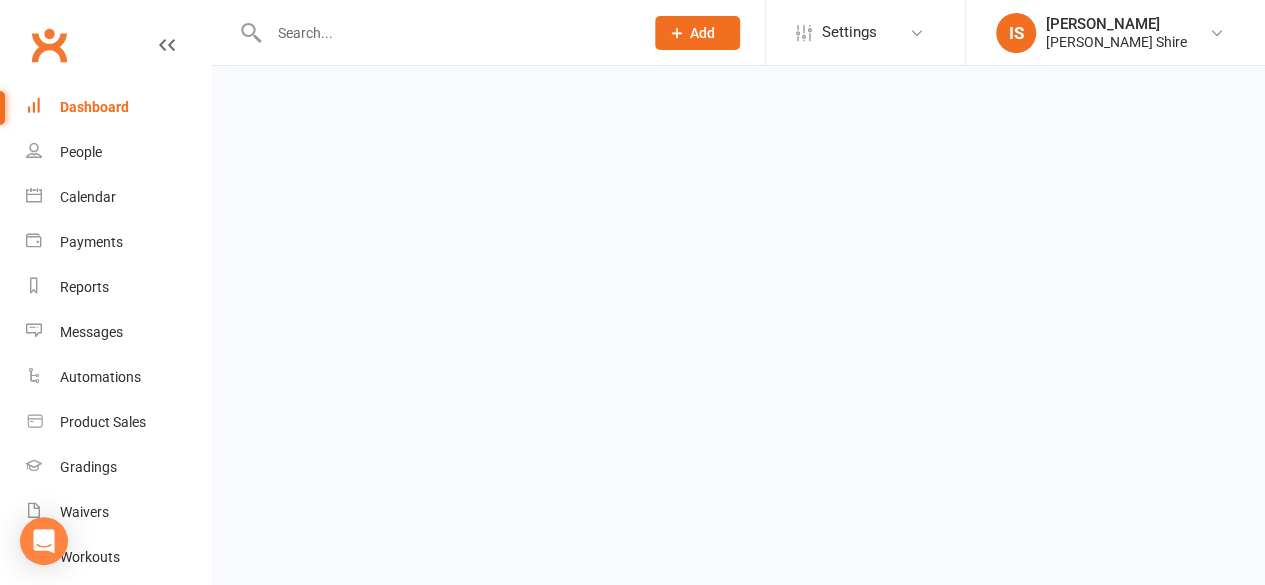 scroll, scrollTop: 0, scrollLeft: 0, axis: both 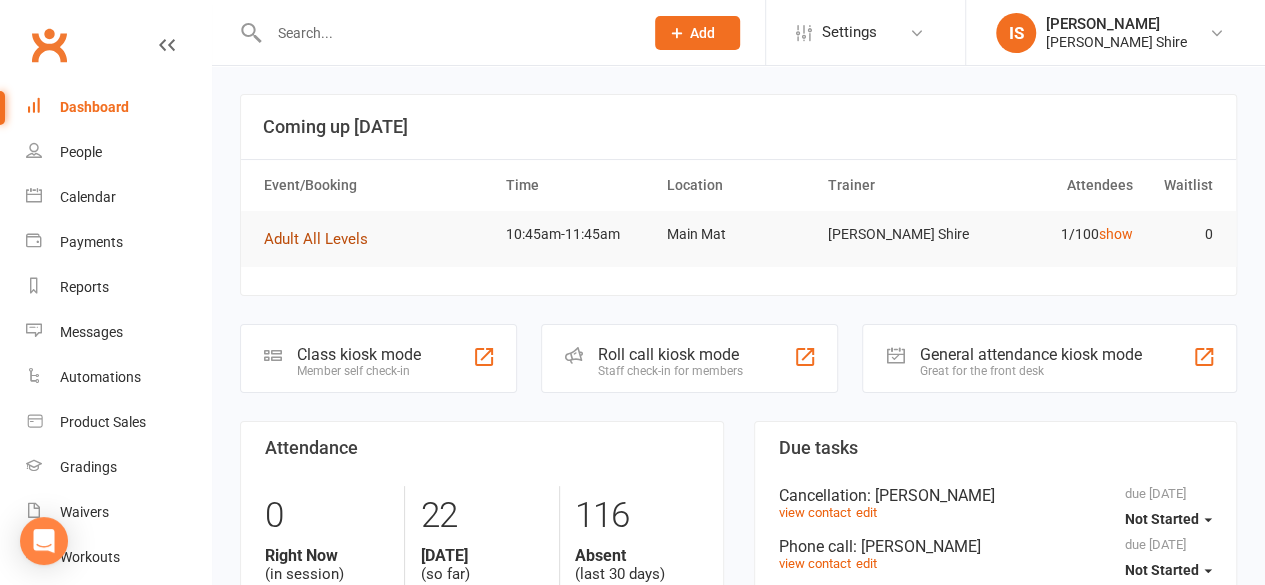 click on "Adult All Levels" at bounding box center (316, 239) 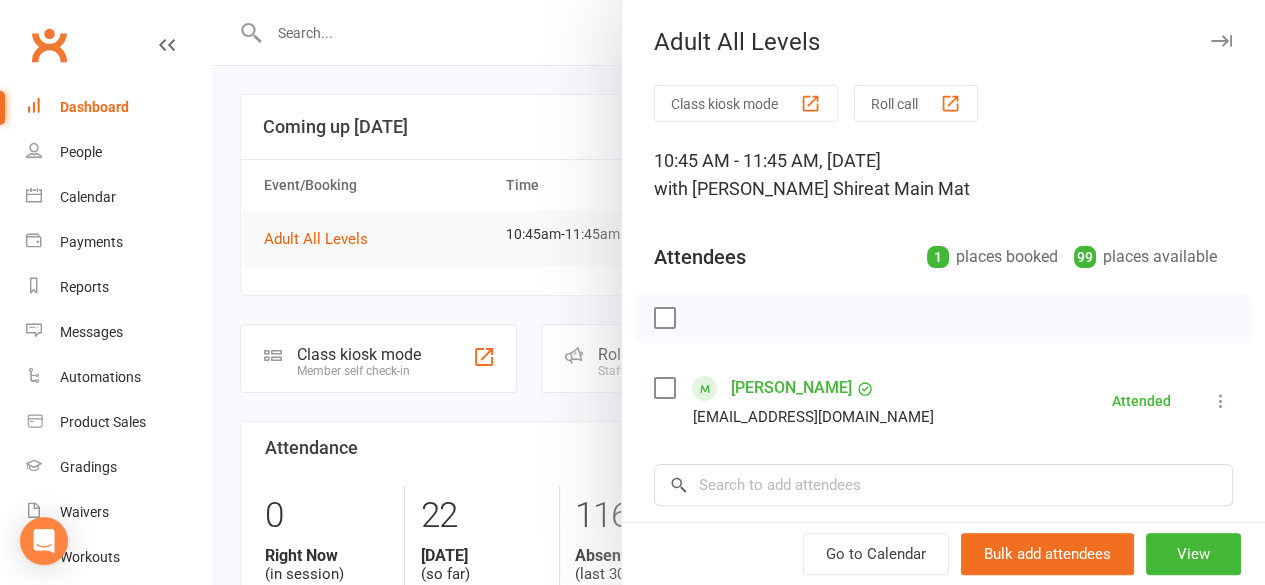 scroll, scrollTop: 171, scrollLeft: 0, axis: vertical 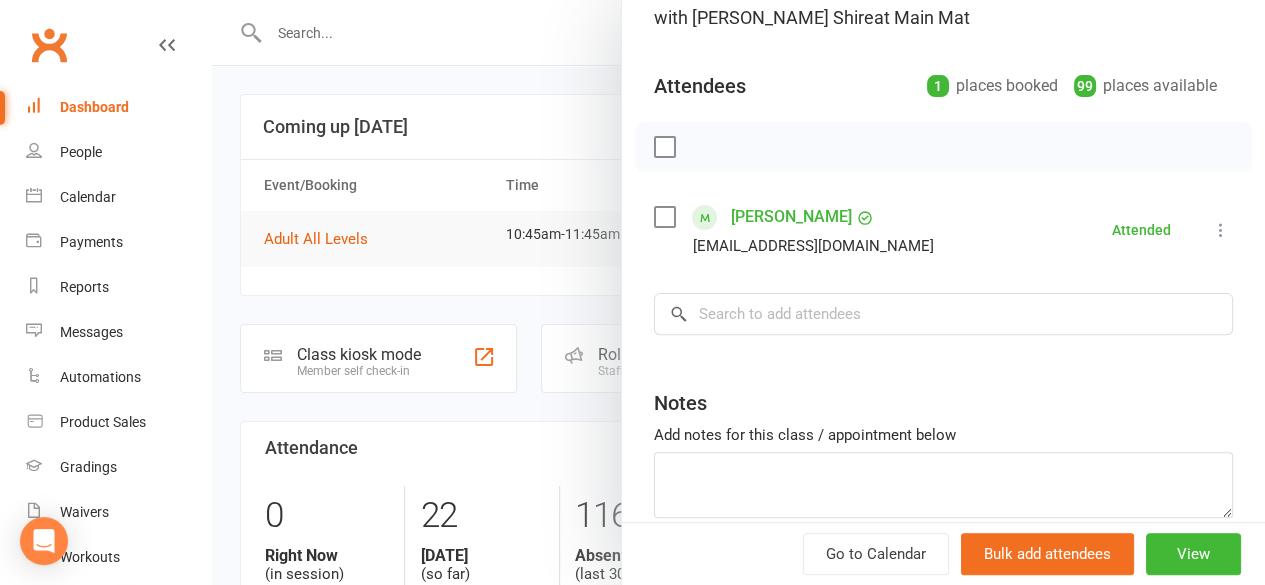 click at bounding box center [738, 292] 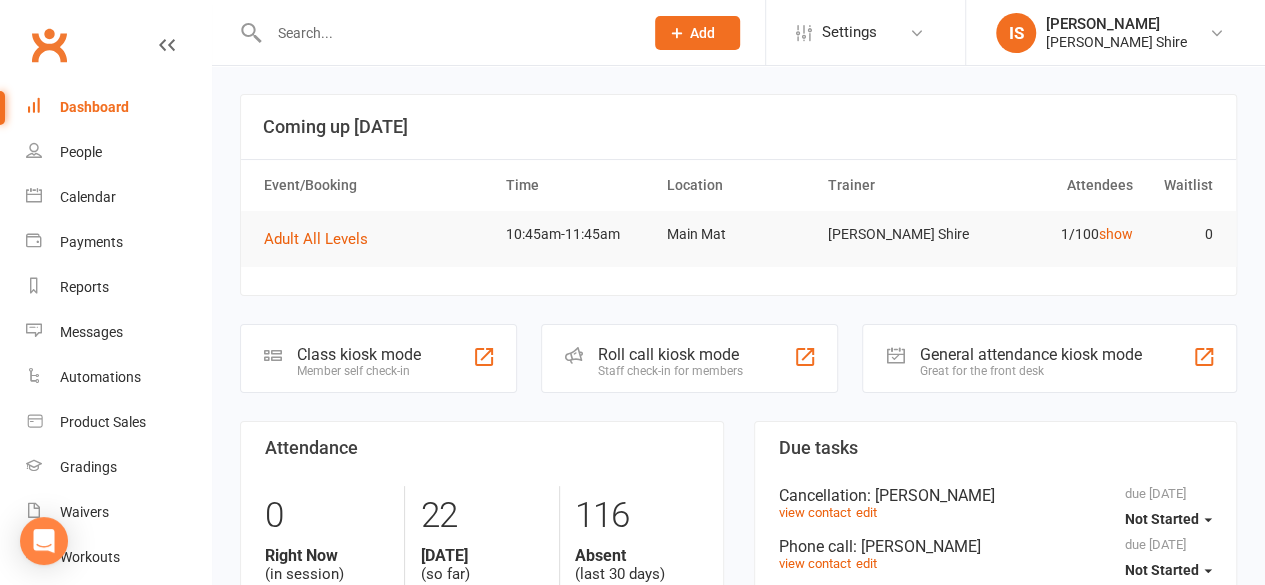 click on "Dashboard" at bounding box center (118, 107) 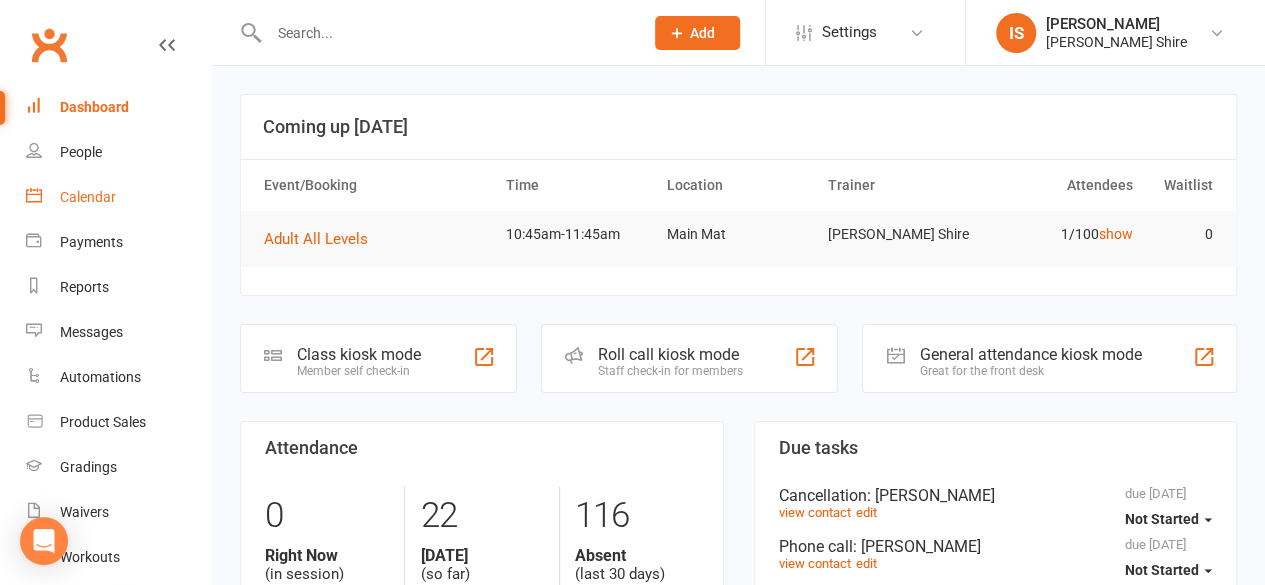 click on "Calendar" at bounding box center [88, 197] 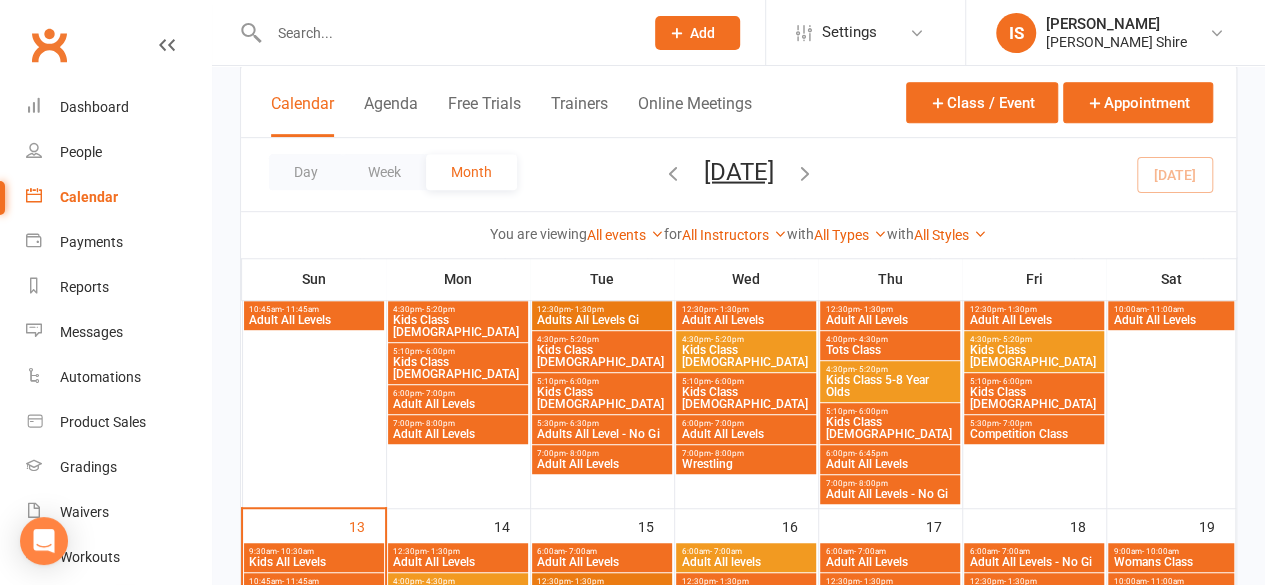 scroll, scrollTop: 562, scrollLeft: 0, axis: vertical 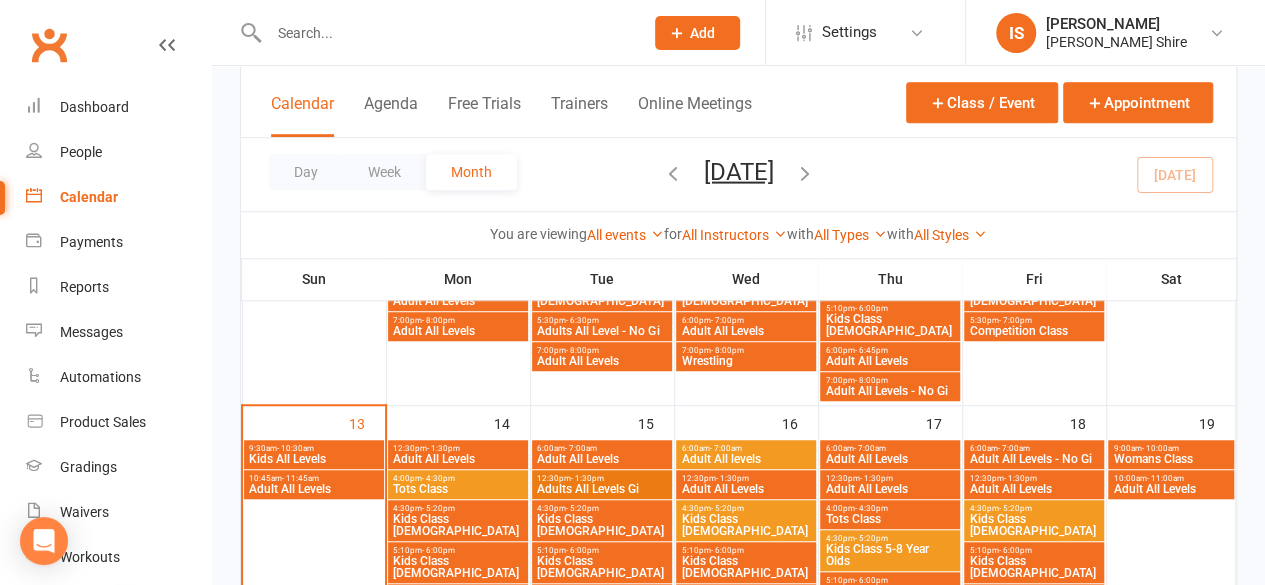 click on "9:30am  - 10:30am" at bounding box center [313, 448] 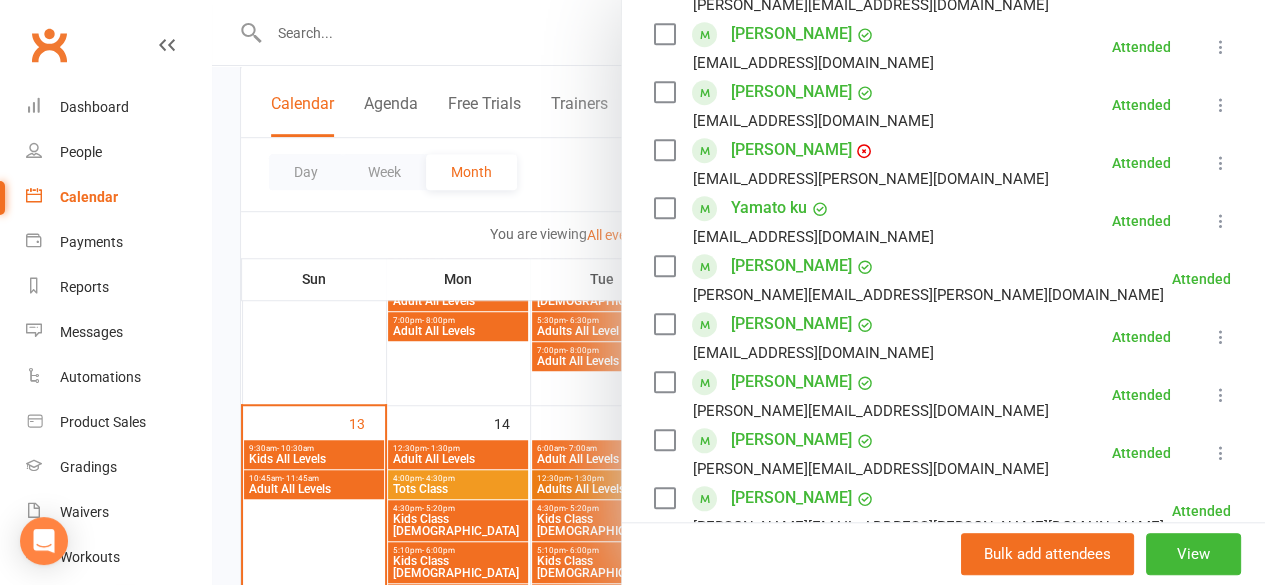 scroll, scrollTop: 618, scrollLeft: 0, axis: vertical 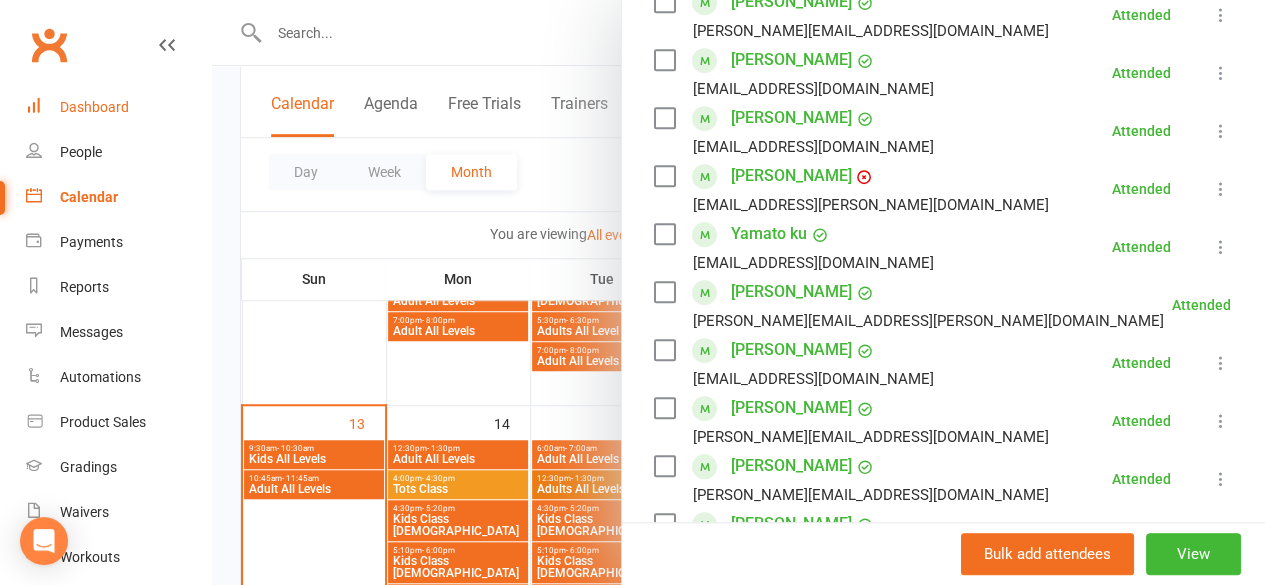click on "Dashboard" at bounding box center (94, 107) 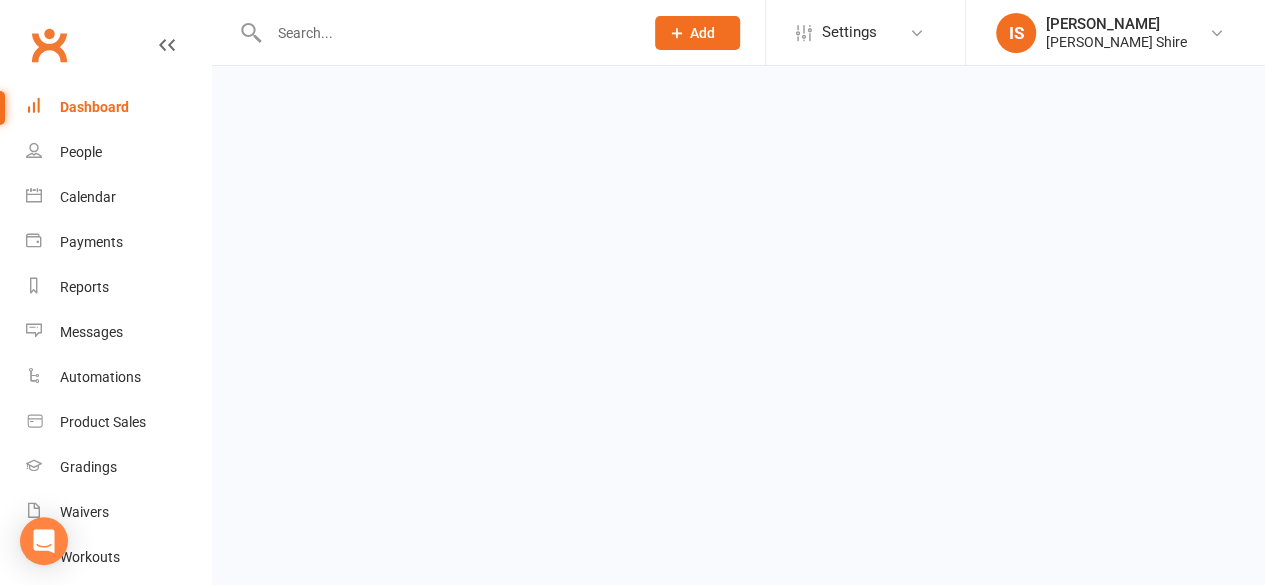 scroll, scrollTop: 0, scrollLeft: 0, axis: both 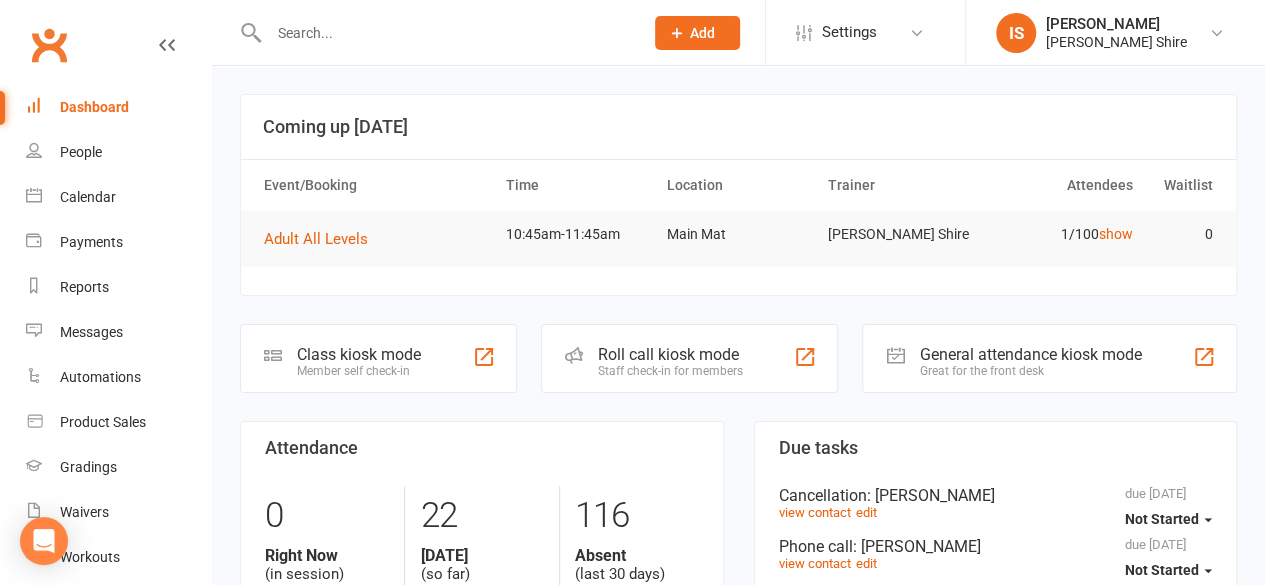 click on "Dashboard" at bounding box center (118, 107) 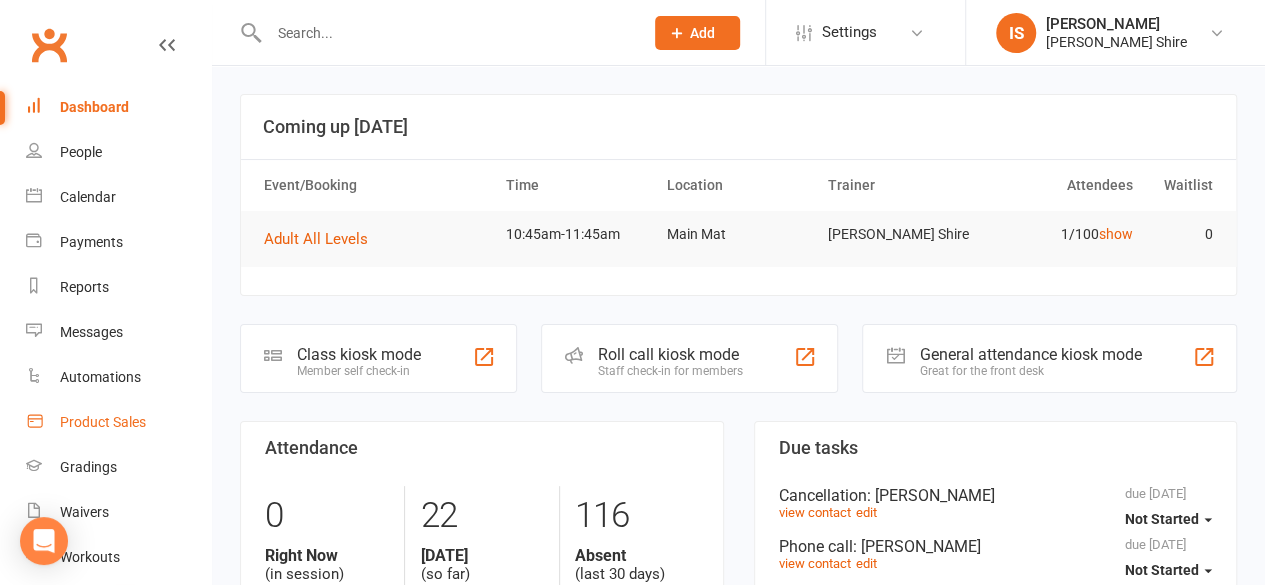 click on "Product Sales" at bounding box center (103, 422) 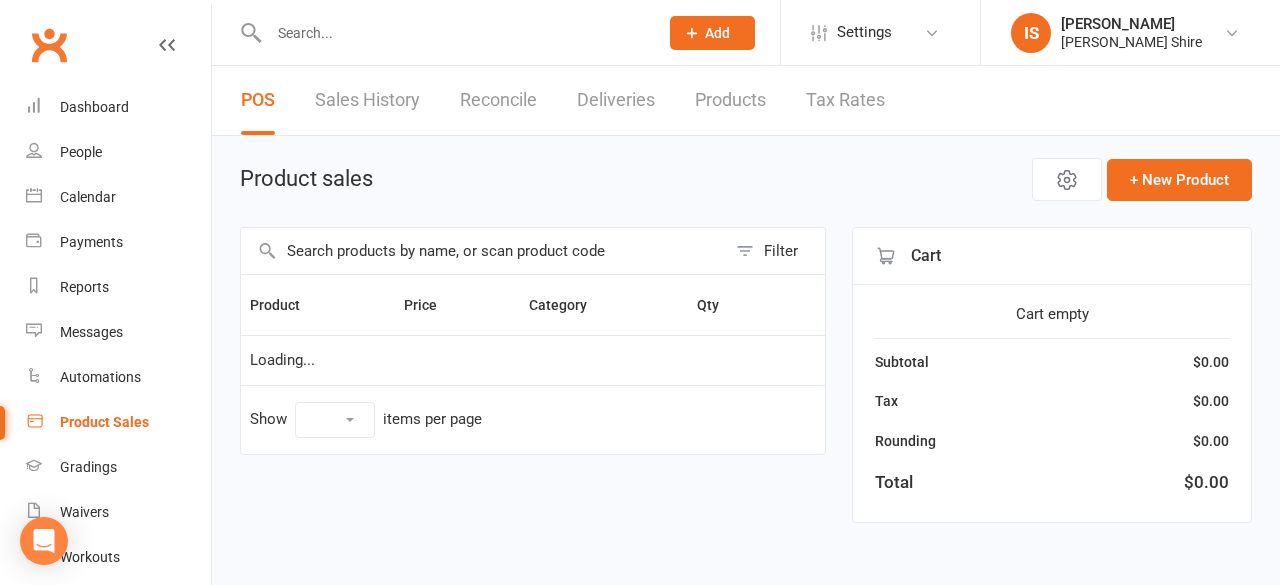 select on "10" 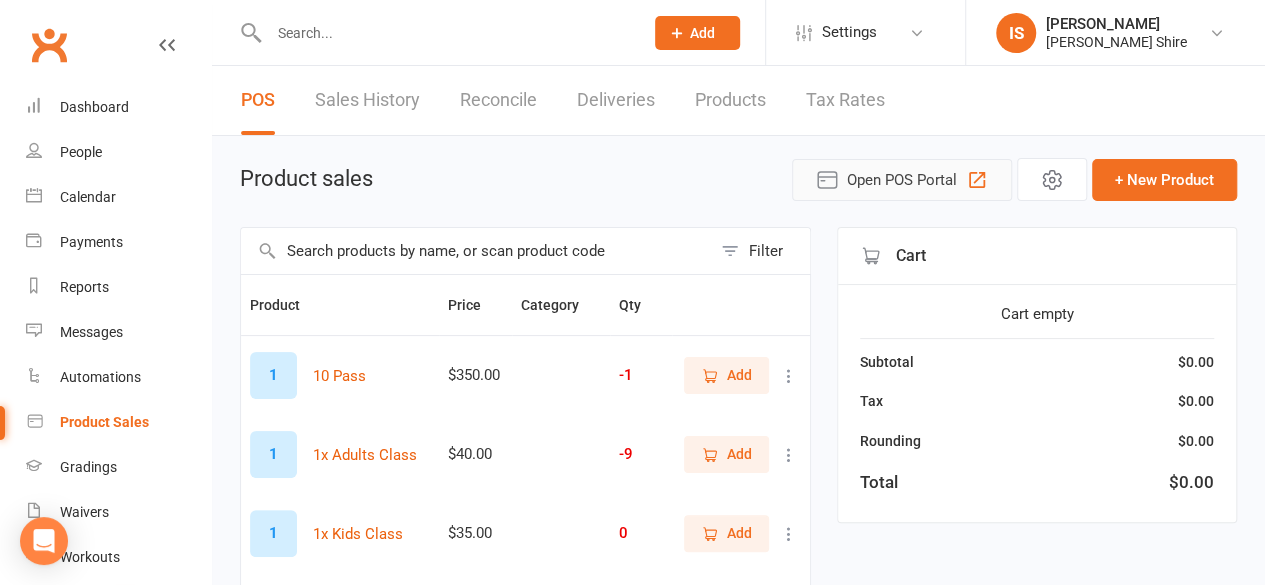 click on "Open POS Portal" at bounding box center [902, 180] 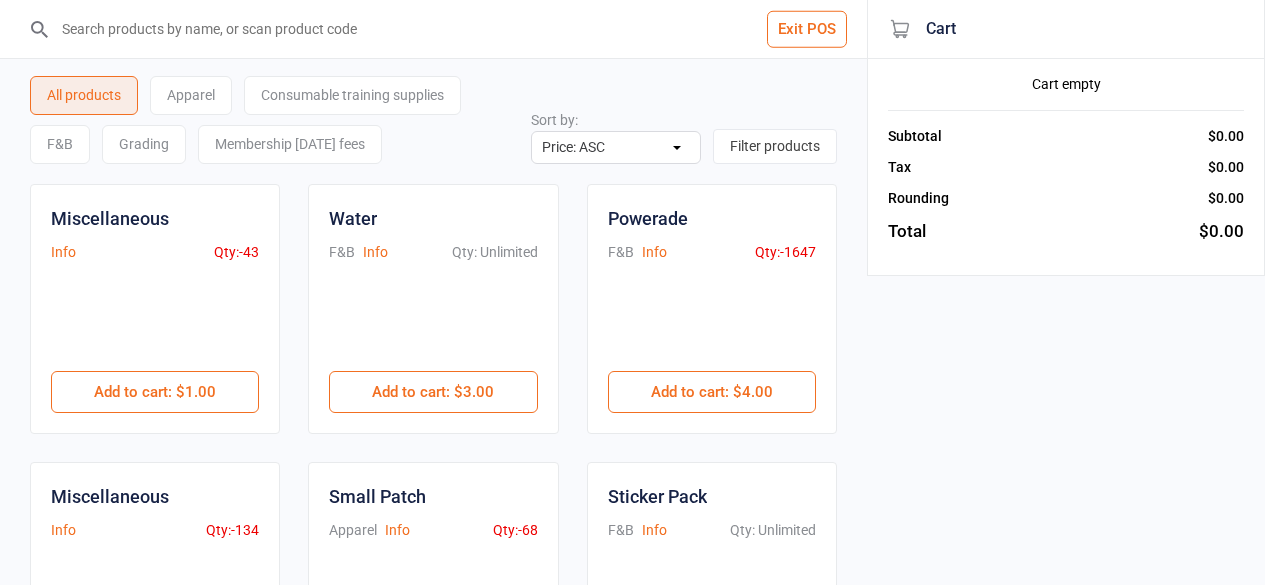 select on "price-asc" 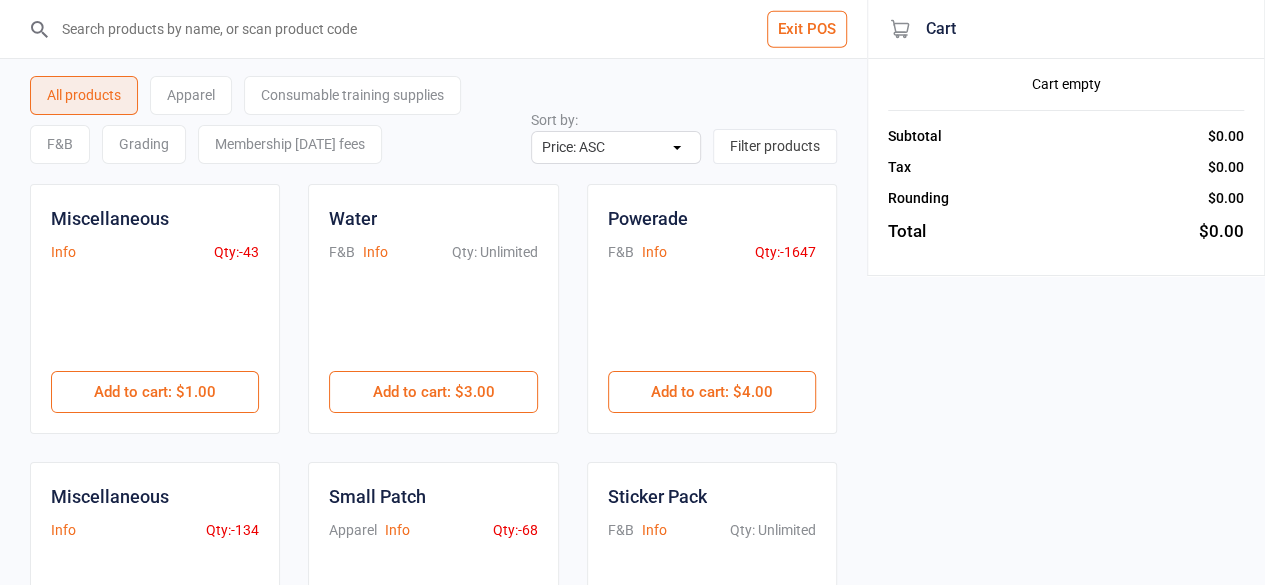 scroll, scrollTop: 0, scrollLeft: 0, axis: both 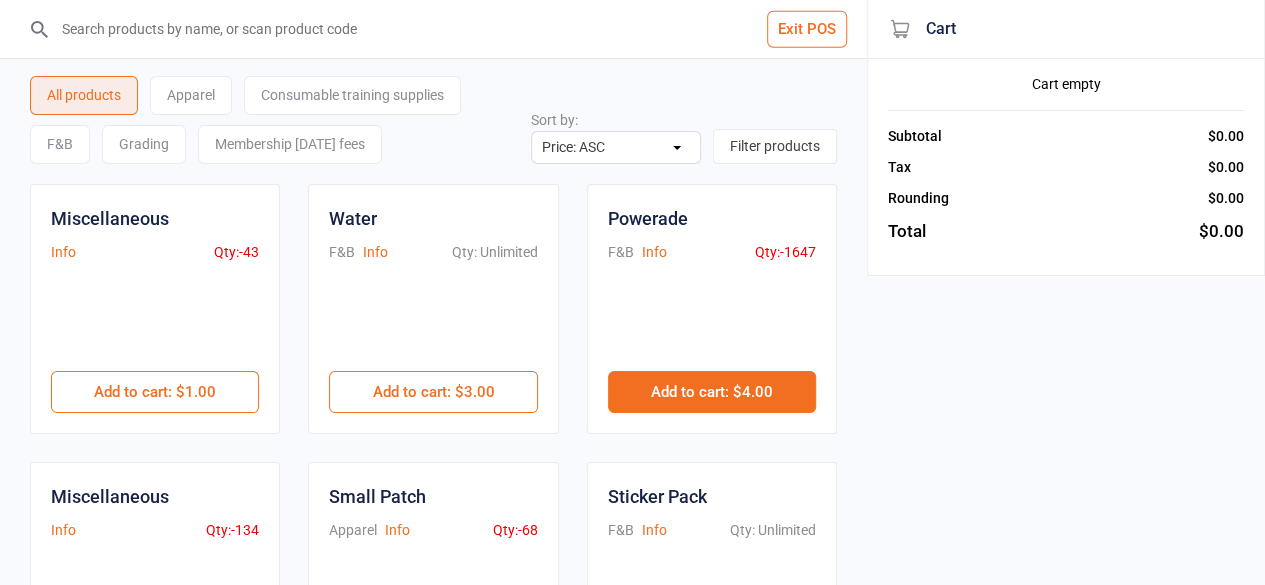 click on "Add to cart :   $4.00" at bounding box center (712, 392) 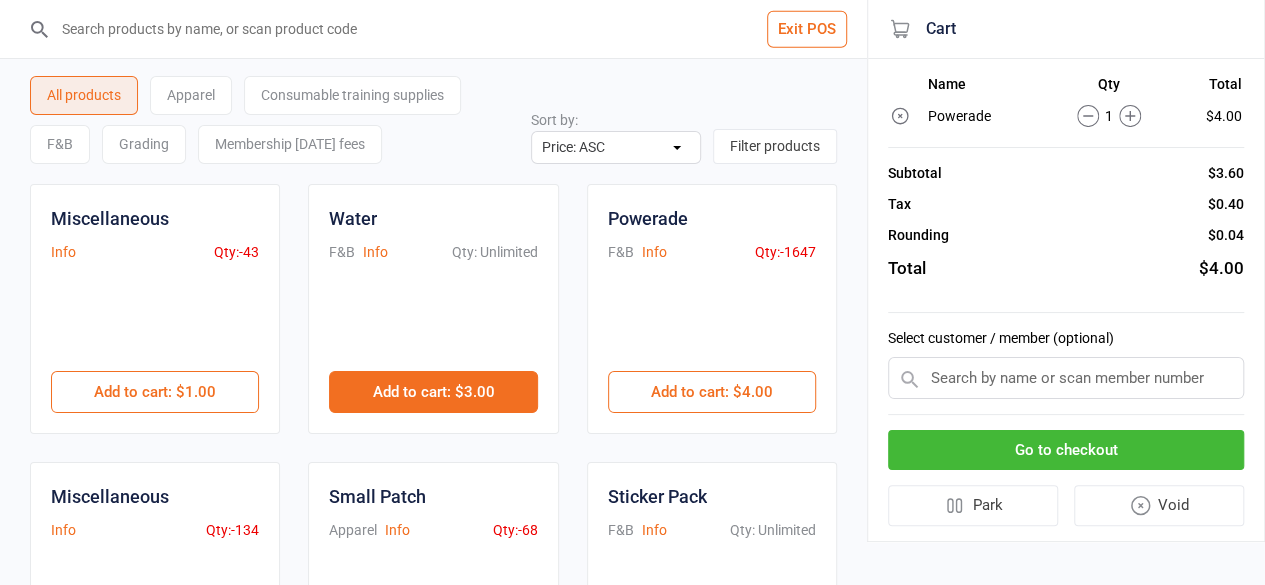 click on "Add to cart :   $3.00" at bounding box center (433, 392) 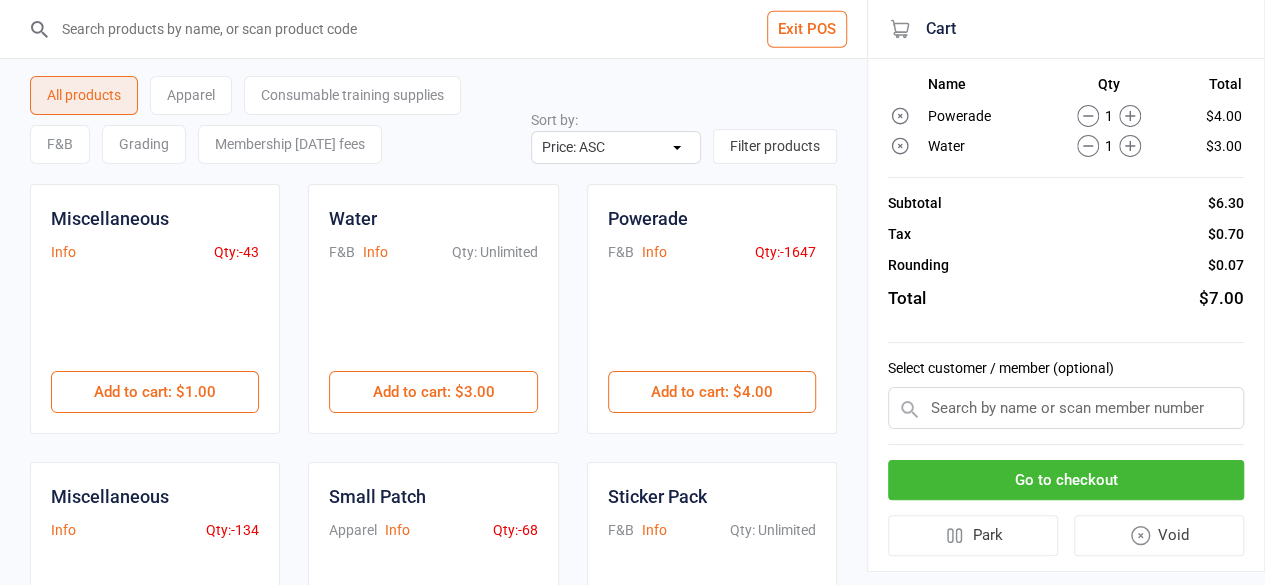 click on "Go to checkout" at bounding box center [1066, 480] 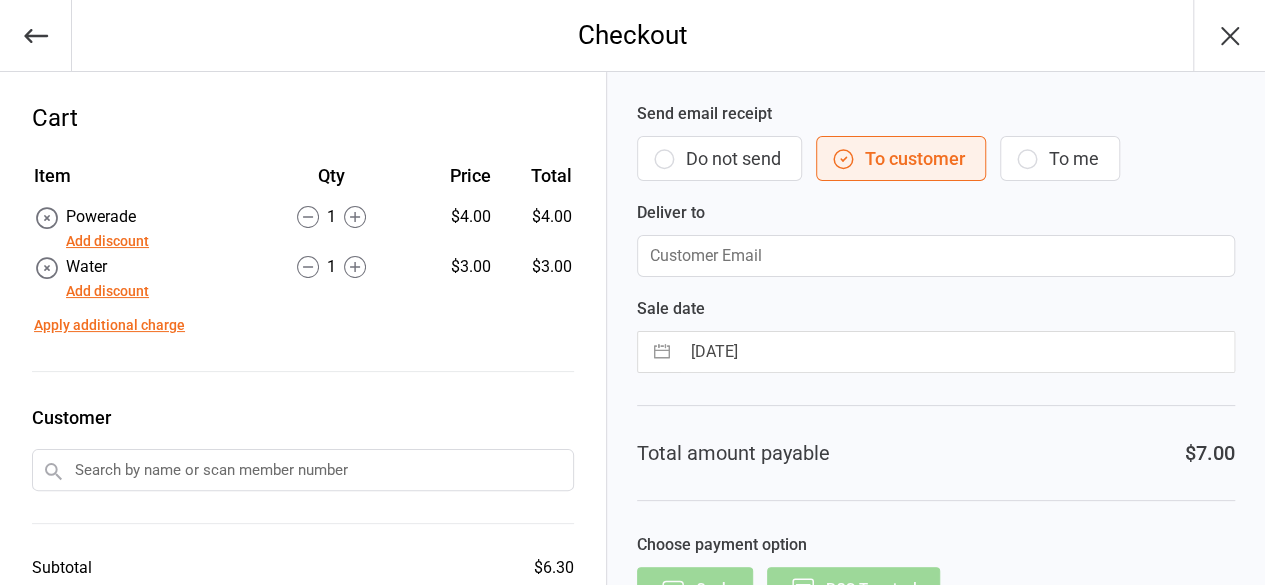 click on "To me" at bounding box center (1060, 158) 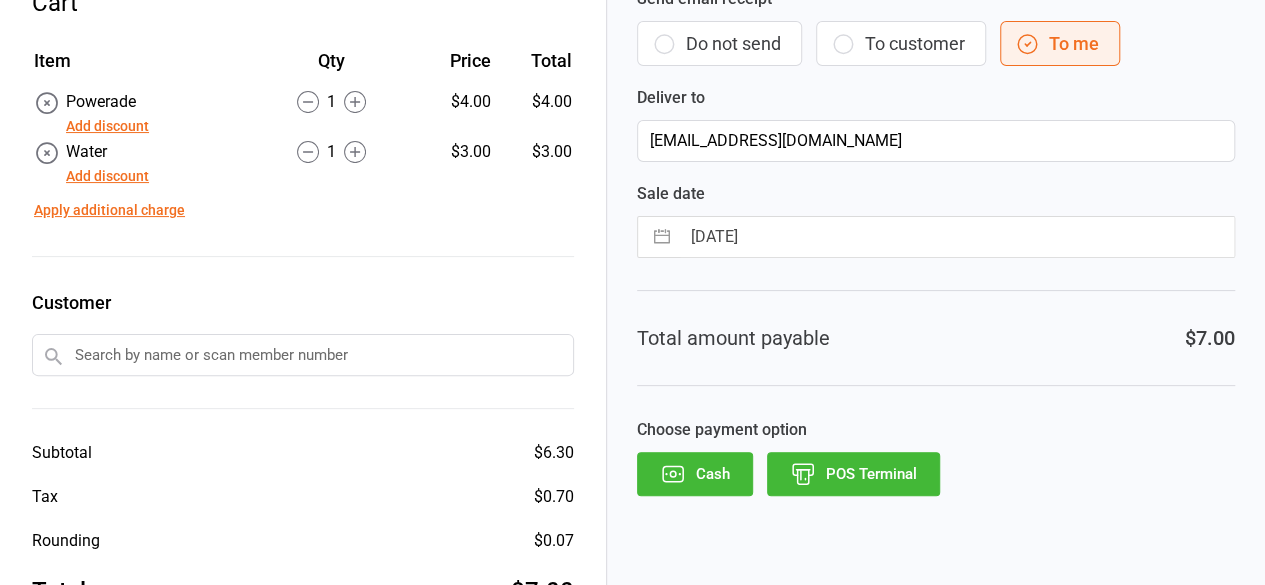 scroll, scrollTop: 118, scrollLeft: 0, axis: vertical 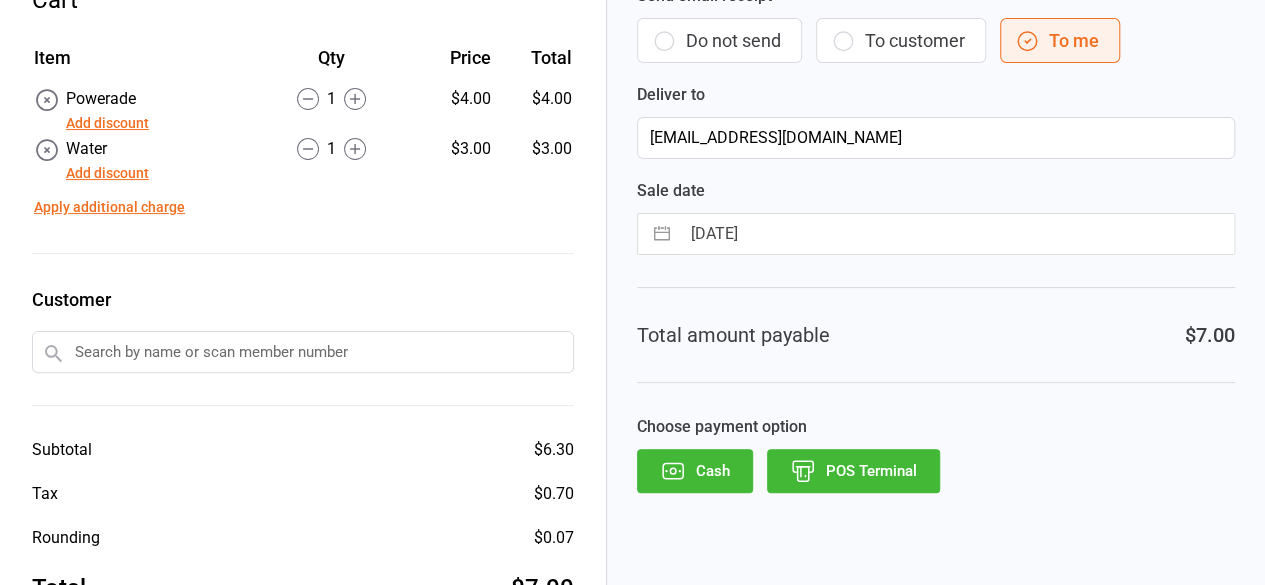 click on "POS Terminal" at bounding box center (853, 471) 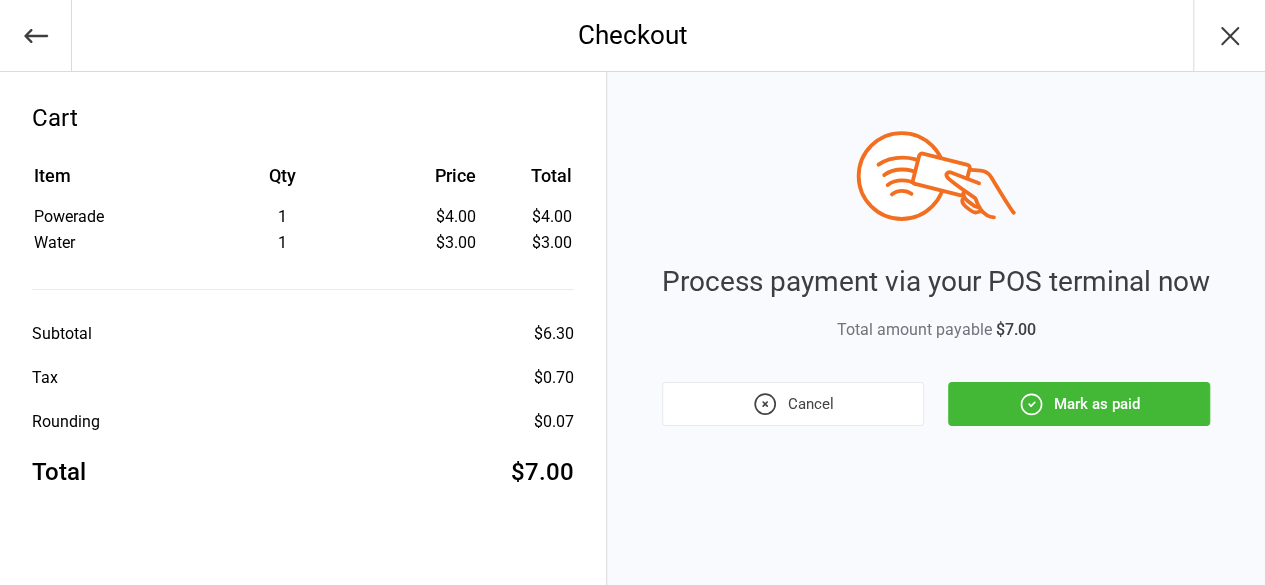 scroll, scrollTop: 0, scrollLeft: 0, axis: both 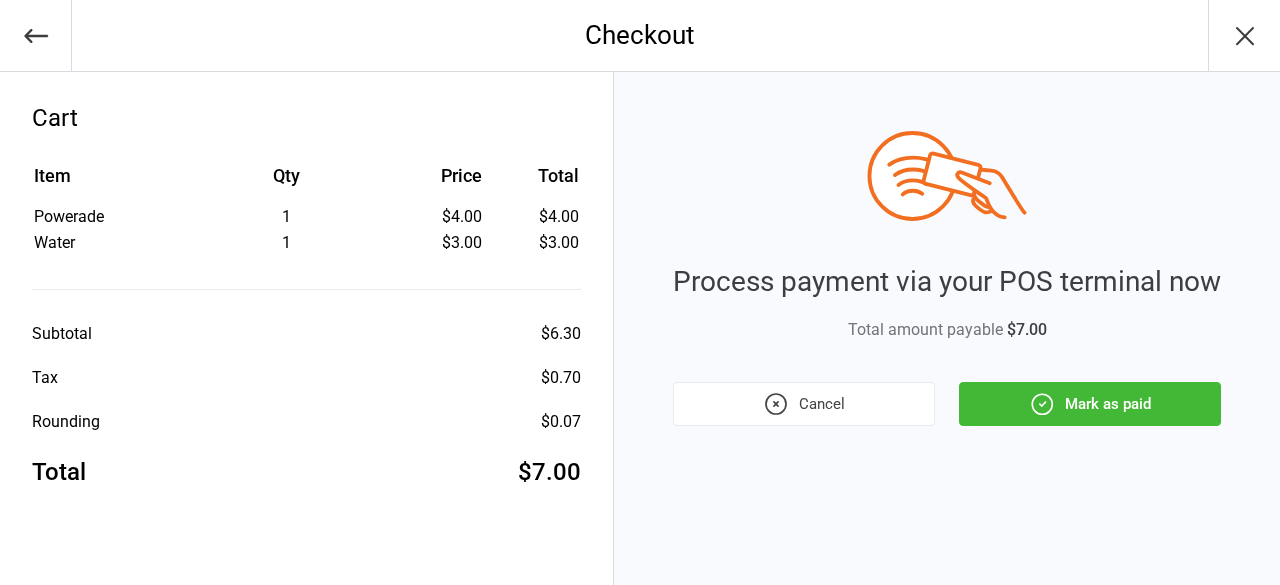 click on "Mark as paid" at bounding box center [1090, 404] 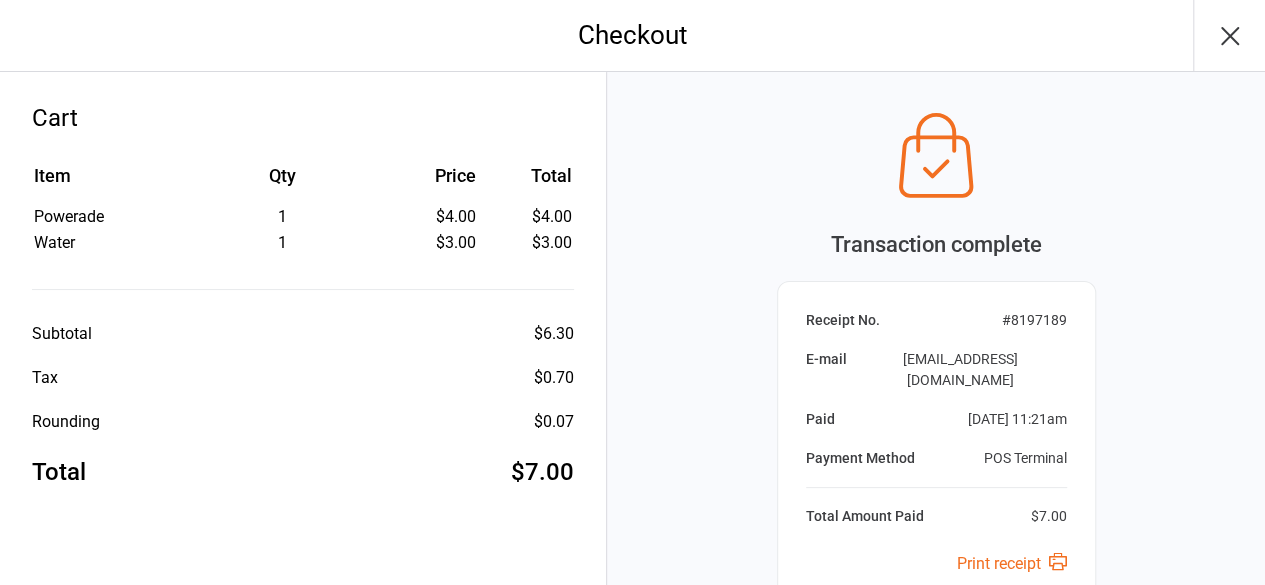 scroll, scrollTop: 229, scrollLeft: 0, axis: vertical 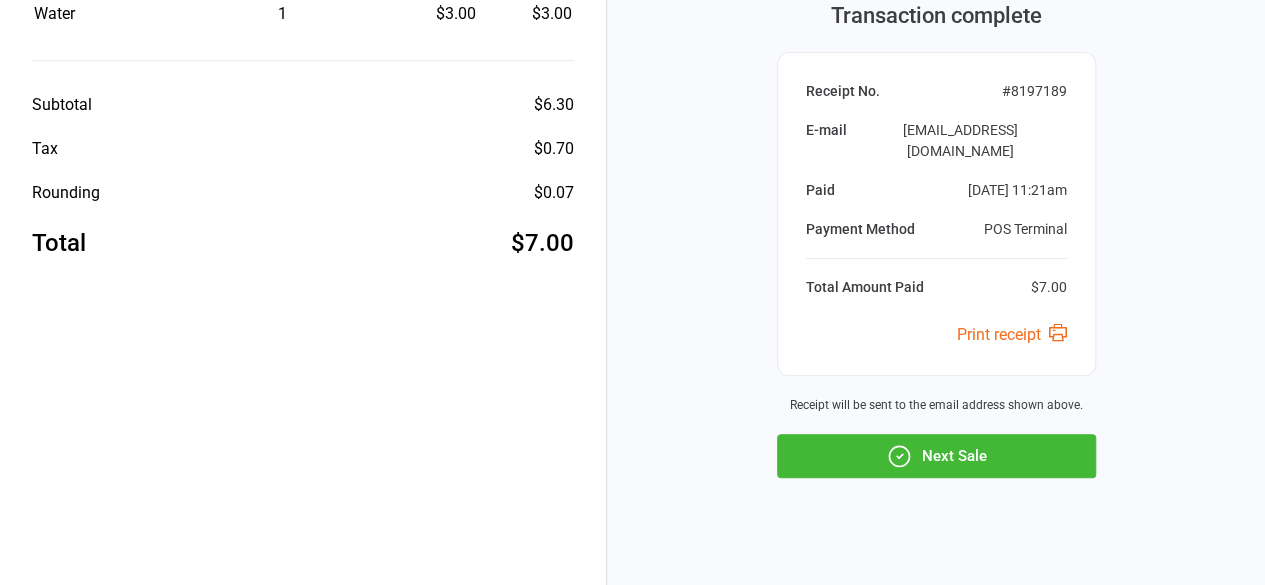 drag, startPoint x: 1082, startPoint y: 403, endPoint x: 1078, endPoint y: 435, distance: 32.24903 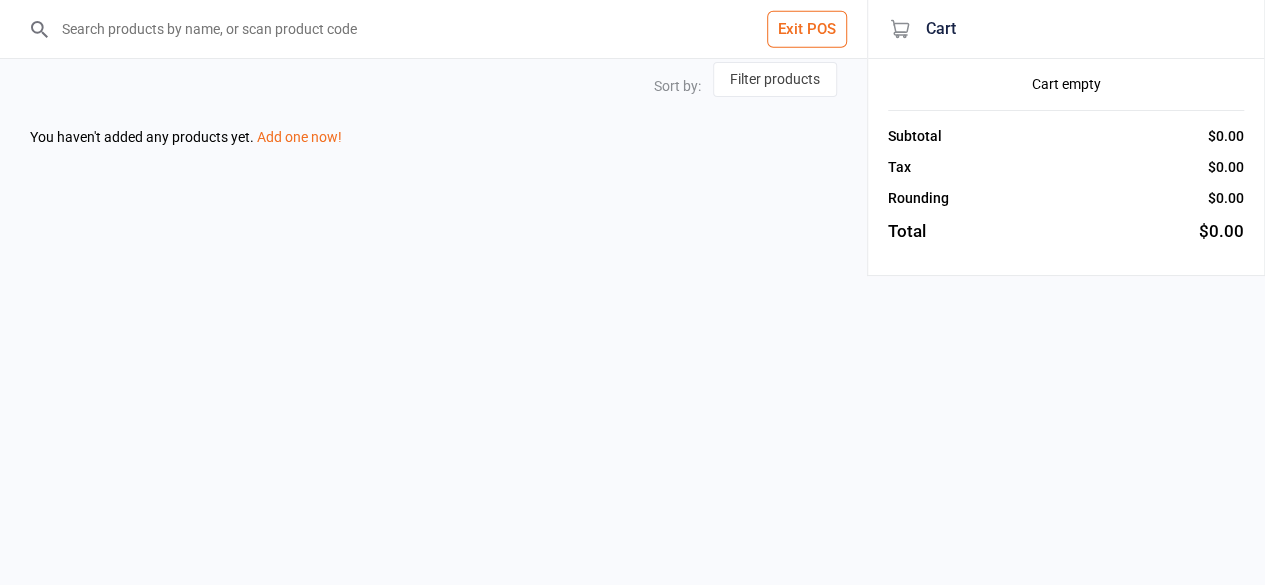 scroll, scrollTop: 0, scrollLeft: 0, axis: both 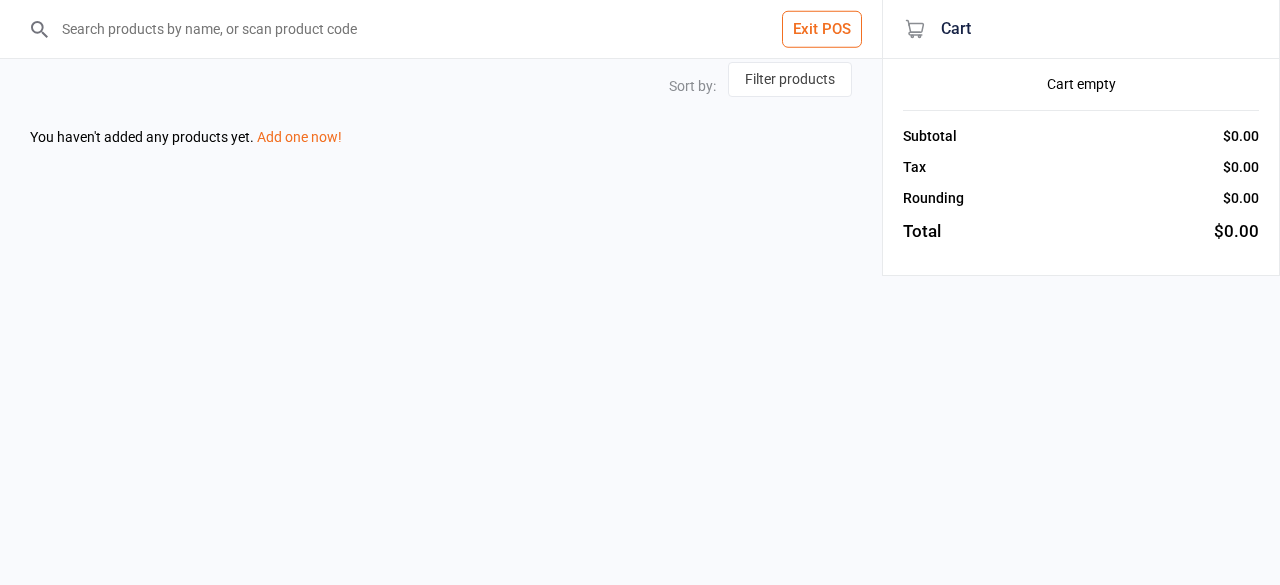 select on "price-asc" 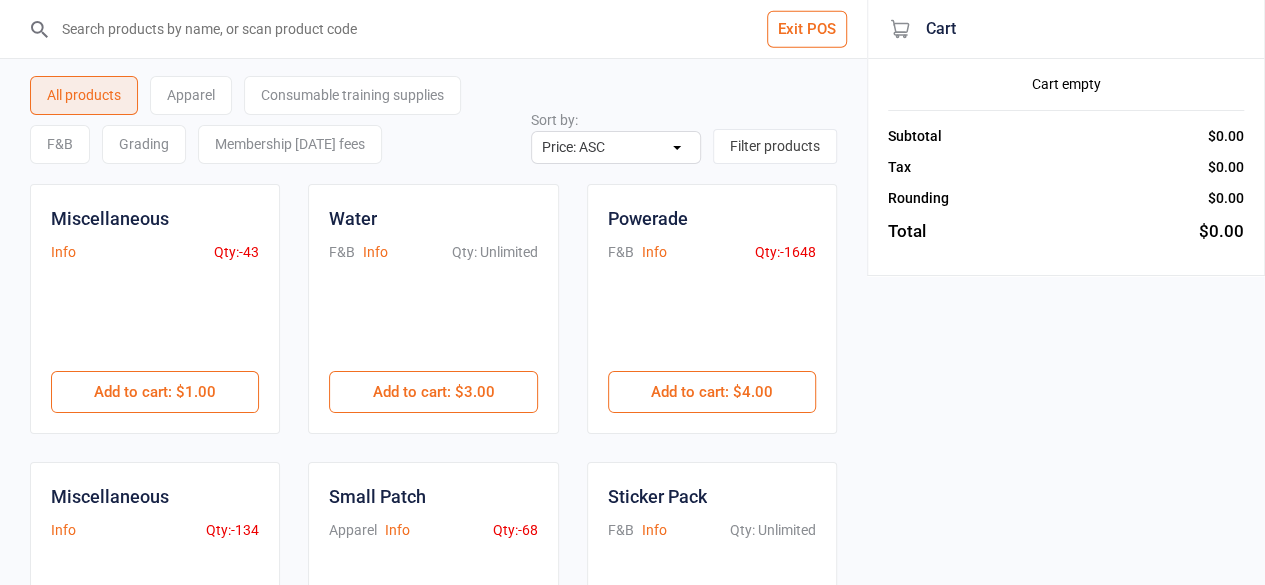 click on "Exit POS" at bounding box center [807, 29] 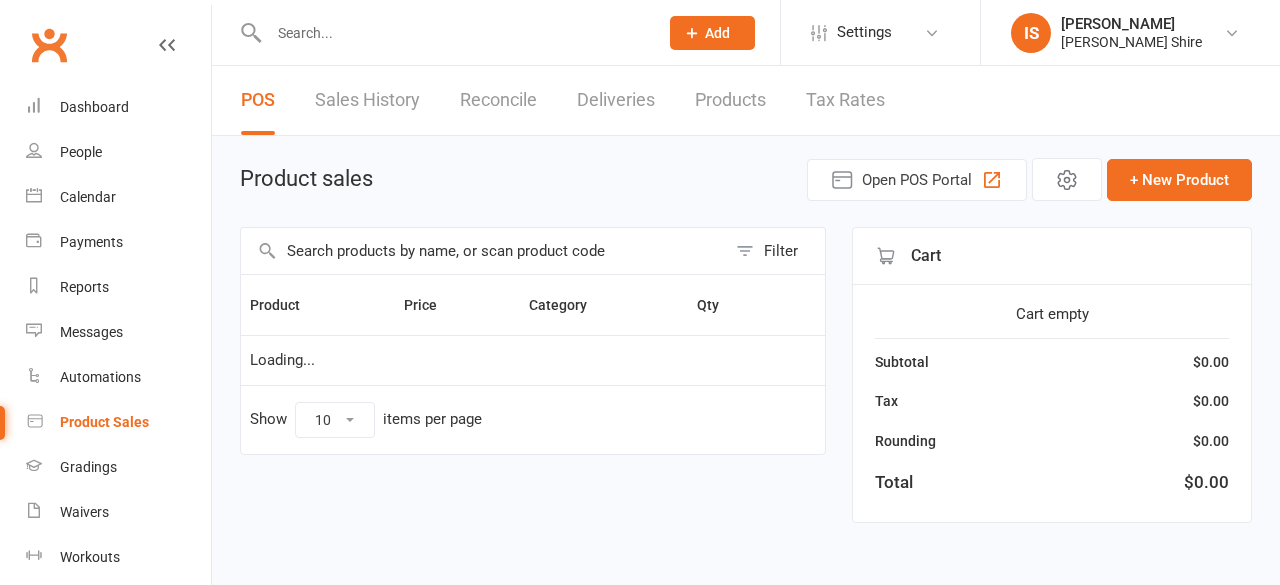 scroll, scrollTop: 0, scrollLeft: 0, axis: both 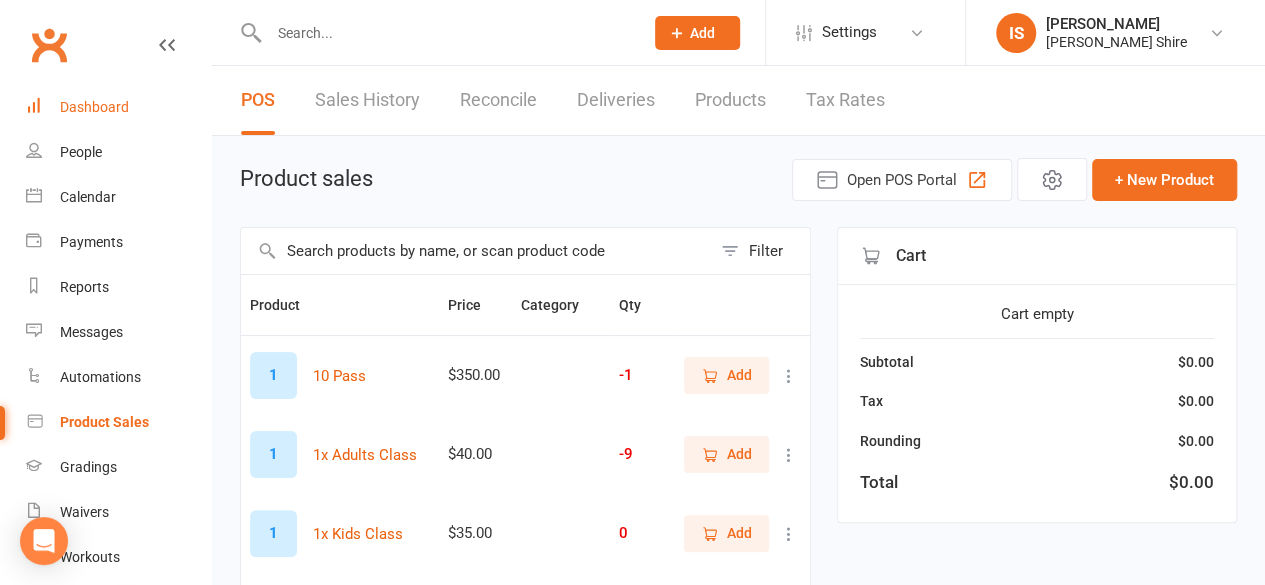 click on "Dashboard" at bounding box center (118, 107) 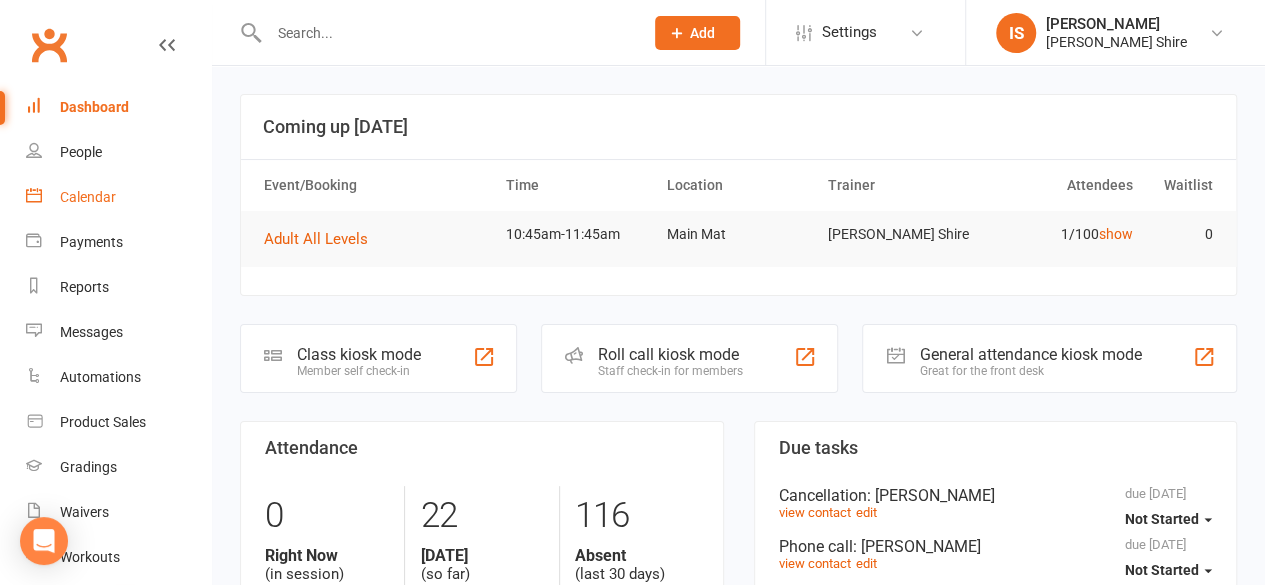 click on "Calendar" at bounding box center (118, 197) 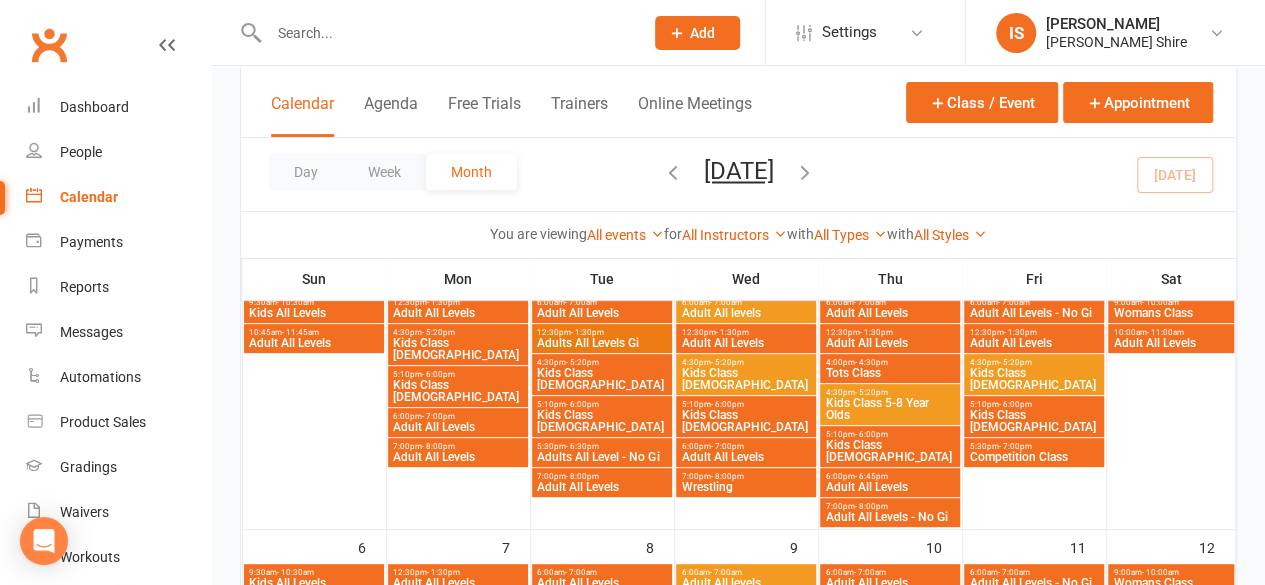 scroll, scrollTop: 0, scrollLeft: 0, axis: both 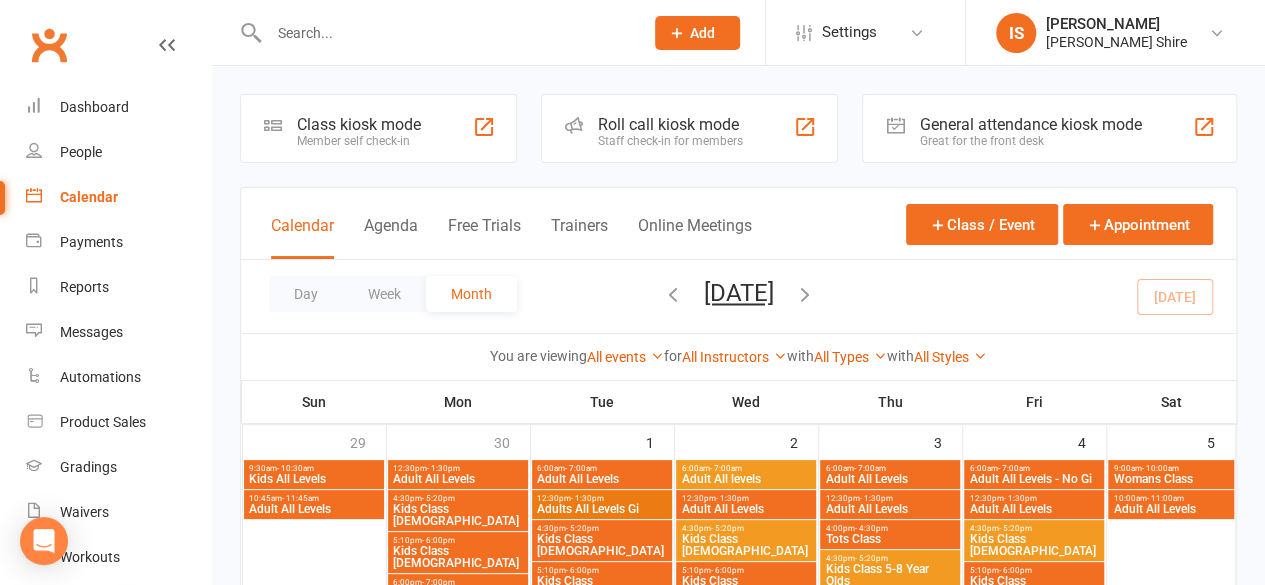 click on "Kids All Levels" at bounding box center (313, 479) 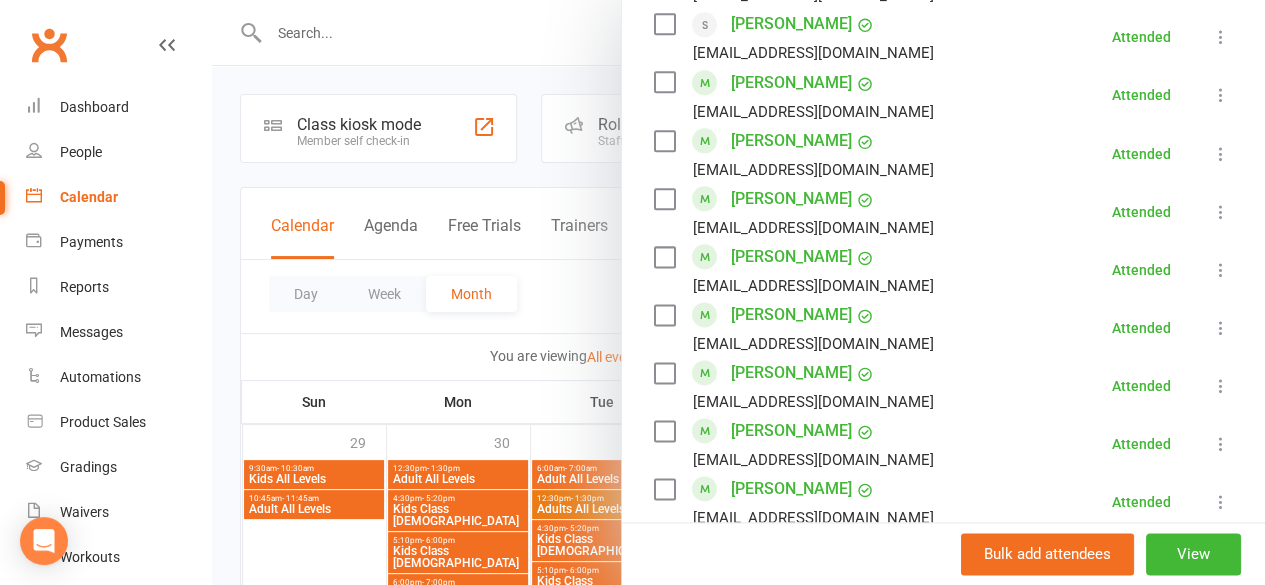 scroll, scrollTop: 1487, scrollLeft: 0, axis: vertical 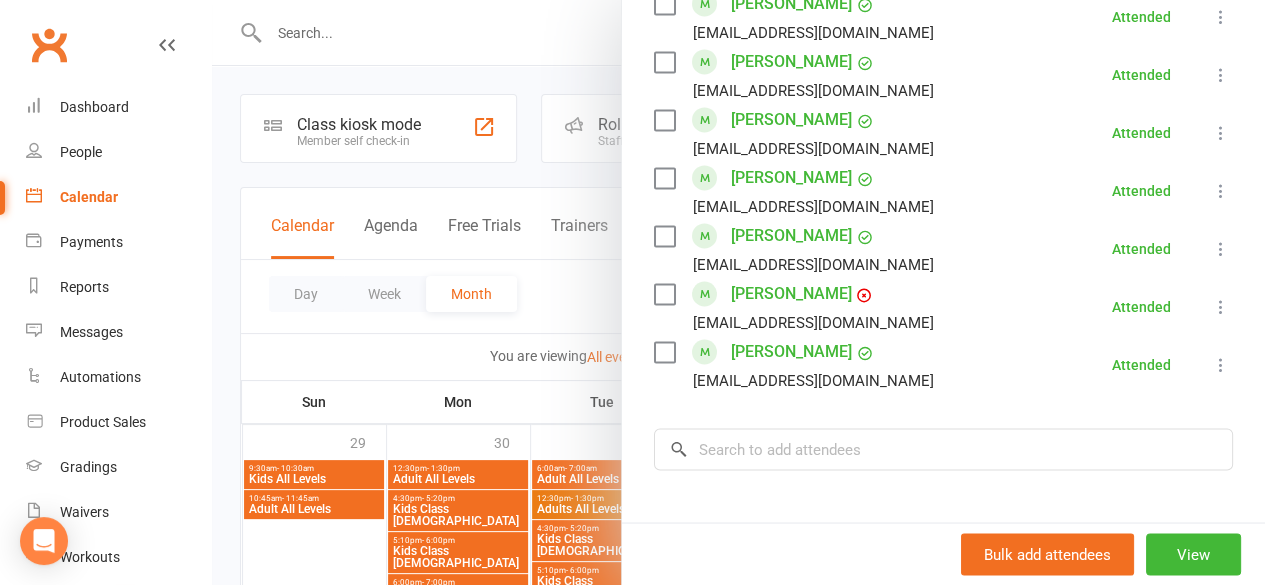 click at bounding box center [738, 292] 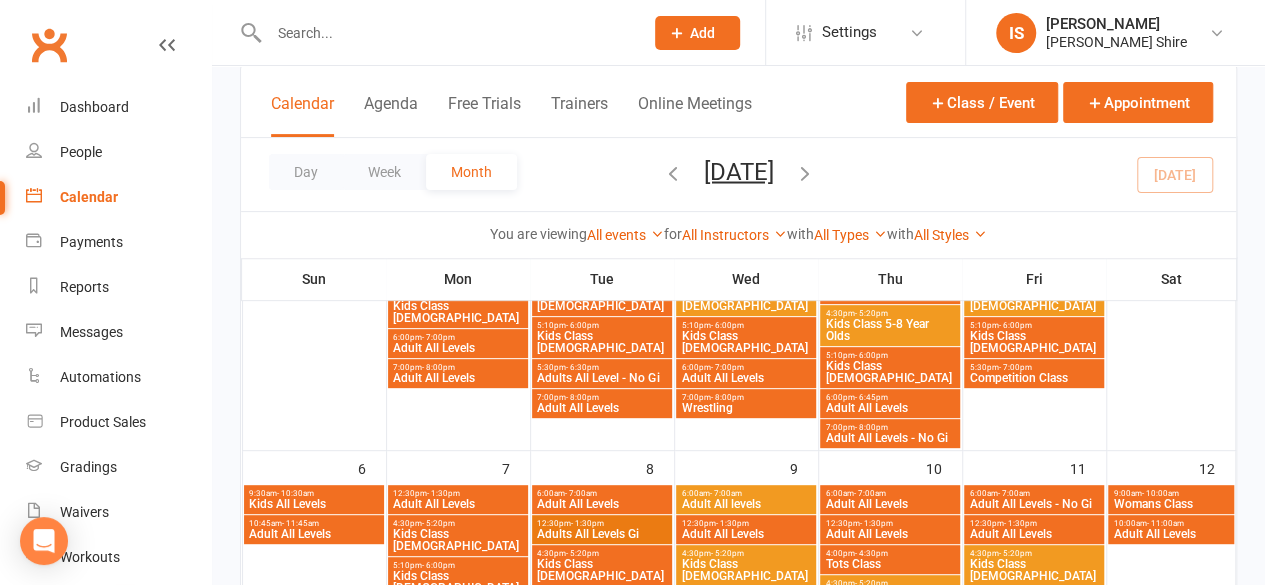 scroll, scrollTop: 244, scrollLeft: 0, axis: vertical 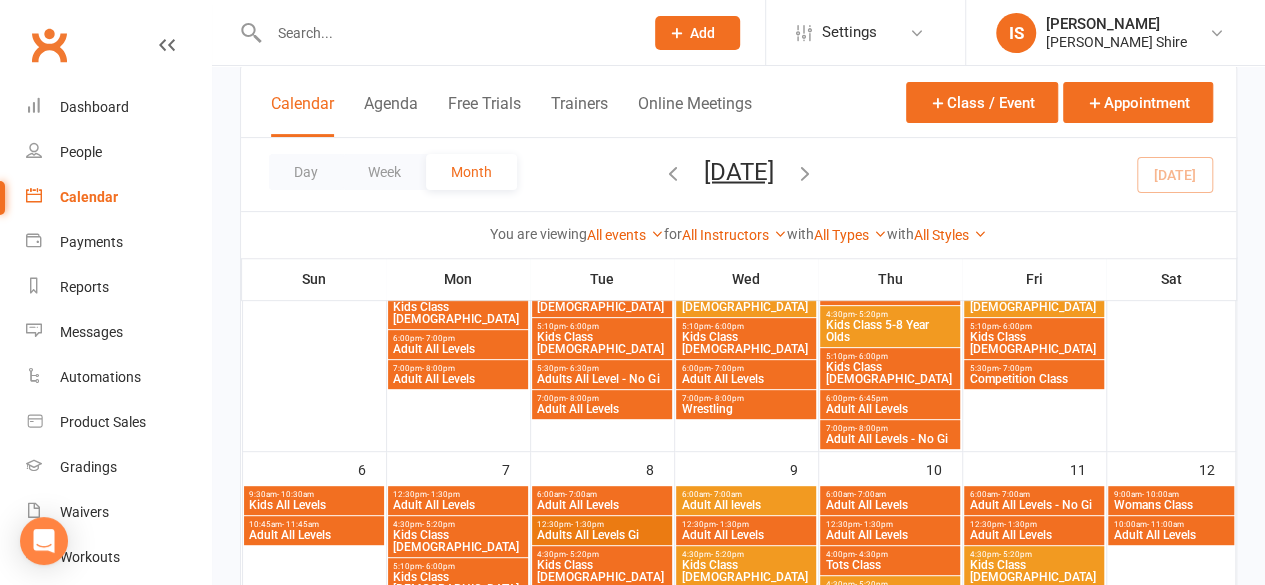 click on "Kids All Levels" at bounding box center [313, 505] 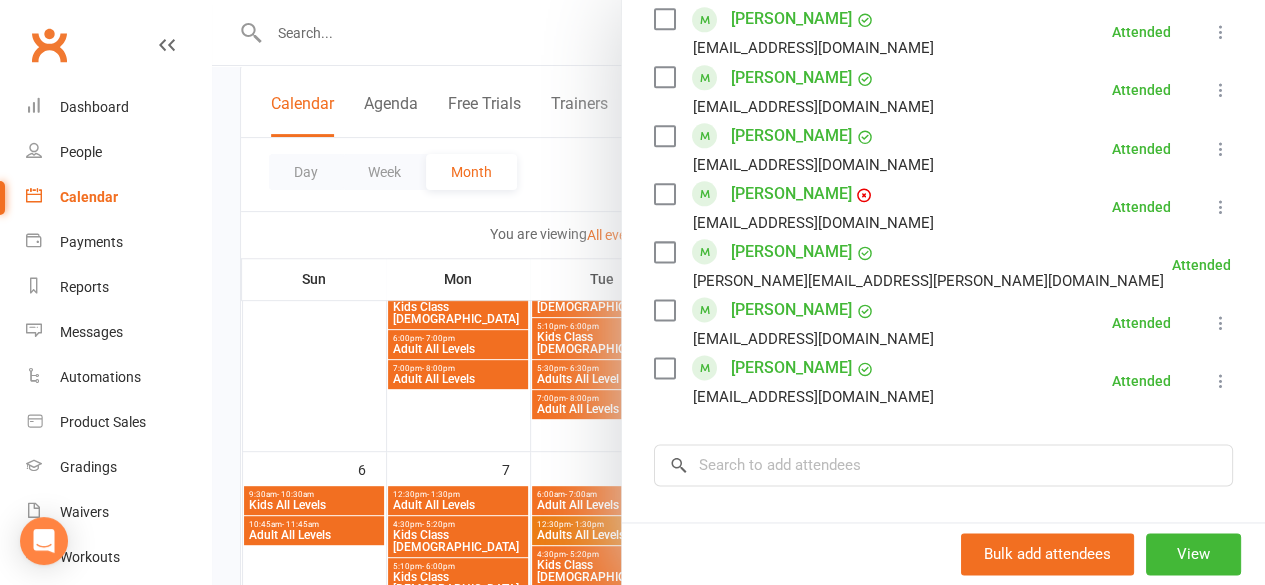 scroll, scrollTop: 1180, scrollLeft: 0, axis: vertical 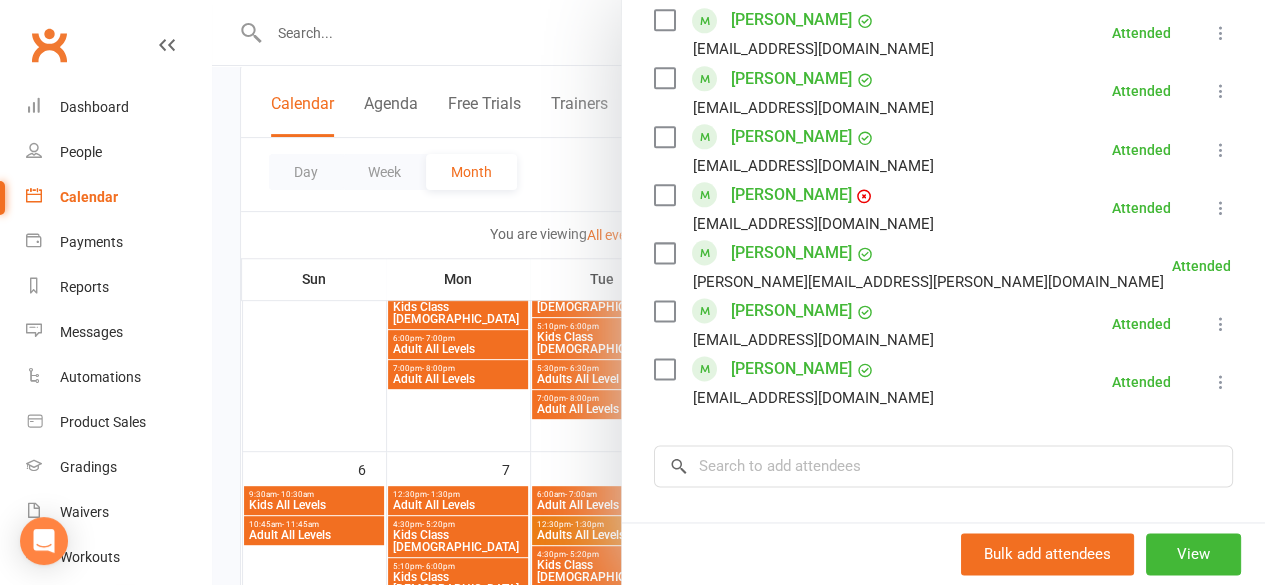 click at bounding box center [738, 292] 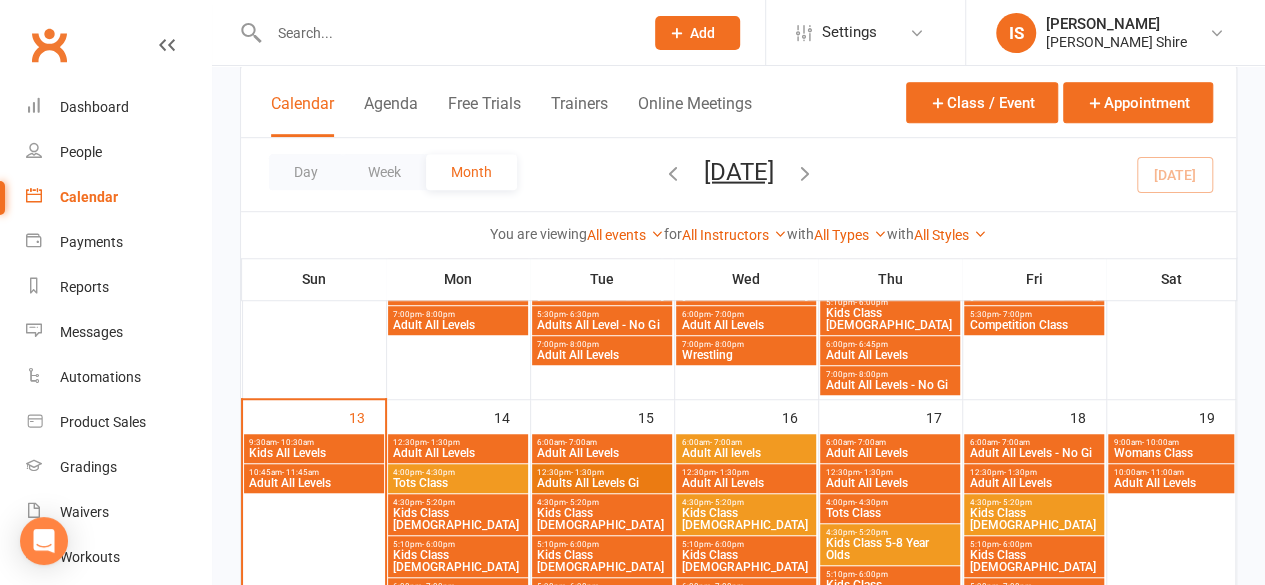 scroll, scrollTop: 614, scrollLeft: 0, axis: vertical 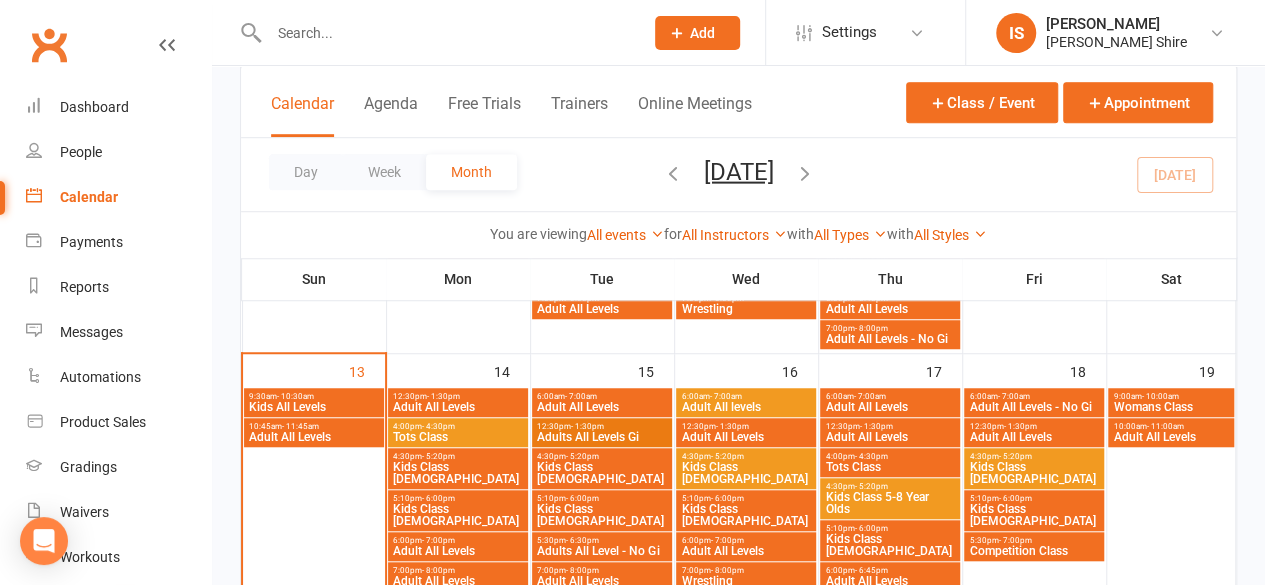 click on "Kids All Levels" at bounding box center [313, 407] 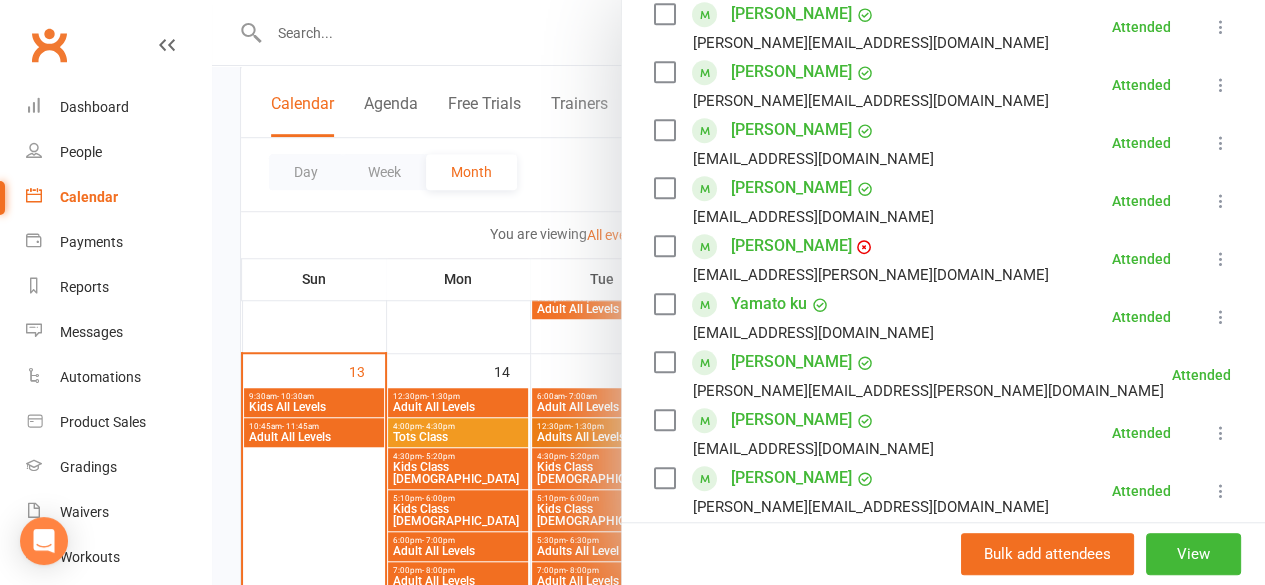 scroll, scrollTop: 548, scrollLeft: 0, axis: vertical 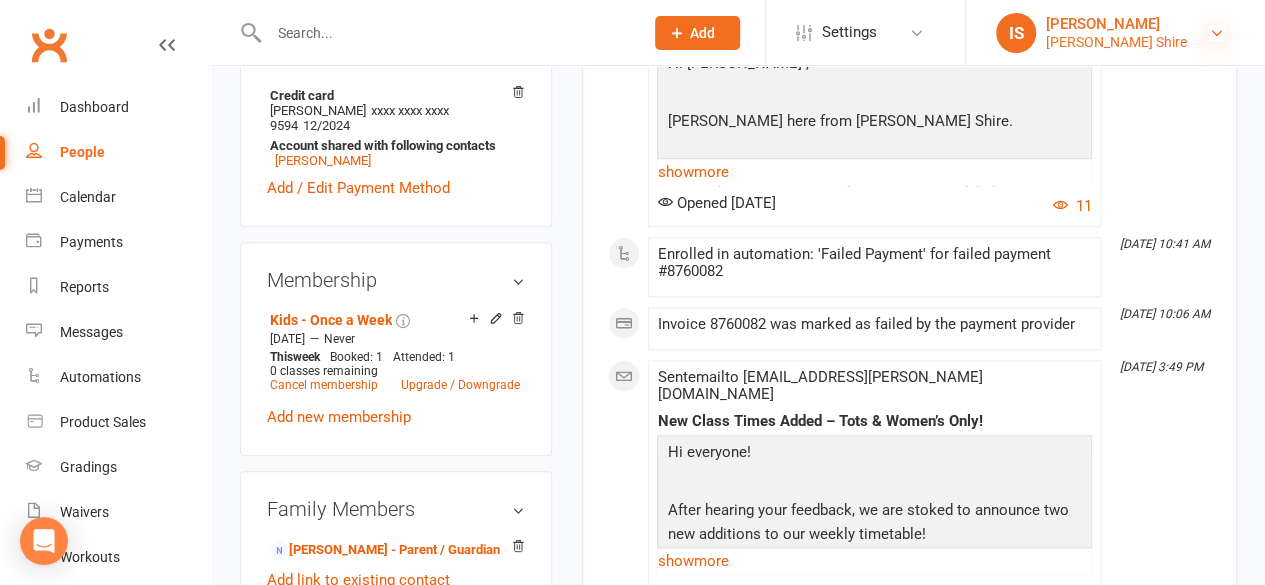 click at bounding box center [1217, 33] 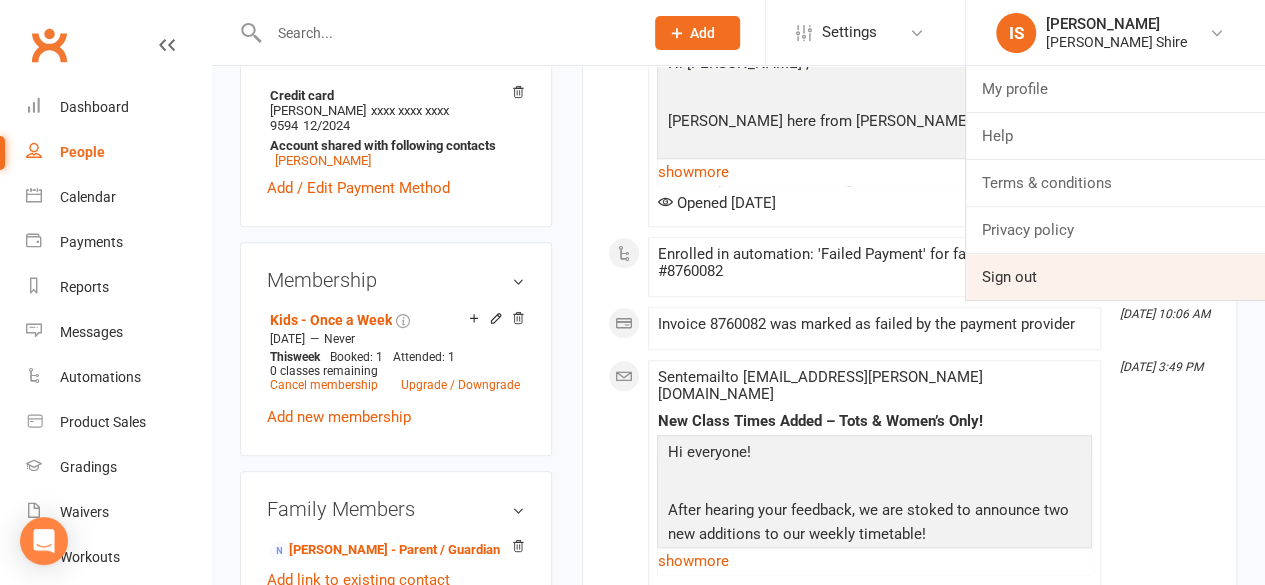 click on "Sign out" at bounding box center (1115, 277) 